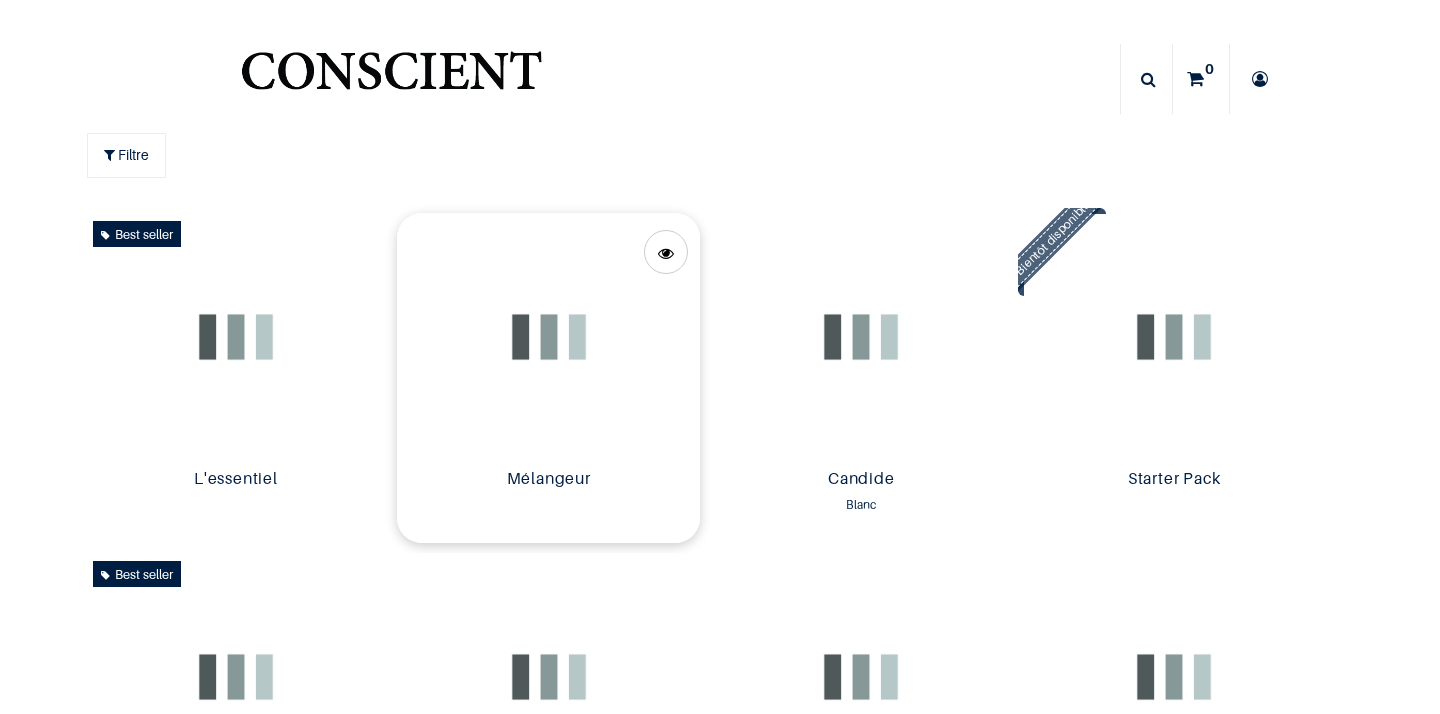 scroll, scrollTop: 0, scrollLeft: 0, axis: both 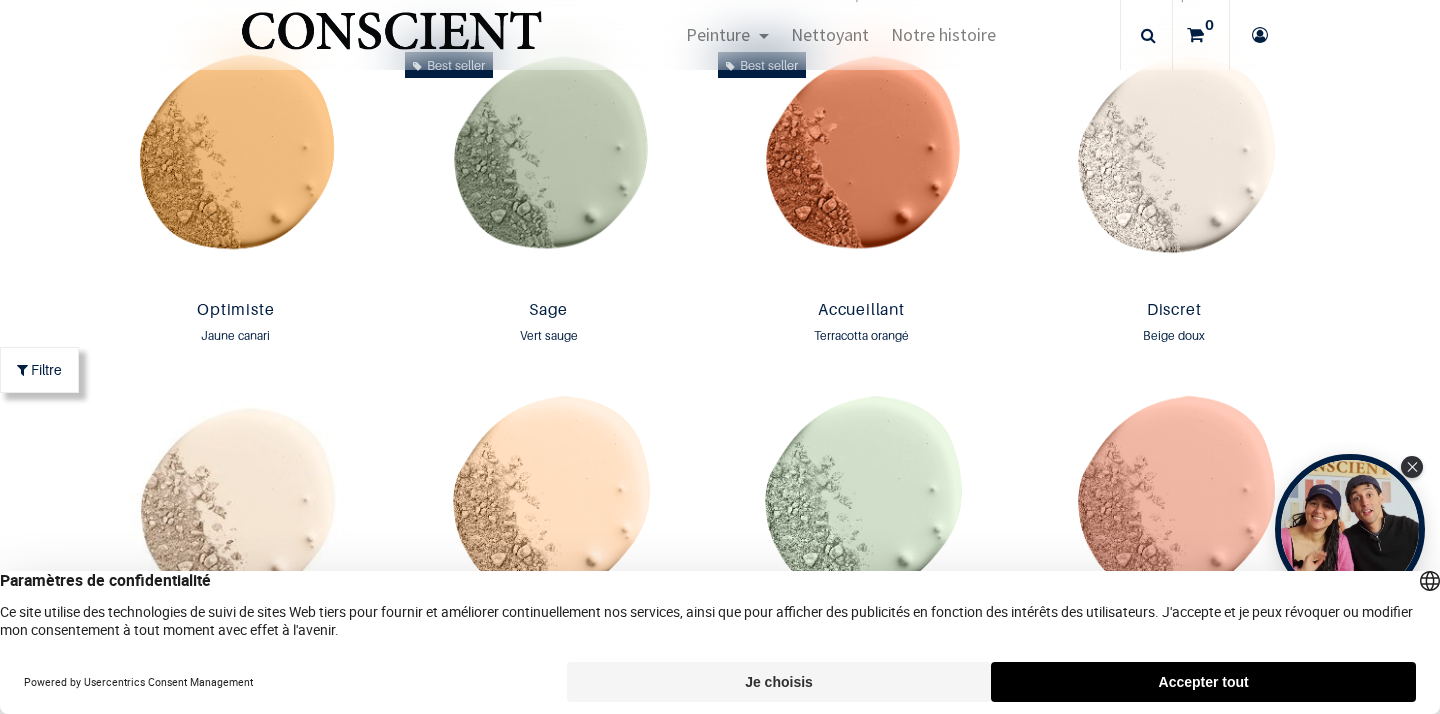 click on "Accepter tout" at bounding box center (1203, 682) 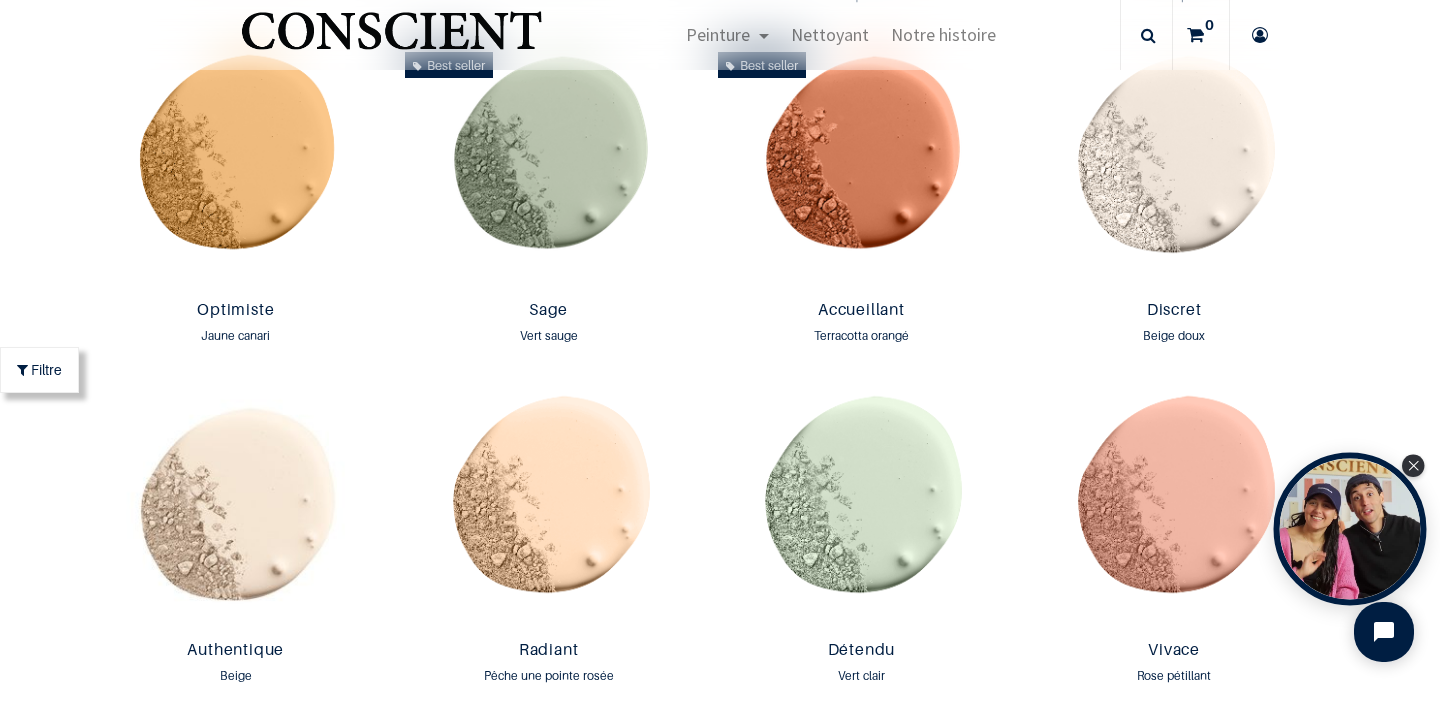 click at bounding box center [1350, 529] 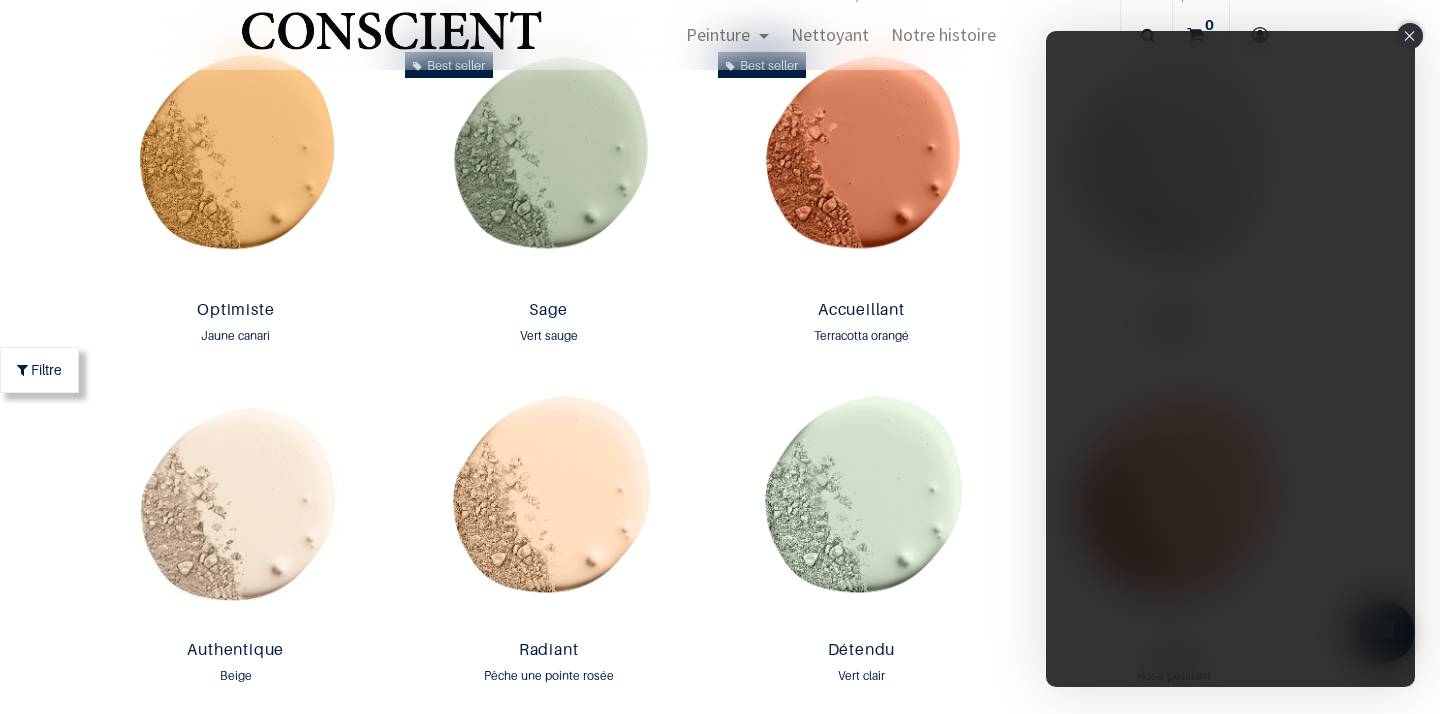 click 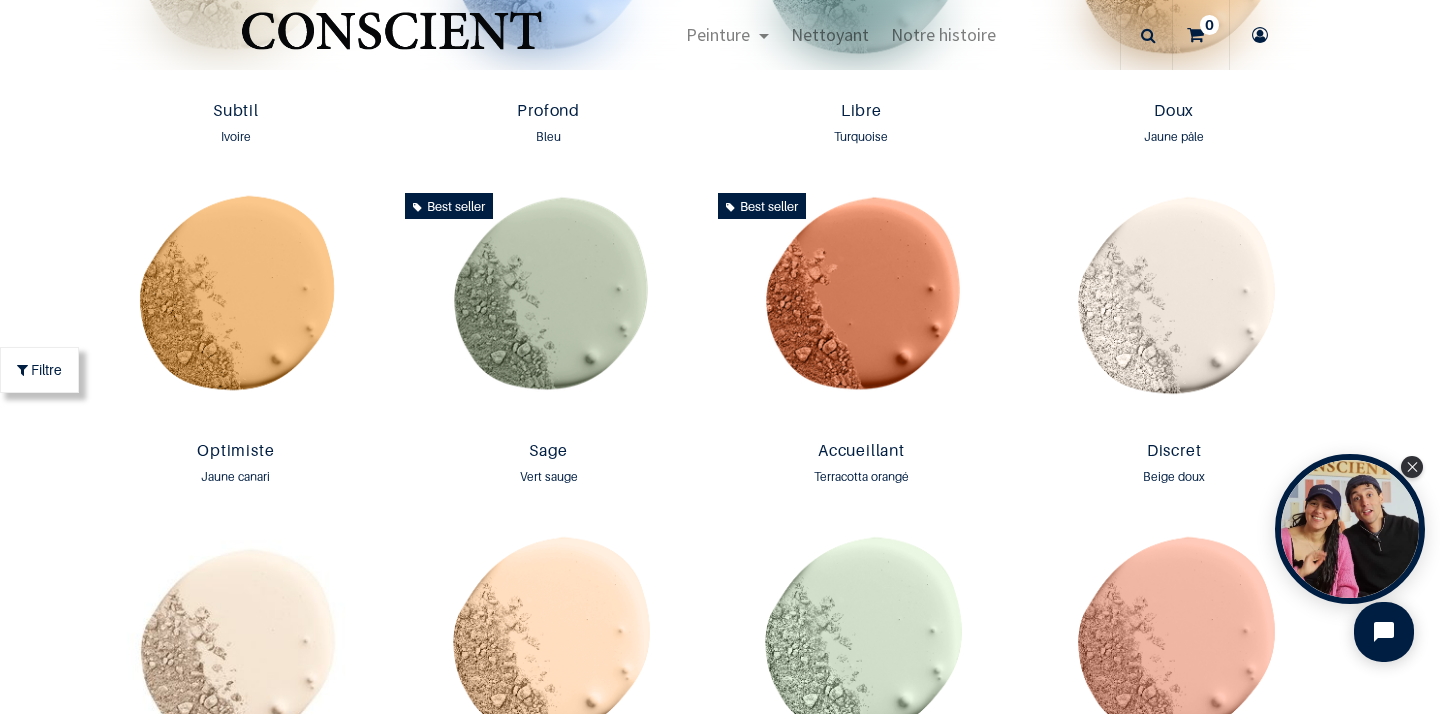 scroll, scrollTop: 555, scrollLeft: 0, axis: vertical 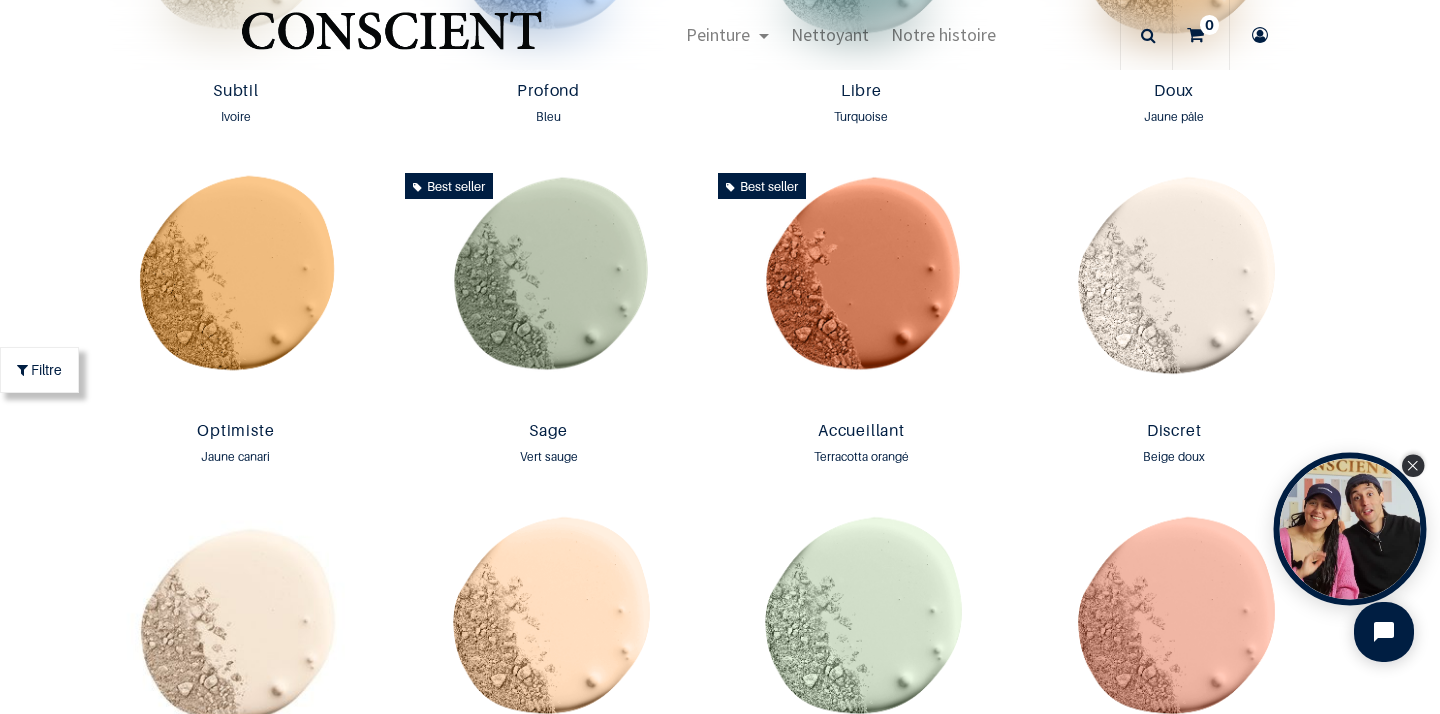 click at bounding box center [1413, 466] 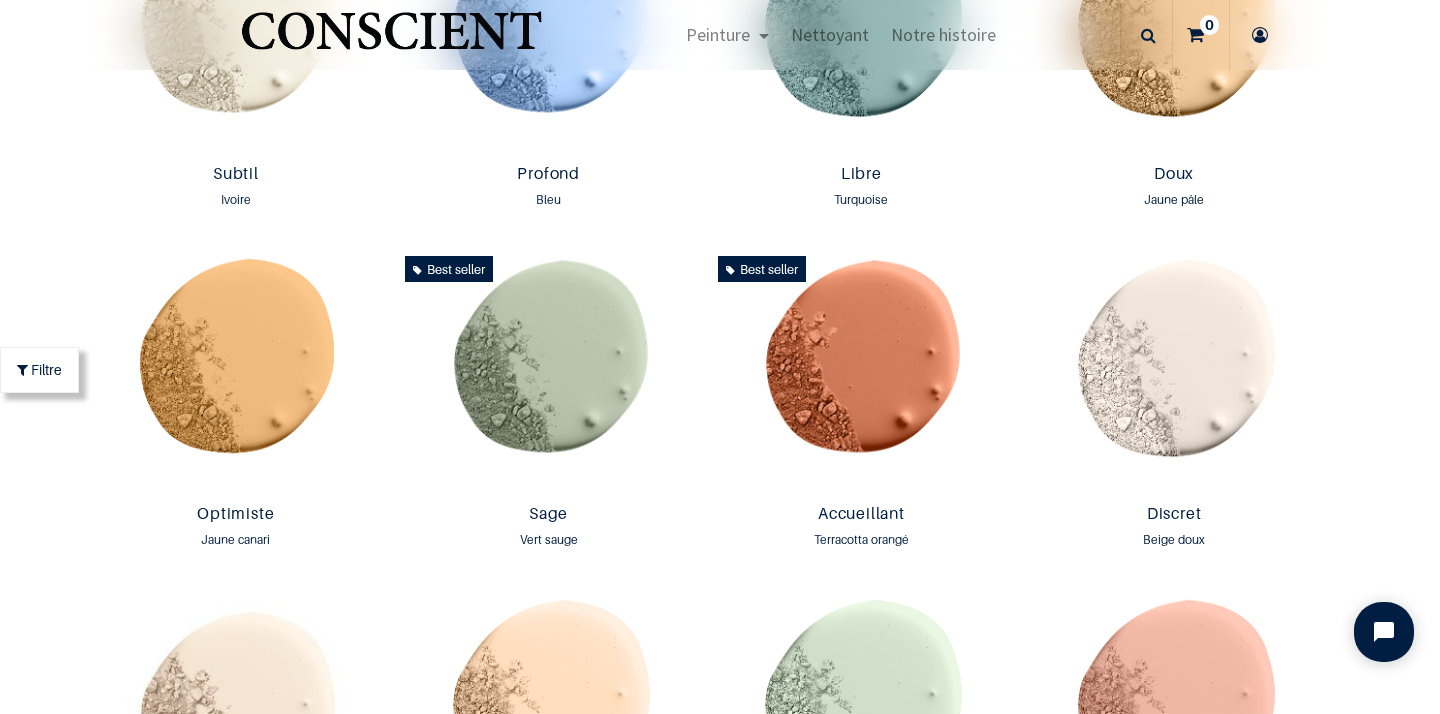 scroll, scrollTop: 0, scrollLeft: 0, axis: both 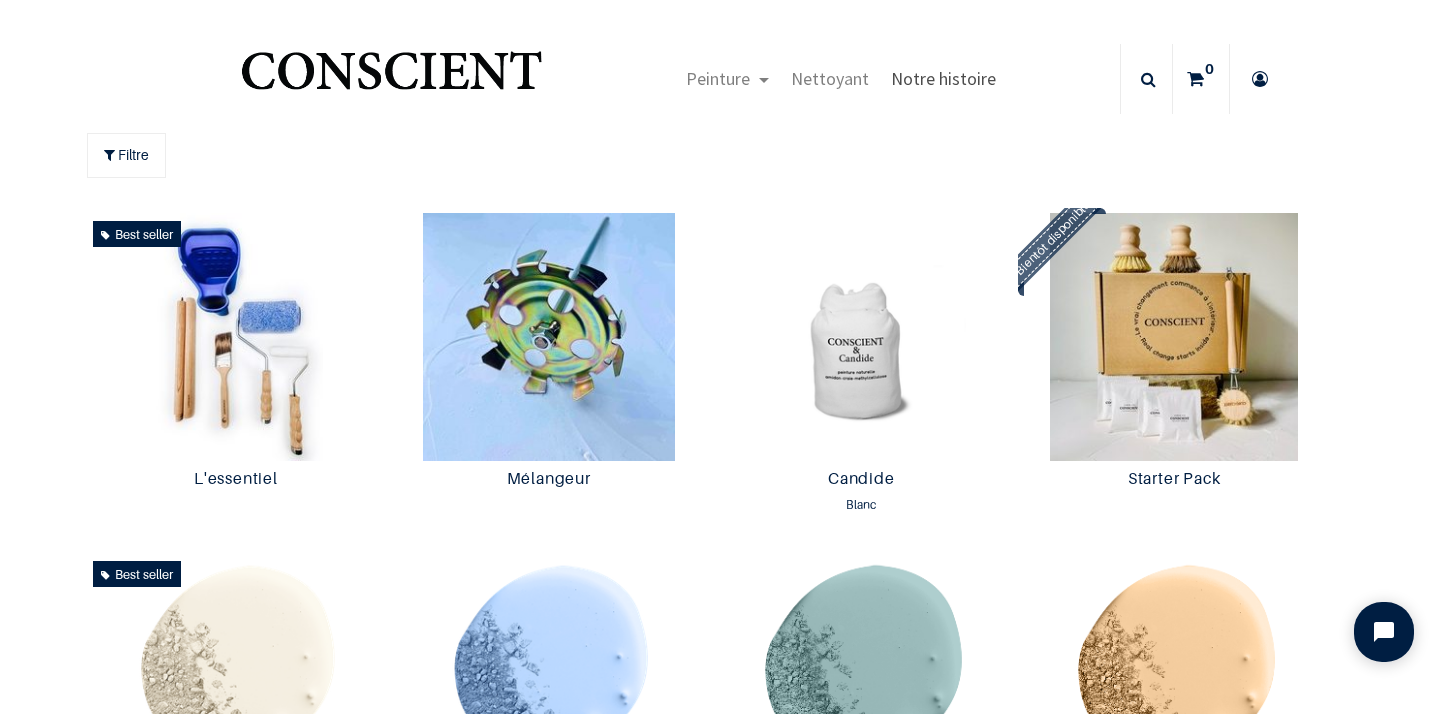 click on "Notre histoire" at bounding box center (943, 78) 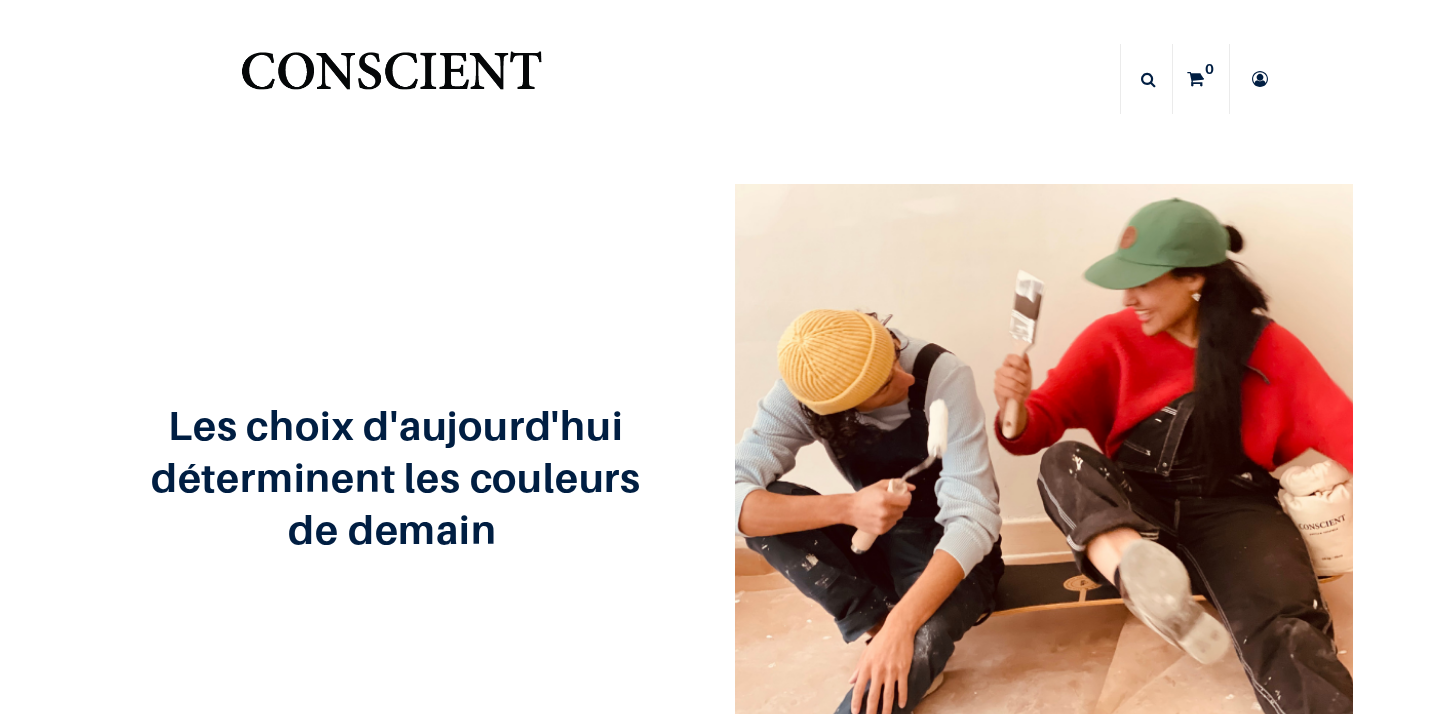 scroll, scrollTop: 0, scrollLeft: 0, axis: both 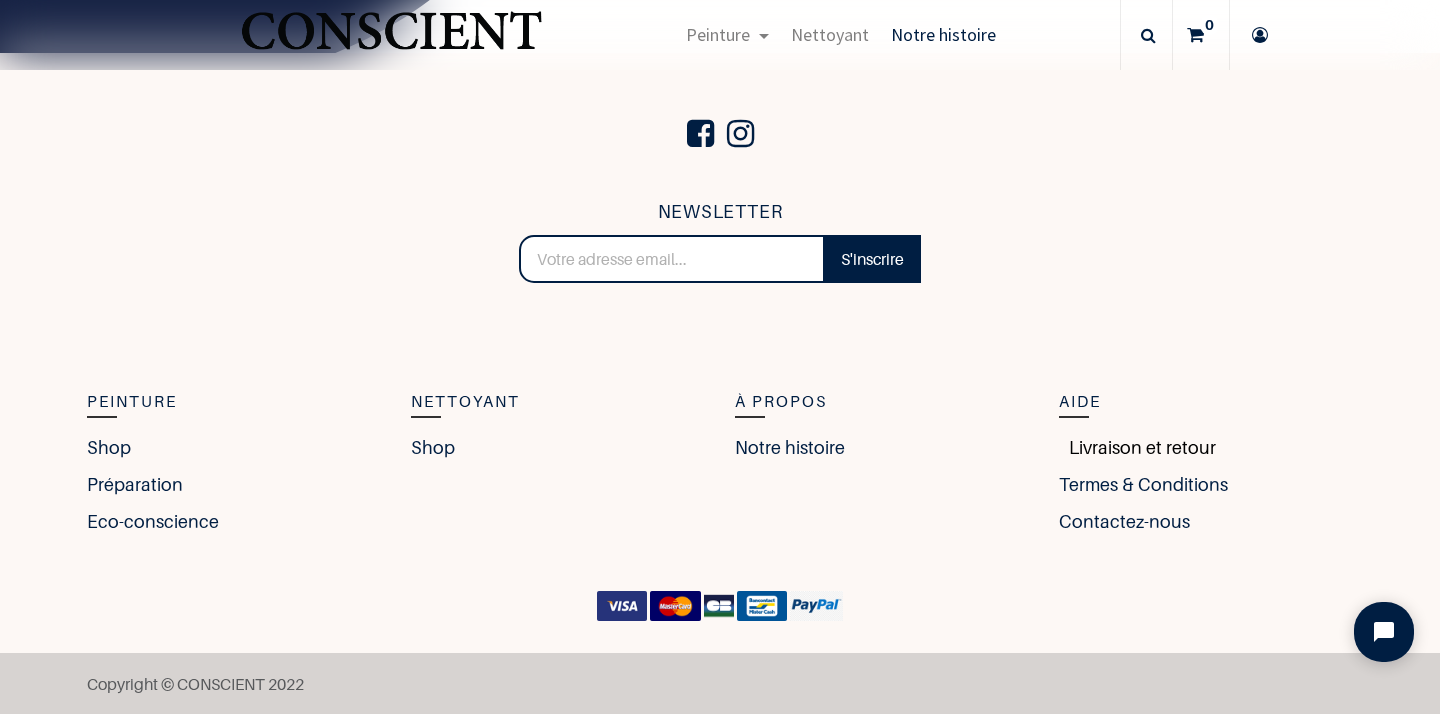 click on "Livraison et retour" at bounding box center (1137, 447) 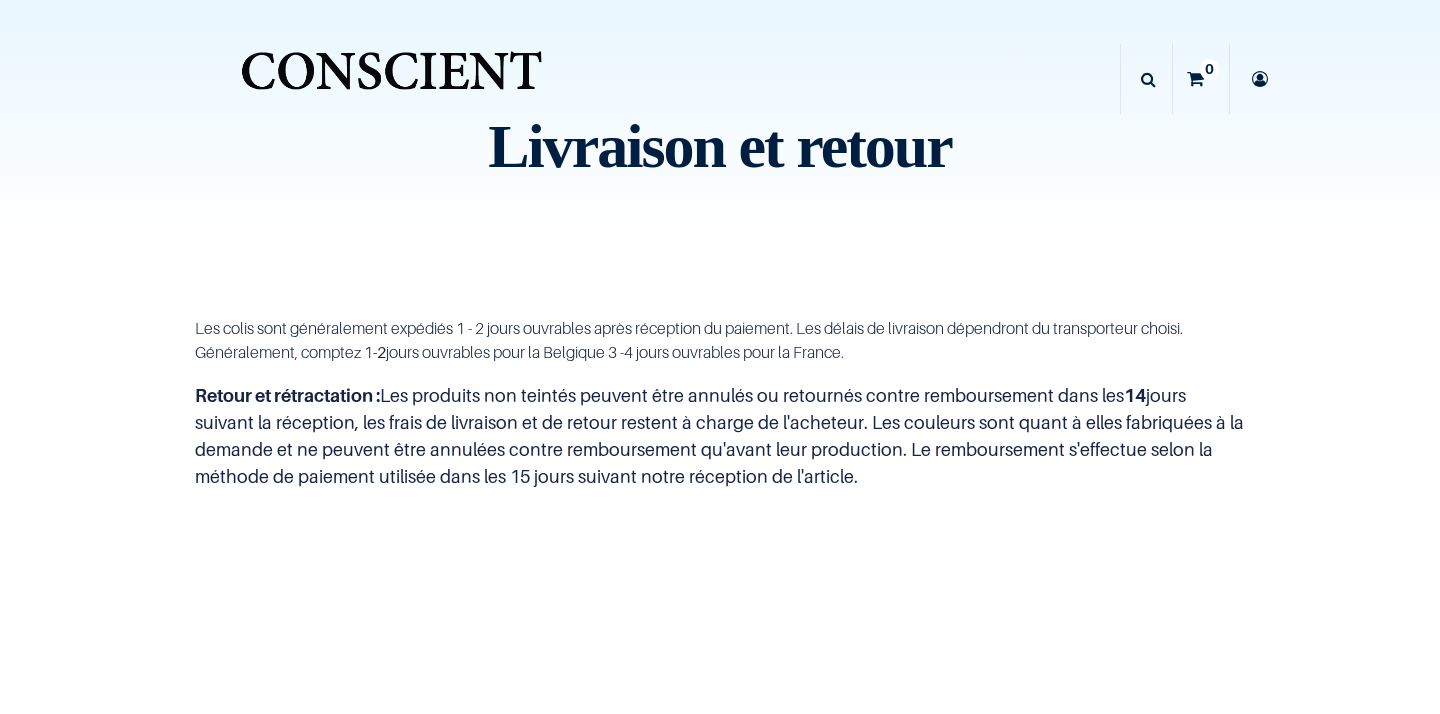 scroll, scrollTop: 0, scrollLeft: 0, axis: both 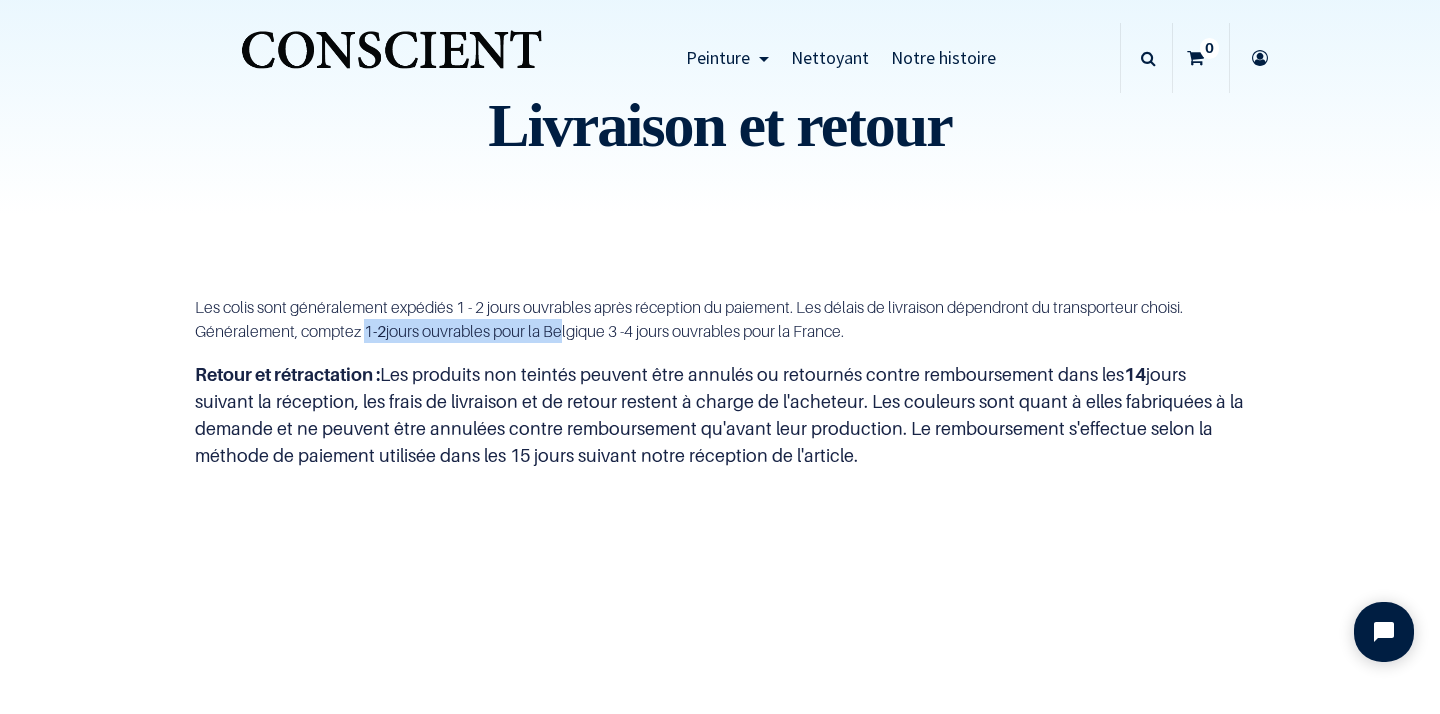 drag, startPoint x: 367, startPoint y: 329, endPoint x: 556, endPoint y: 327, distance: 189.01057 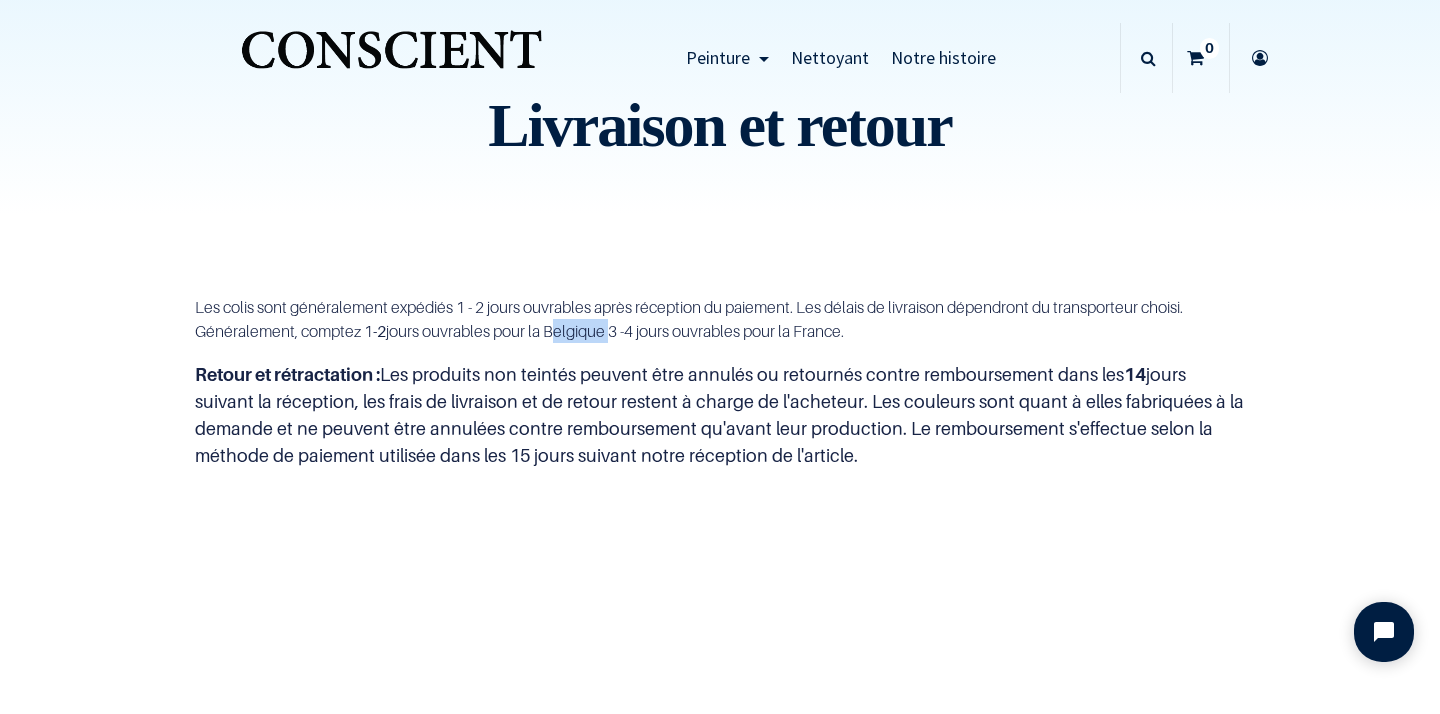 click on "Les colis sont généralement expédiés 1 - 2 jours ouvrables après réception du paiement. Les délais de livraison dépendront du transporteur choisi. Généralement, comptez 1 -2  jours ouvrables pour la Belgique 3 -4 jours ouvrables pour la France." at bounding box center (720, 319) 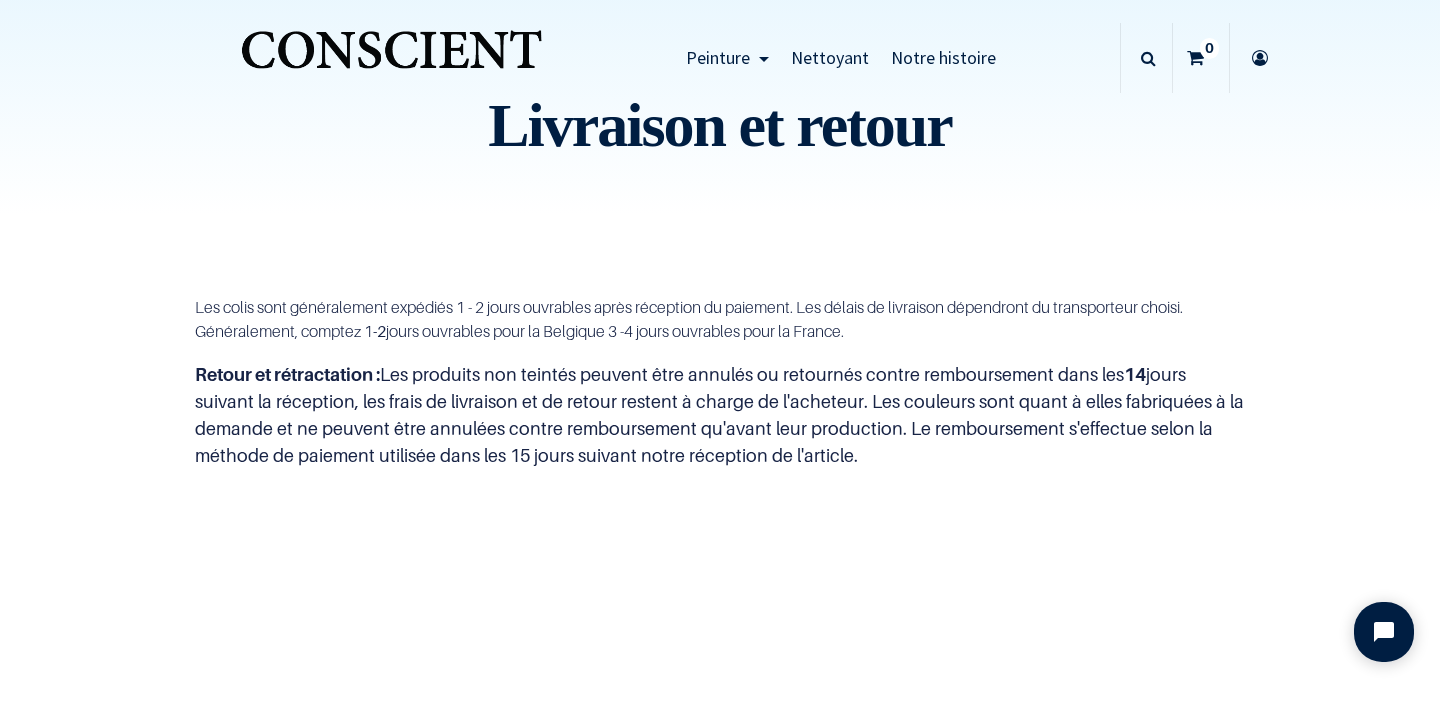 click at bounding box center [1260, 58] 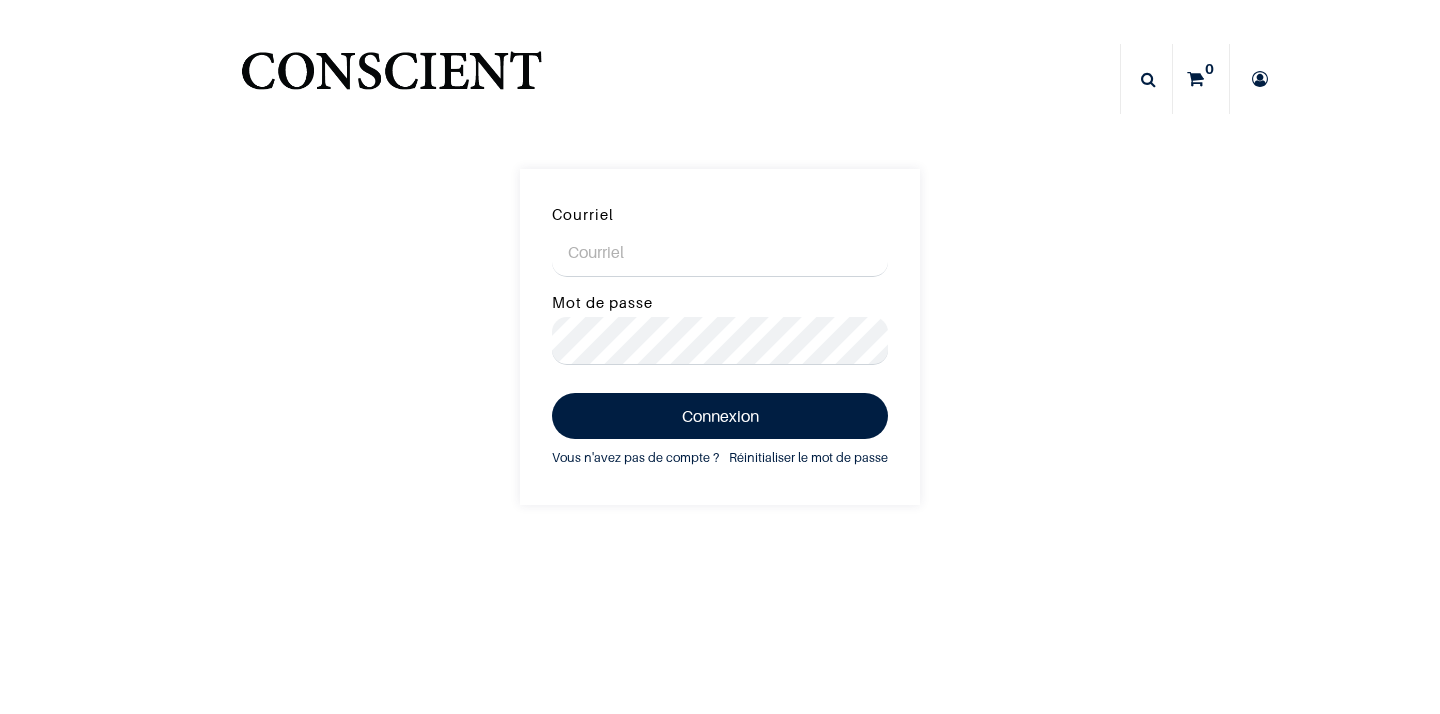 scroll, scrollTop: 0, scrollLeft: 0, axis: both 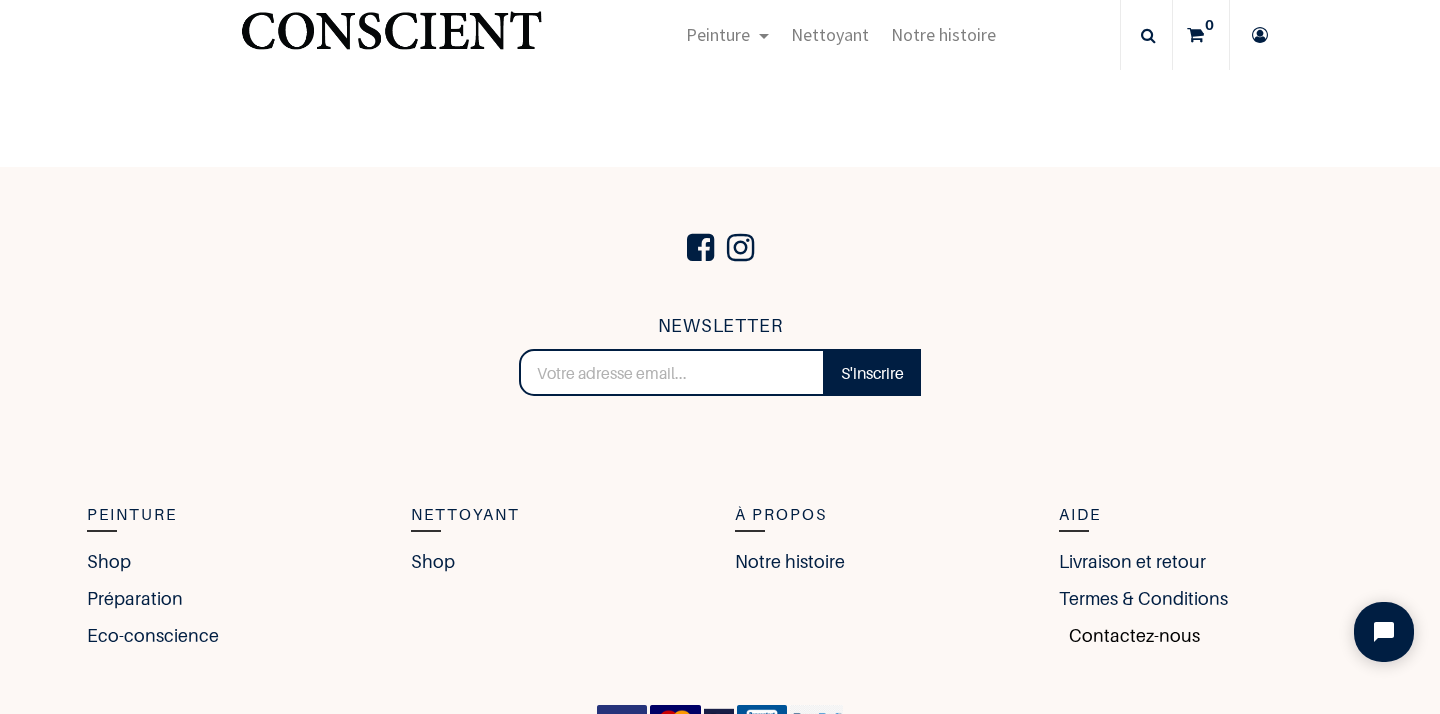 click on "Contactez-nous" at bounding box center (1129, 635) 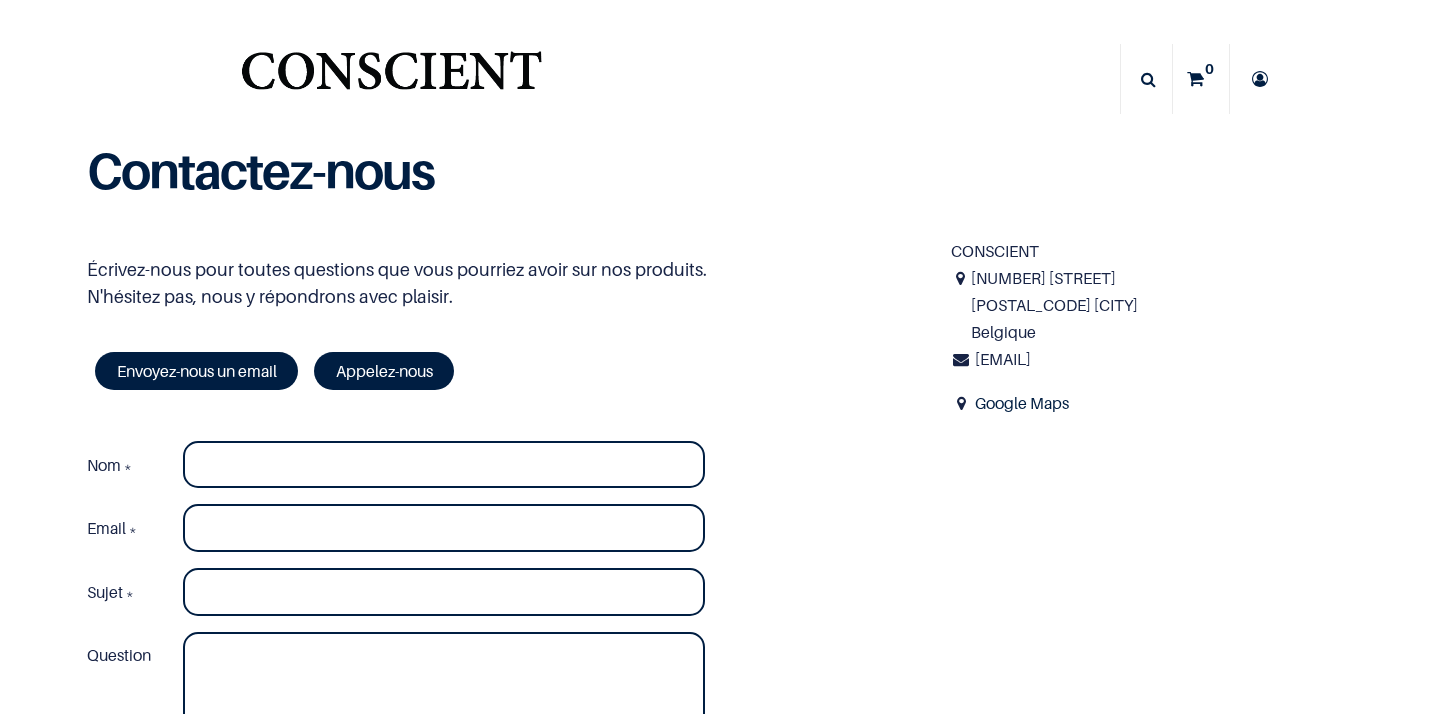 scroll, scrollTop: 0, scrollLeft: 0, axis: both 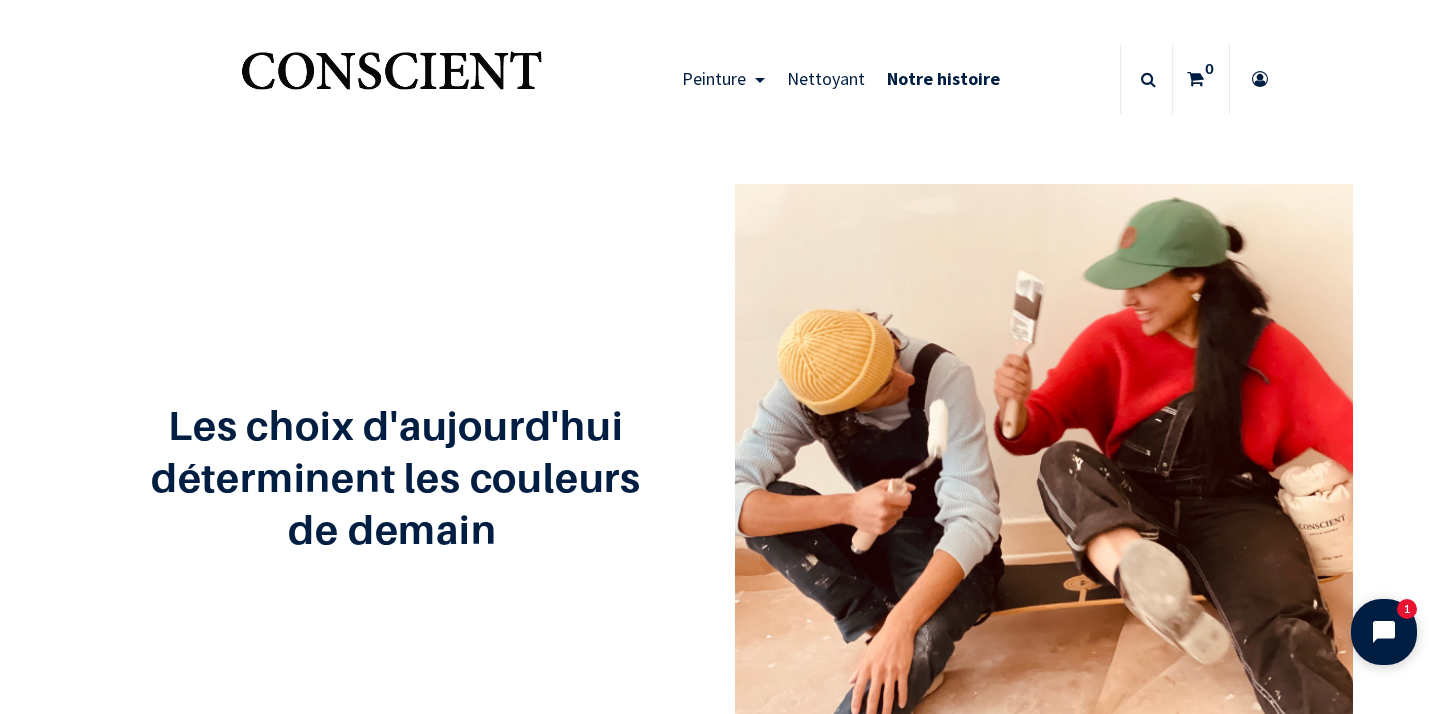 click at bounding box center (1384, 632) 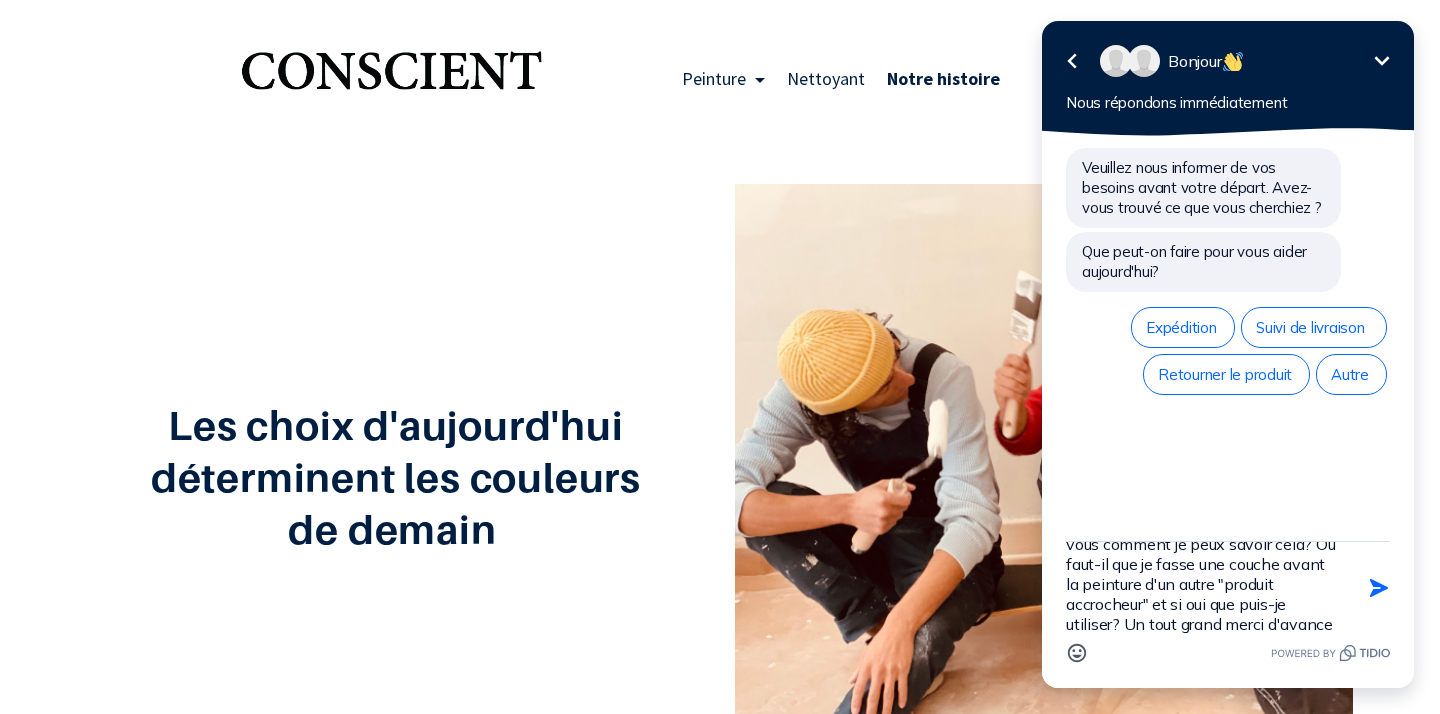 scroll, scrollTop: 264, scrollLeft: 0, axis: vertical 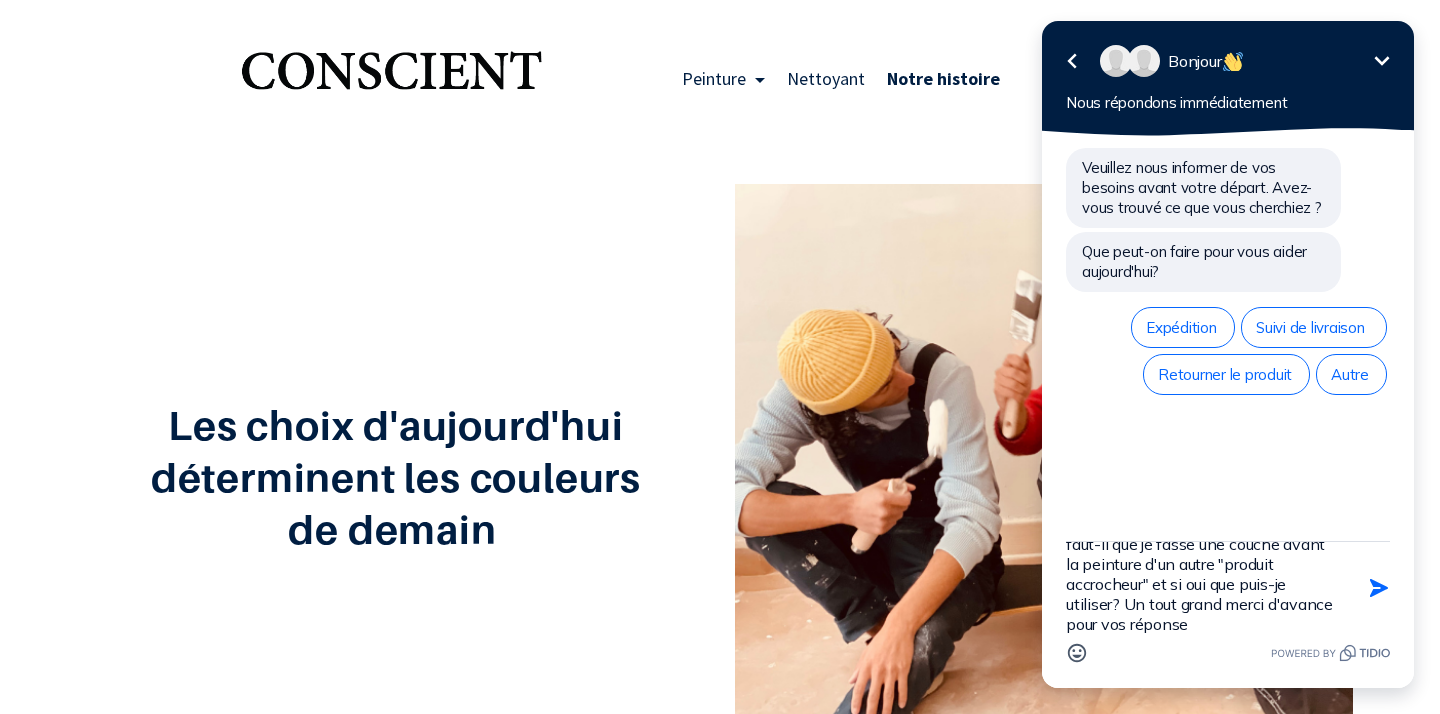 type on "Bonjour, je suis enceinte en début de grossesse et cherche donc une alternative à la peinture classique, que je puisse respirer sans risque. Vos peintures ont l'air de cocher toutes les cases ! Toutefois, c'est pour repeindre les murs d'une vieille maison, certains seront enduis donc je pense que là-dessus il n'y aura pas de problème. Mais pour les autres je me demande si c'est pas de la peinture à huile. Savez vous comment je peux savoir cela? Ou faut-il que je fasse une couche avant la peinture d'un autre "produit accrocheur" et si oui que puis-je utiliser? Un tout grand merci d'avance pour vos réponses" 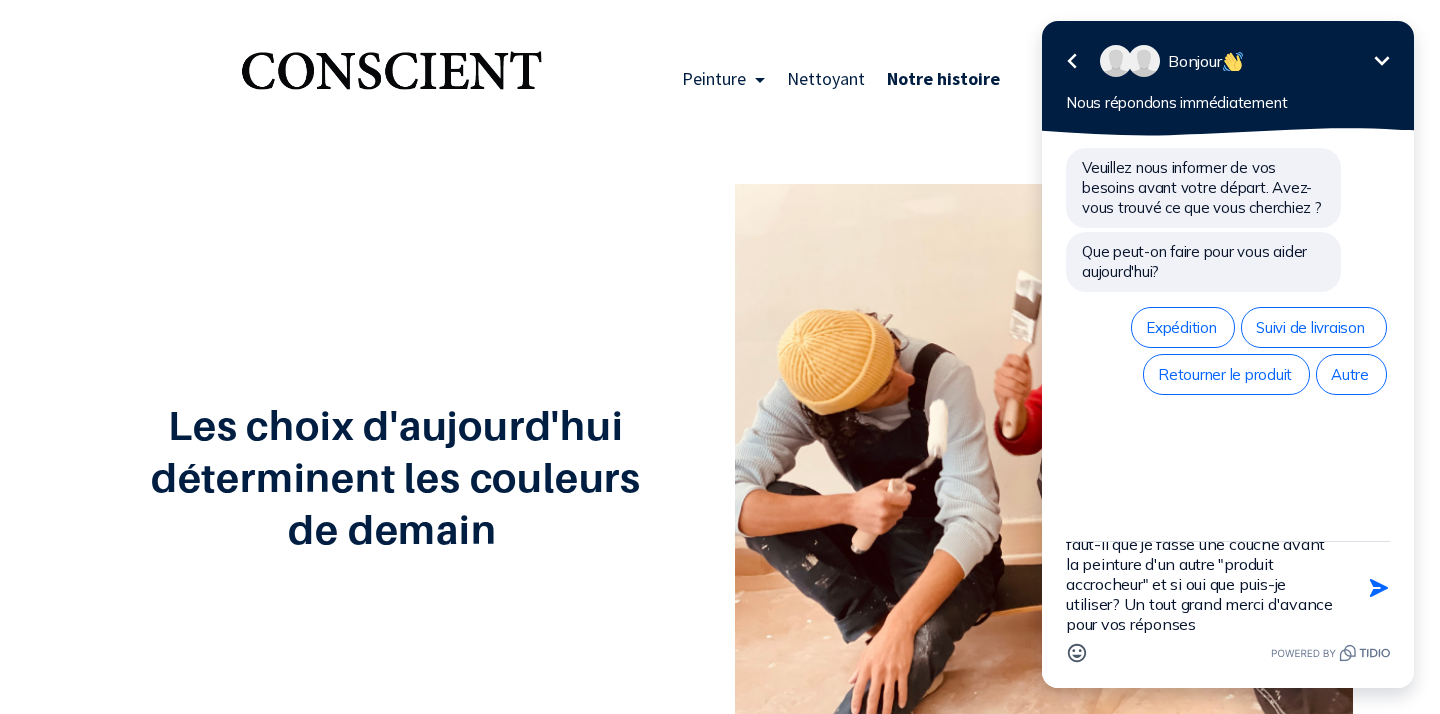 type 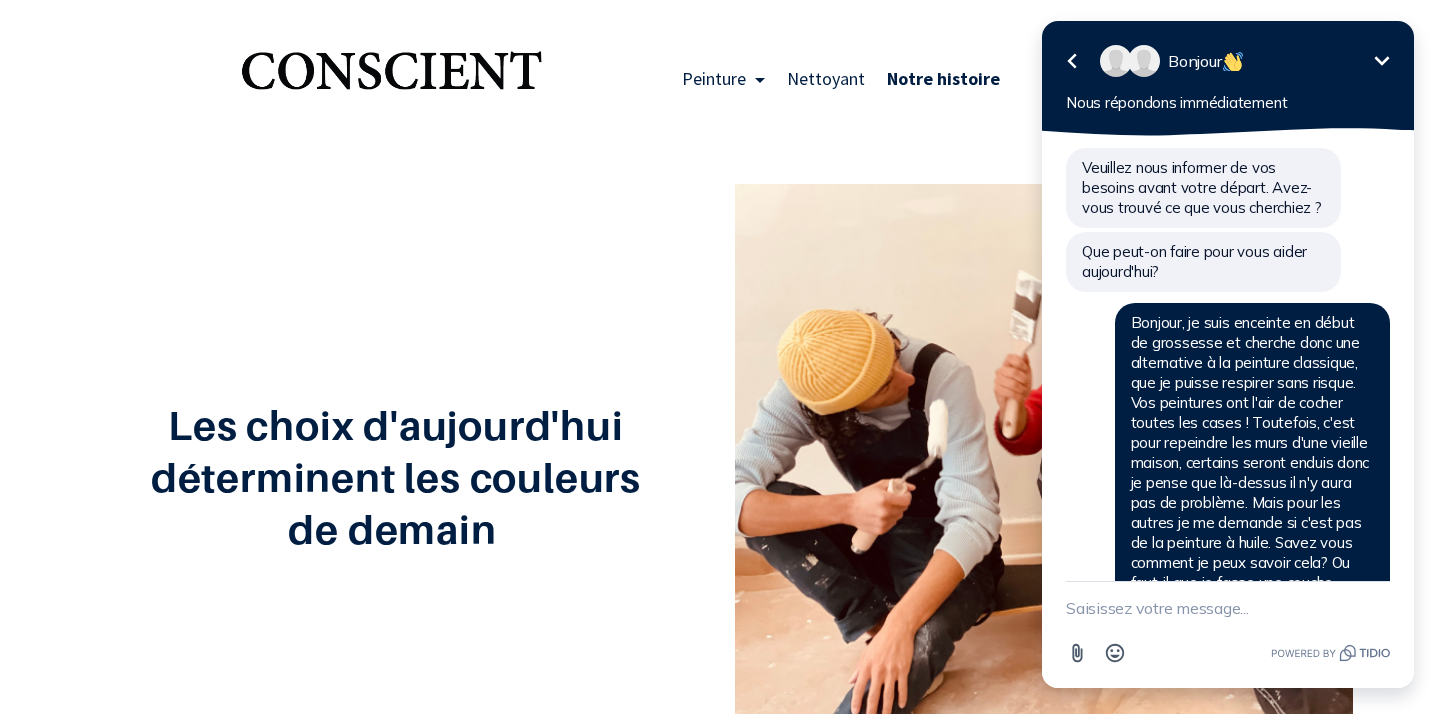 scroll, scrollTop: 128, scrollLeft: 0, axis: vertical 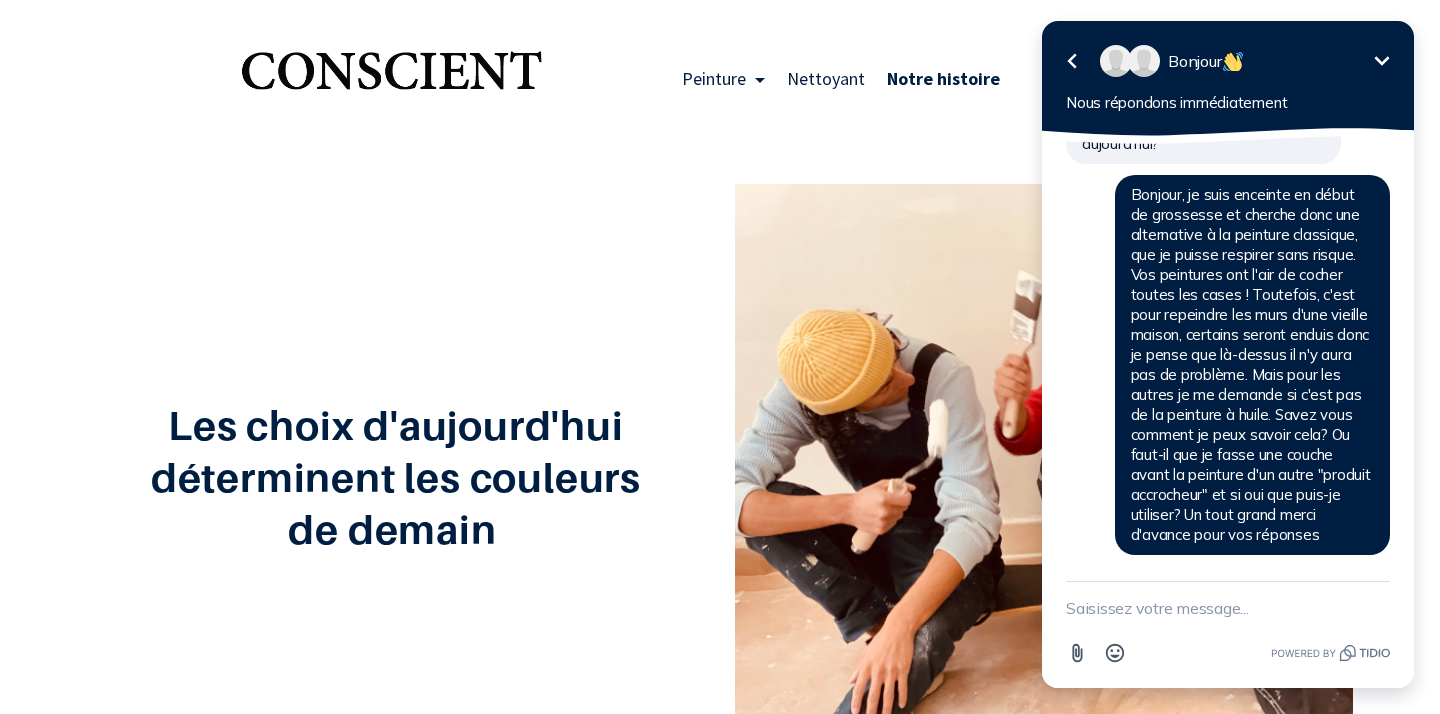 click 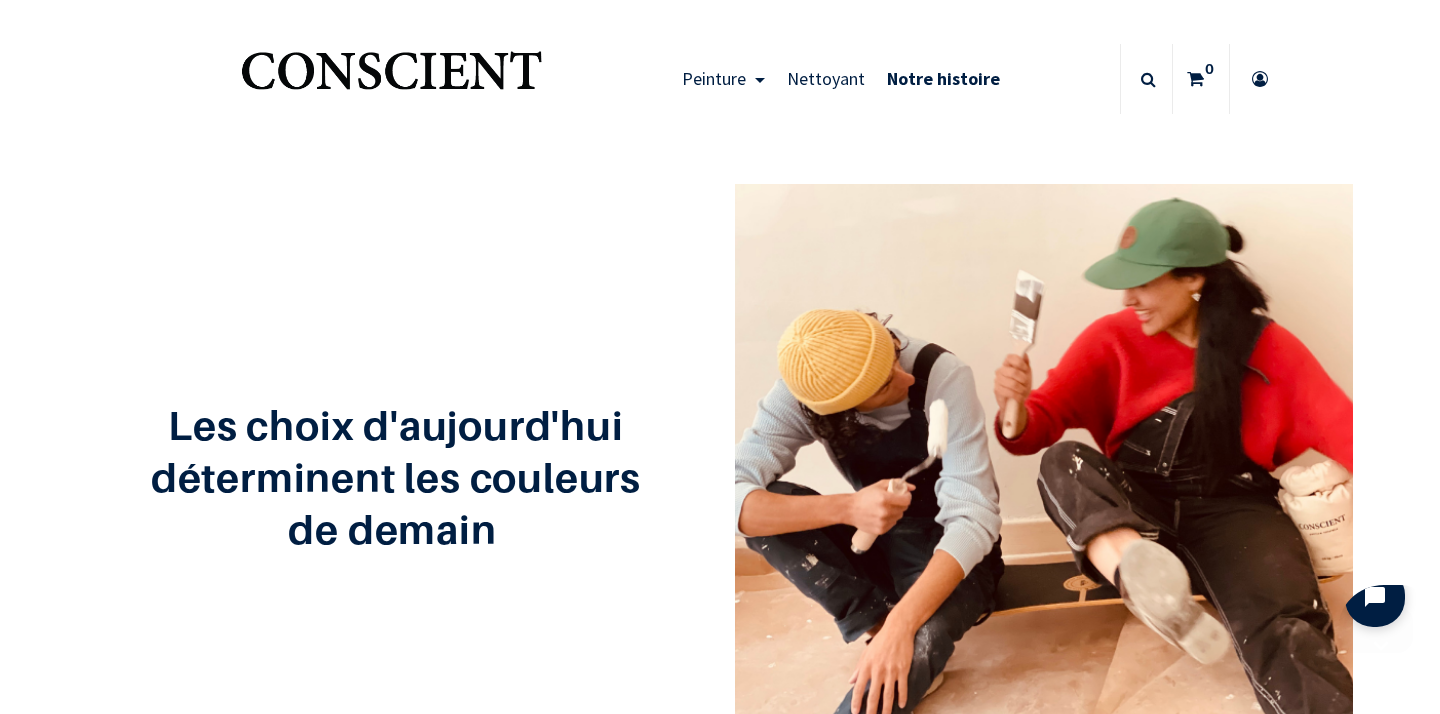 scroll, scrollTop: 0, scrollLeft: 0, axis: both 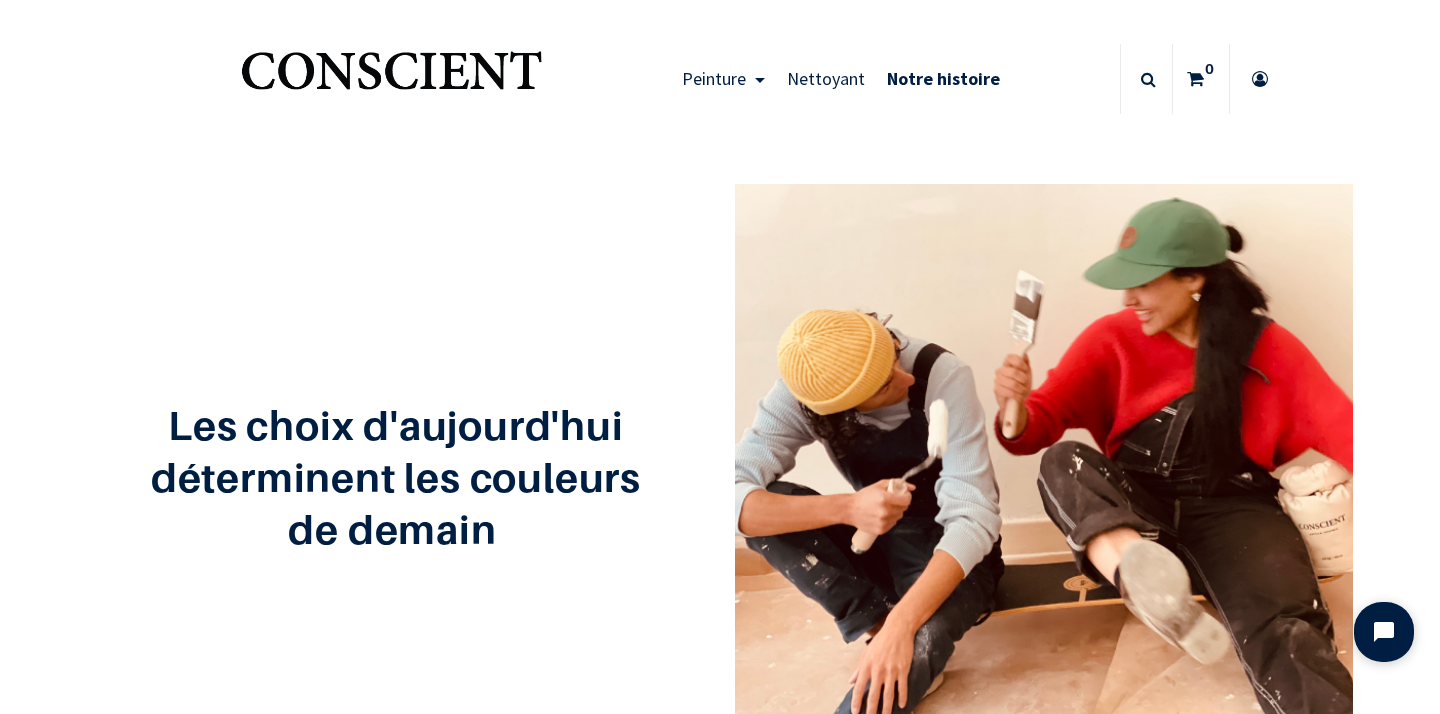 click at bounding box center [391, 79] 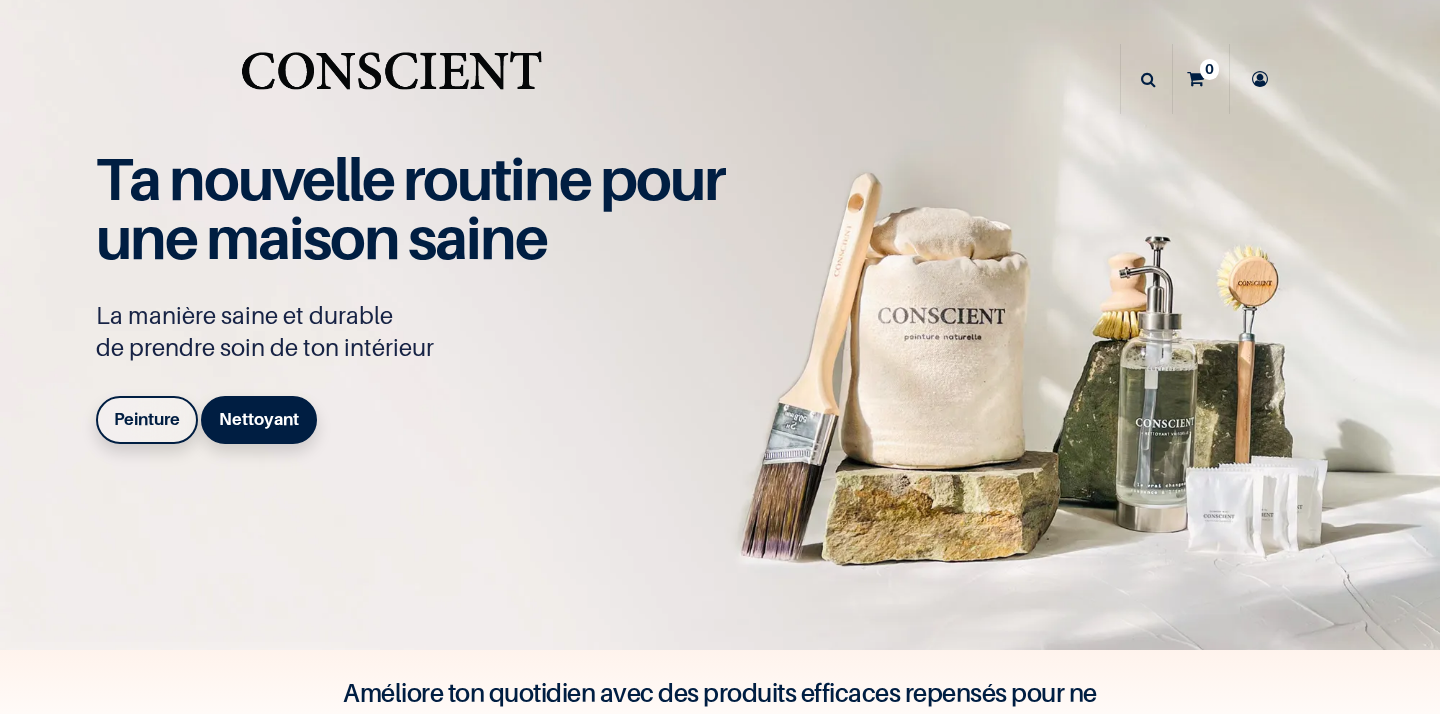 scroll, scrollTop: 0, scrollLeft: 0, axis: both 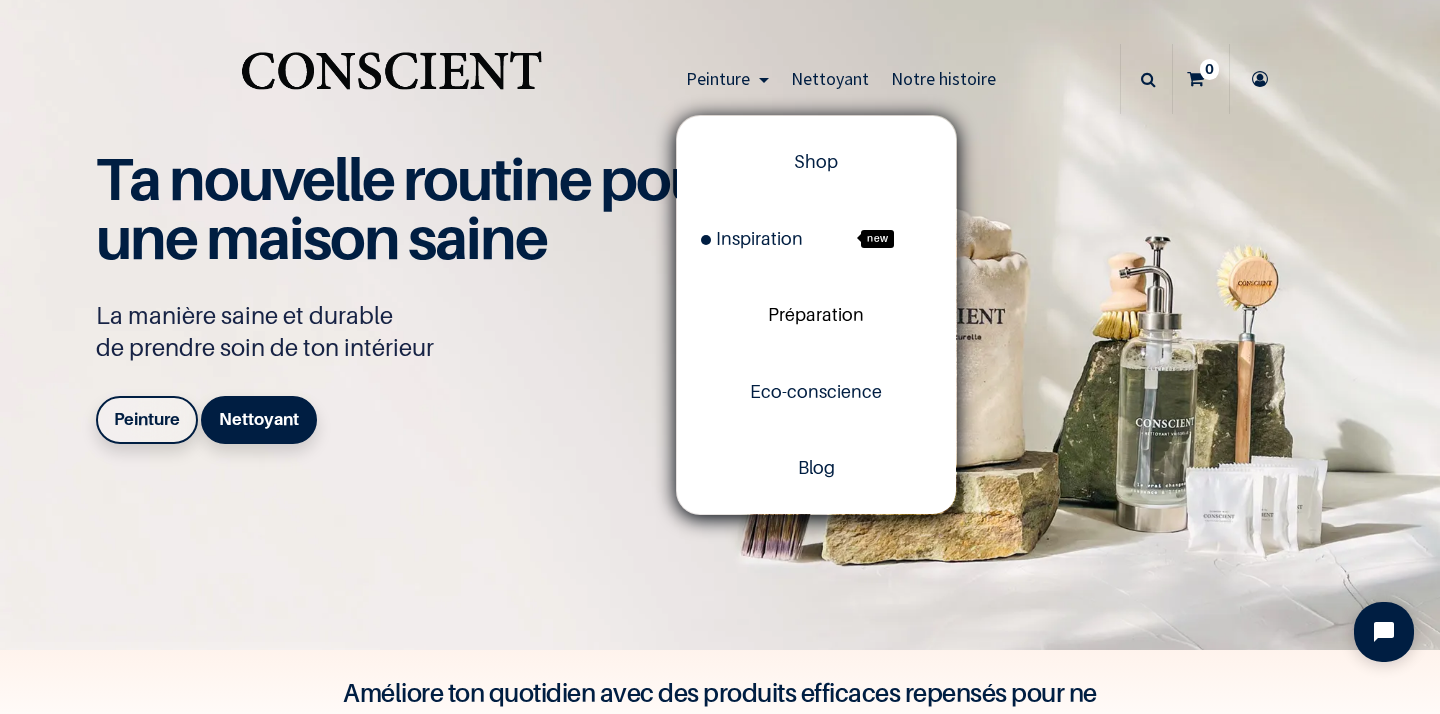 click on "Préparation" at bounding box center (816, 314) 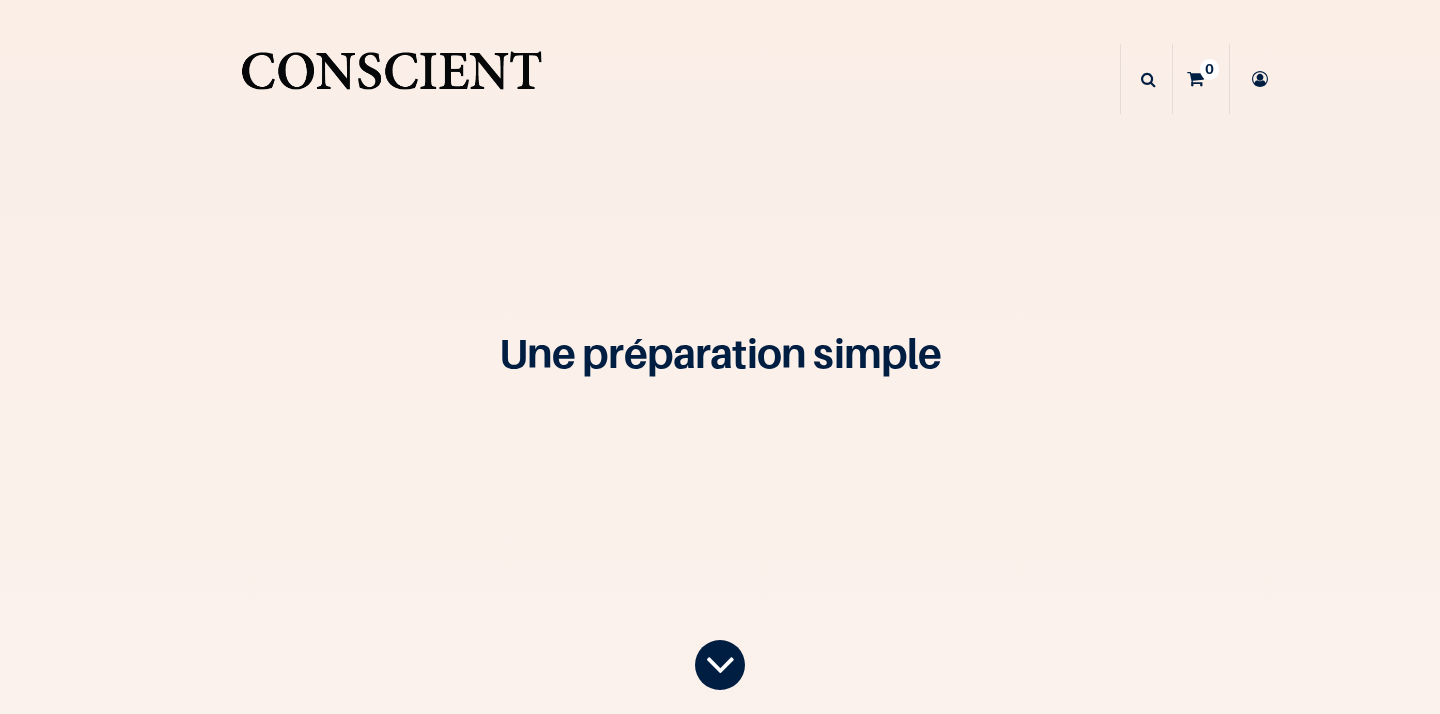 scroll, scrollTop: 0, scrollLeft: 0, axis: both 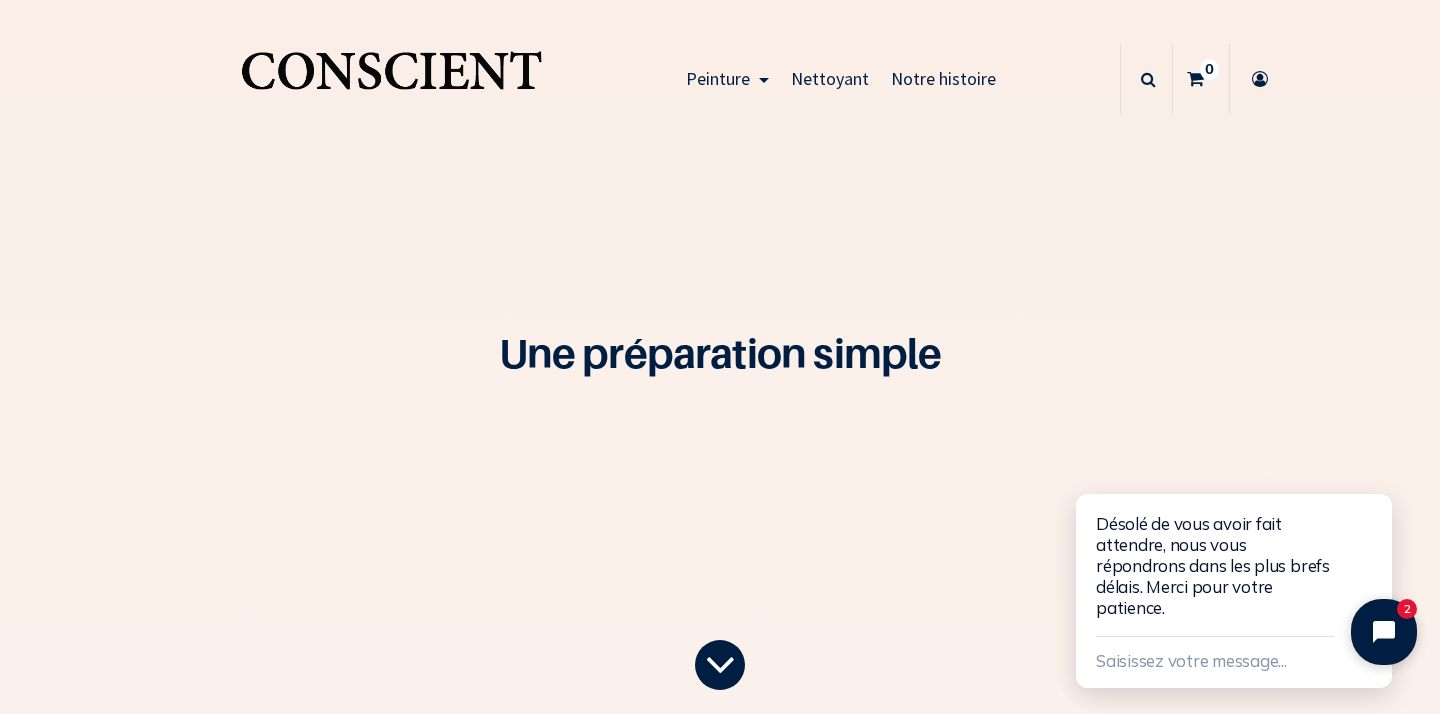 click 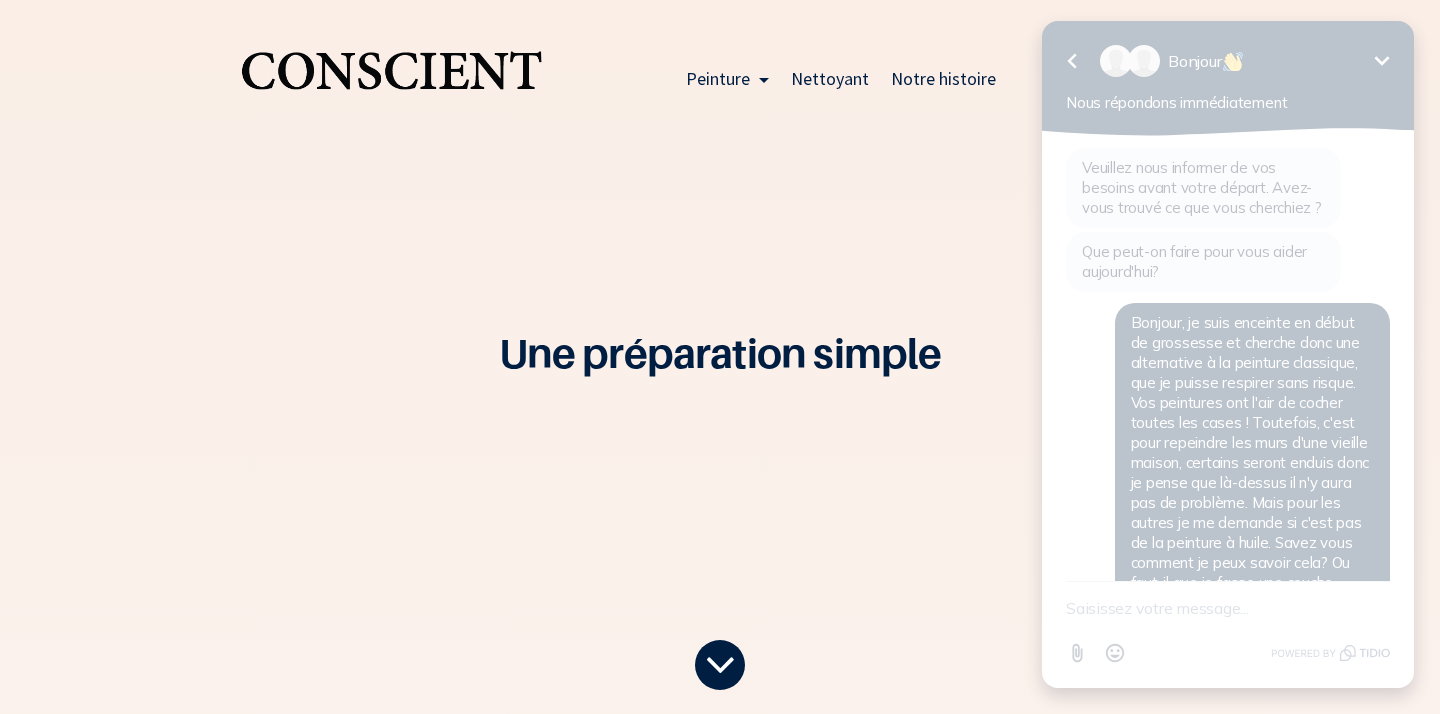 scroll, scrollTop: 363, scrollLeft: 0, axis: vertical 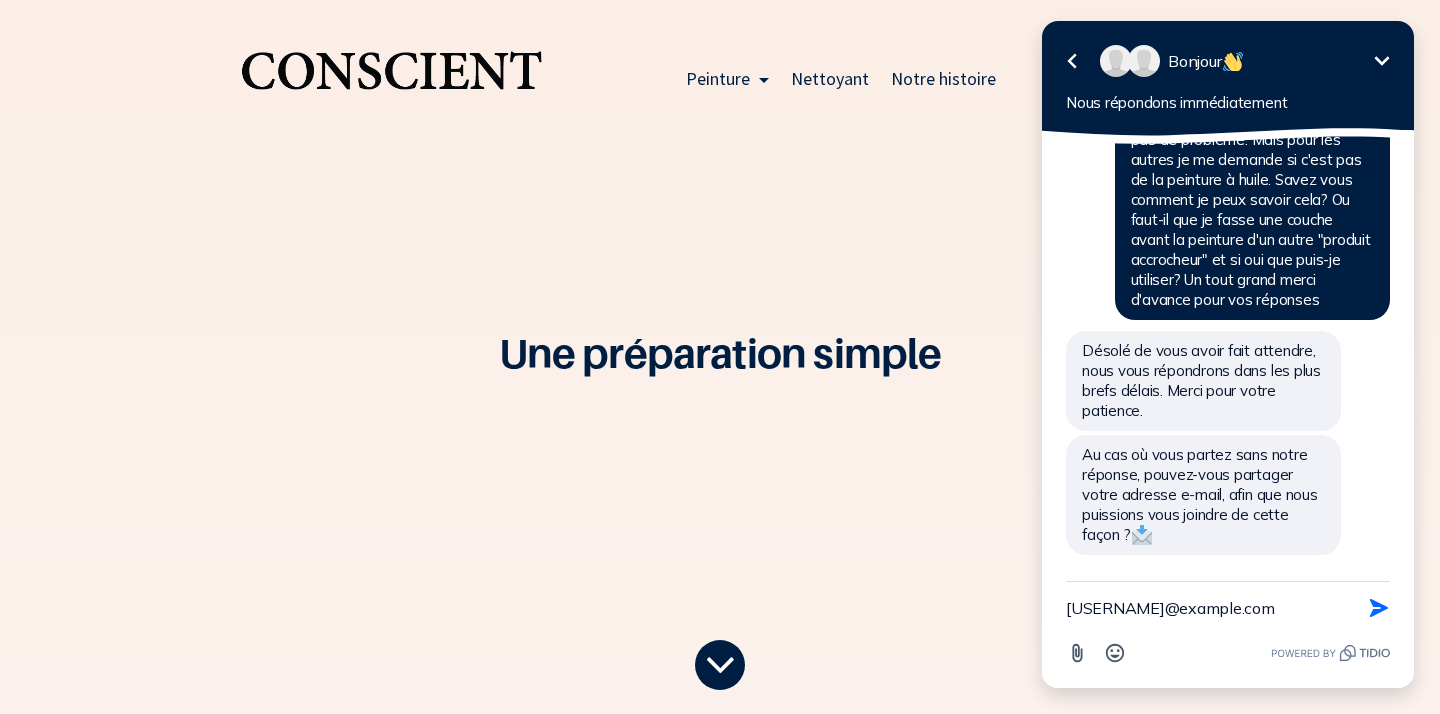 click on "vanderclauencamille@gmail.com" at bounding box center [1203, 608] 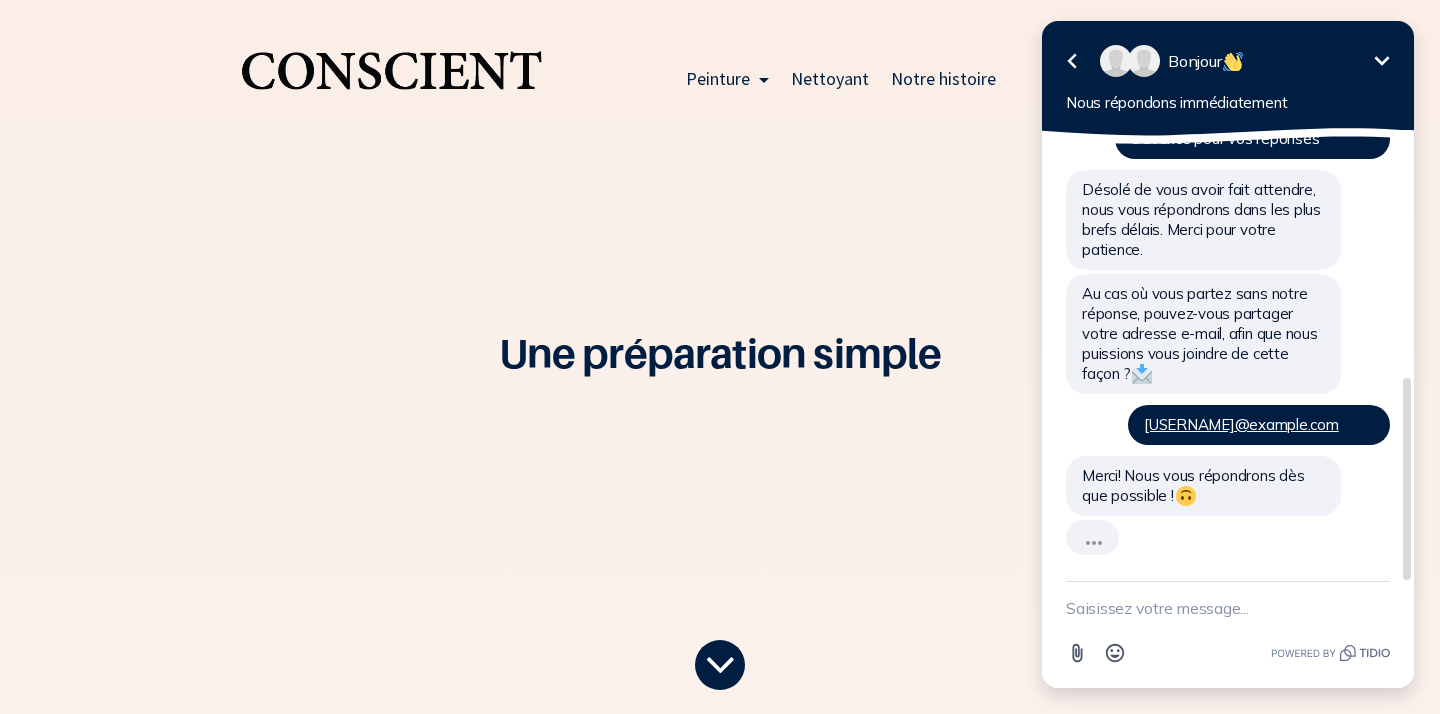 scroll, scrollTop: 486, scrollLeft: 0, axis: vertical 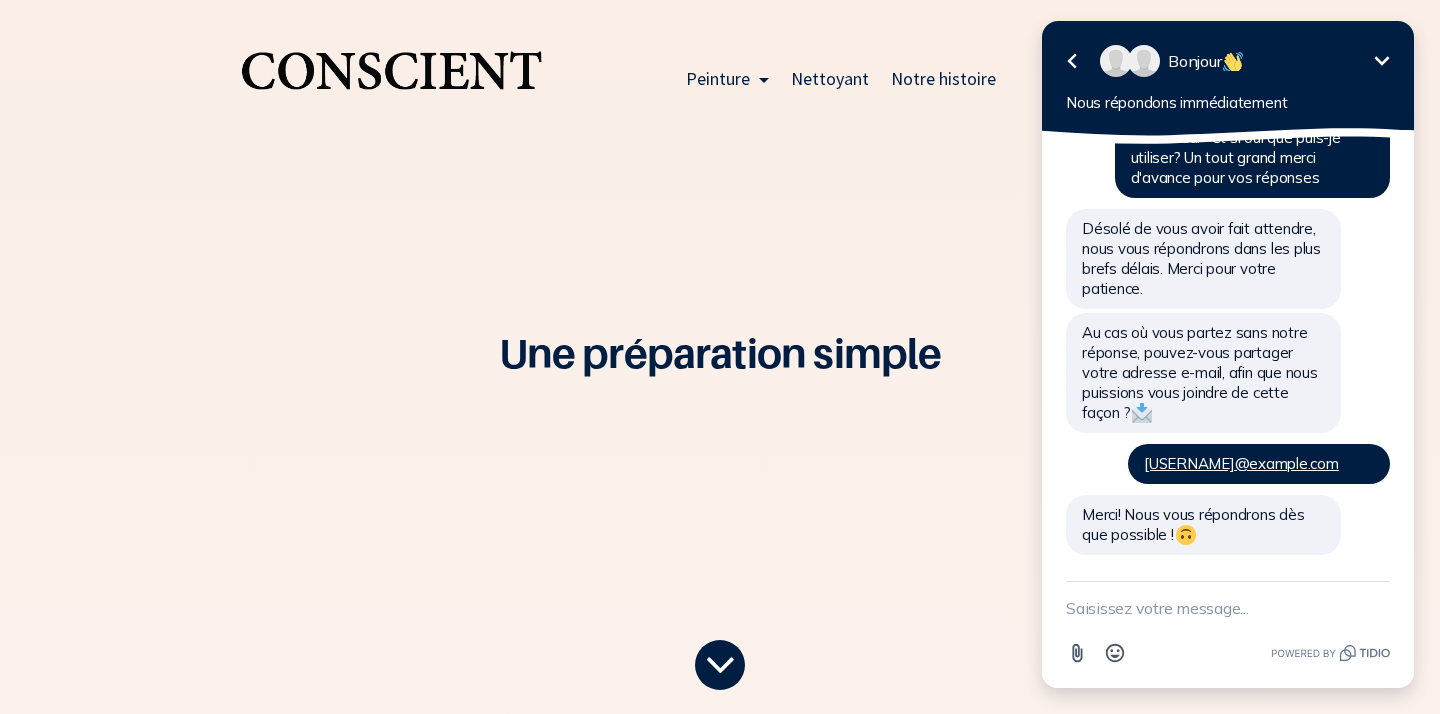 click 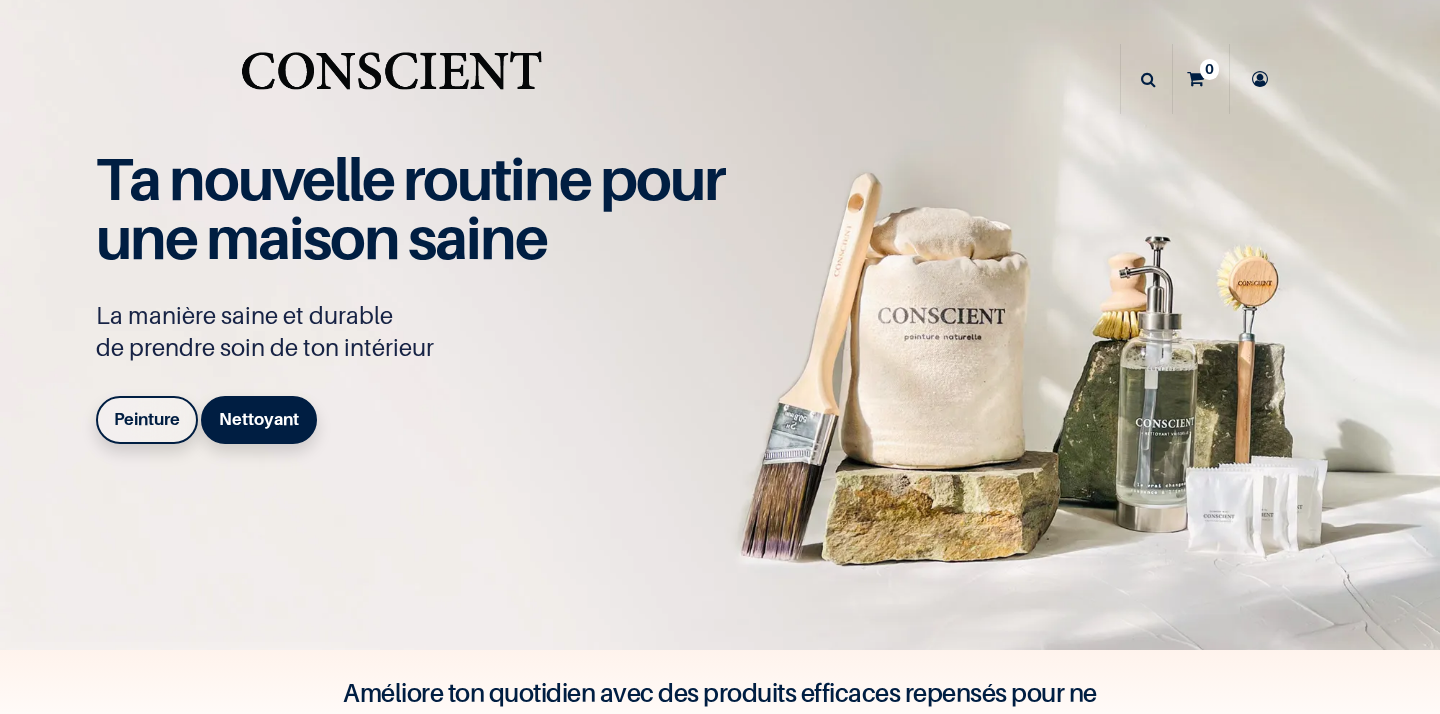 scroll, scrollTop: 0, scrollLeft: 0, axis: both 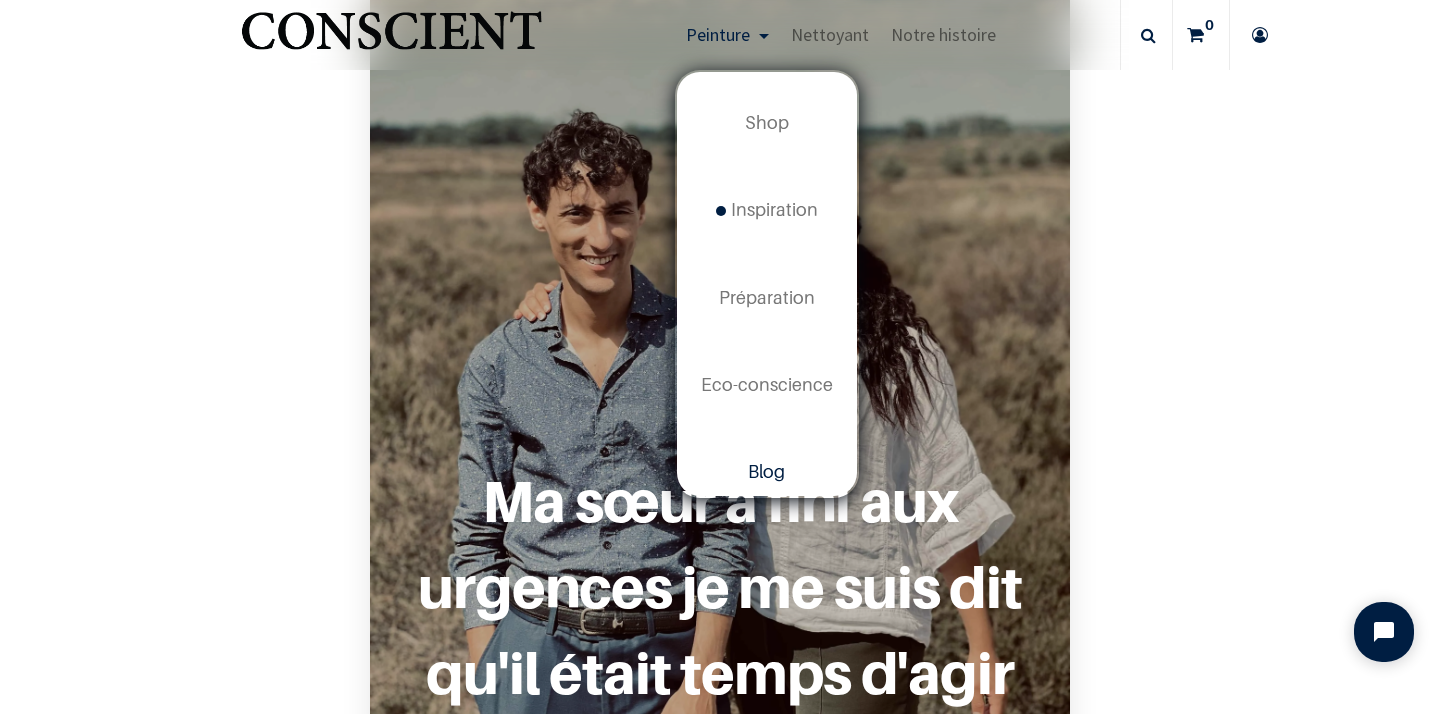 click on "Blog" at bounding box center (766, 471) 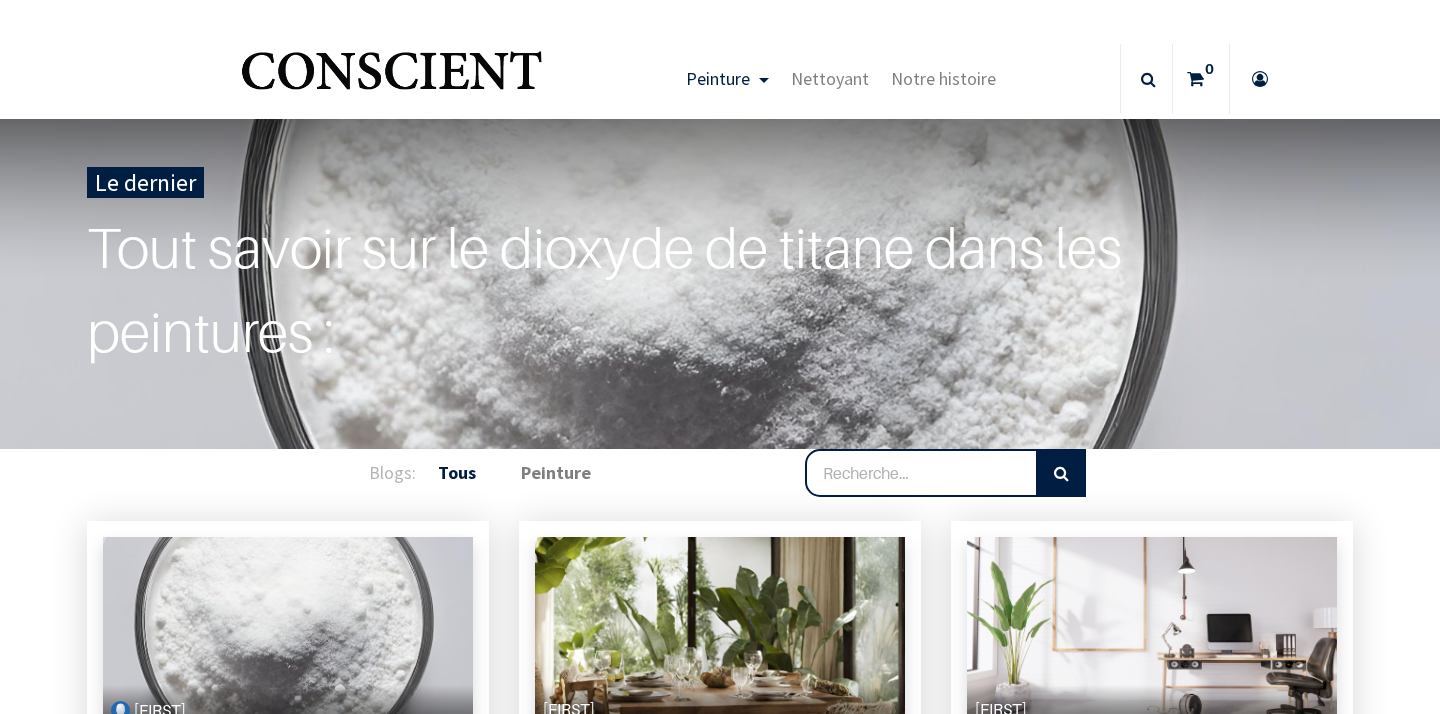 scroll, scrollTop: 0, scrollLeft: 0, axis: both 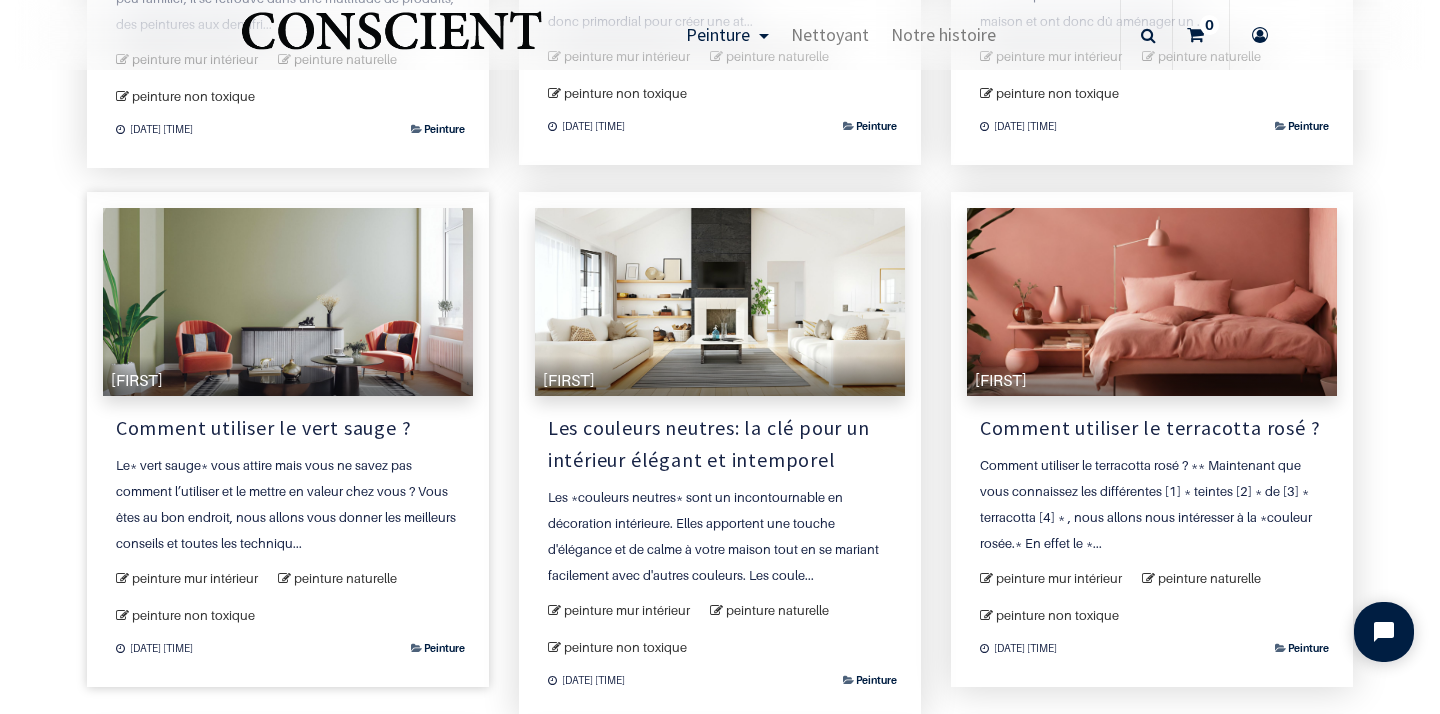 click on "Le* vert sauge* vous attire mais vous ne savez pas comment l’utiliser et le mettre en valeur chez vous ? Vous êtes au bon endroit, nous allons vous donner les meilleurs conseils et toutes les techniqu..." at bounding box center (288, 504) 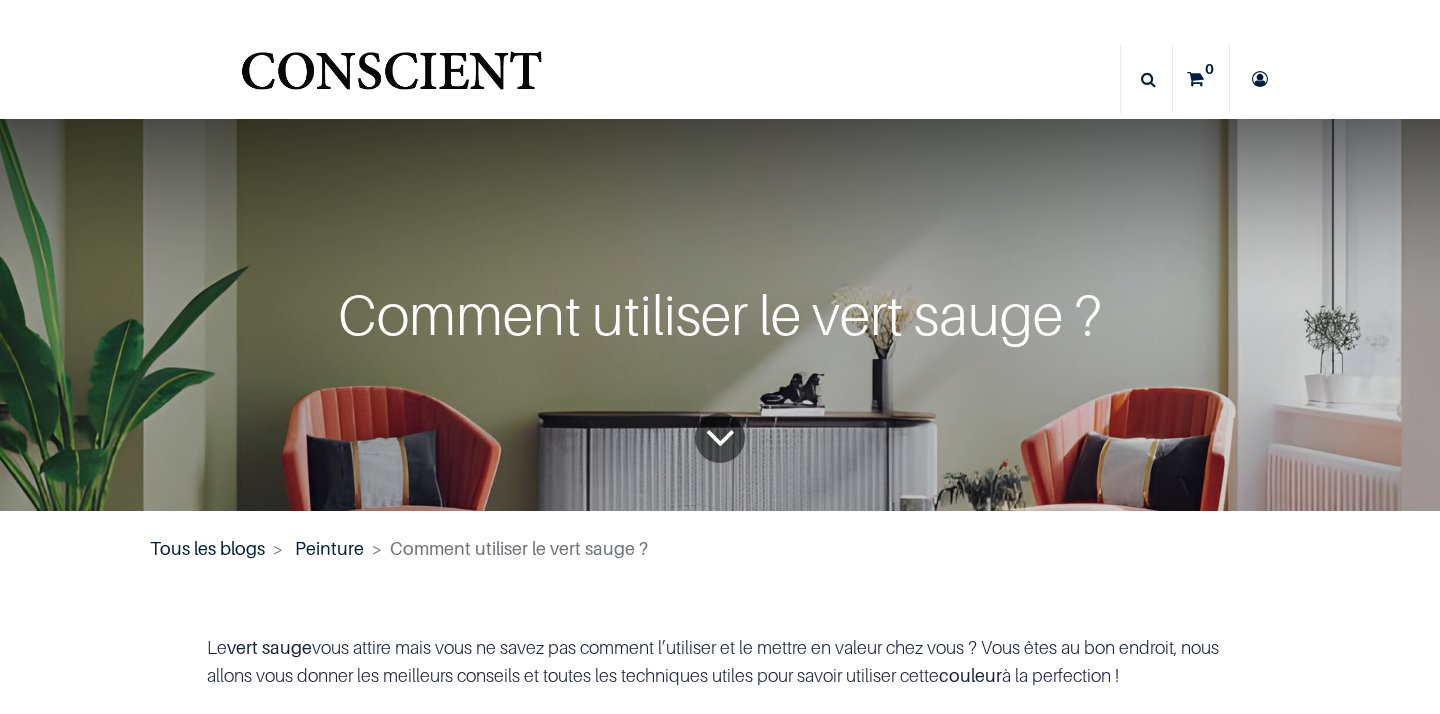 scroll, scrollTop: 0, scrollLeft: 0, axis: both 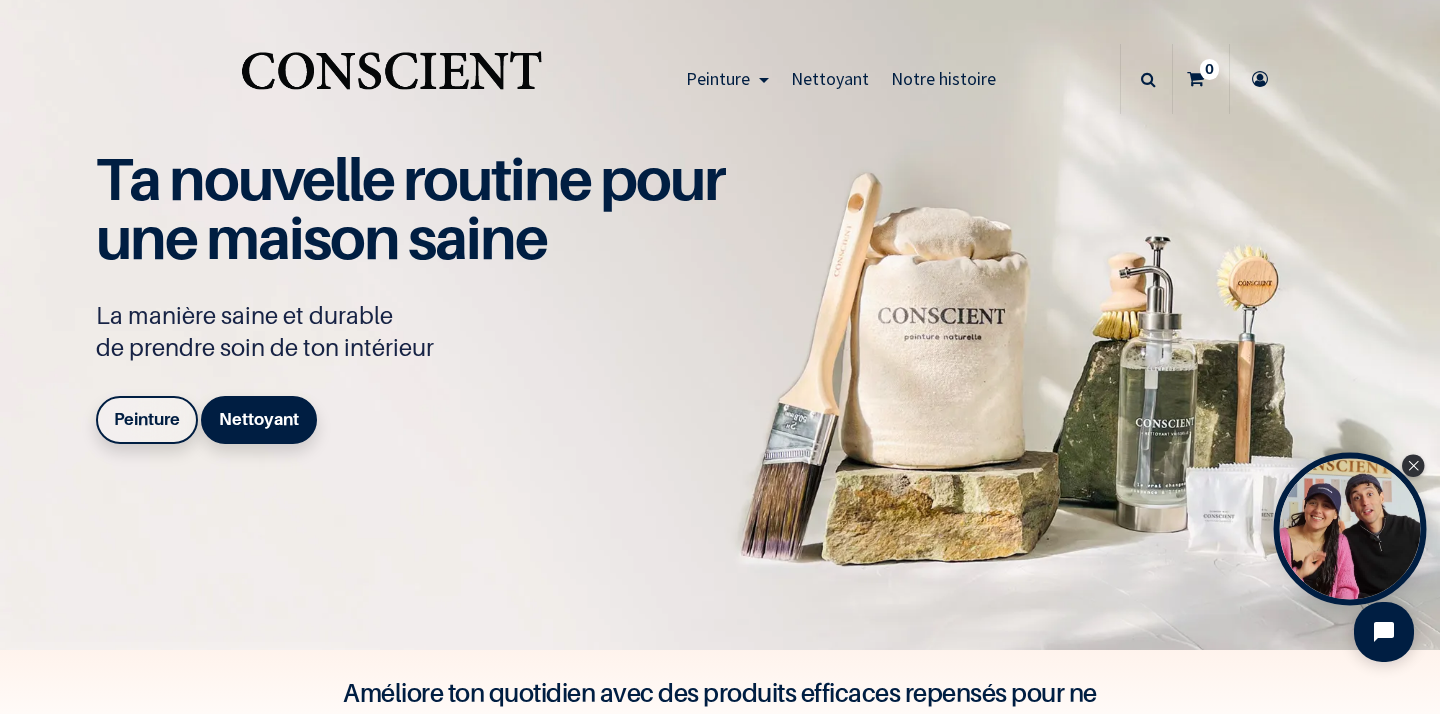 click at bounding box center (1350, 529) 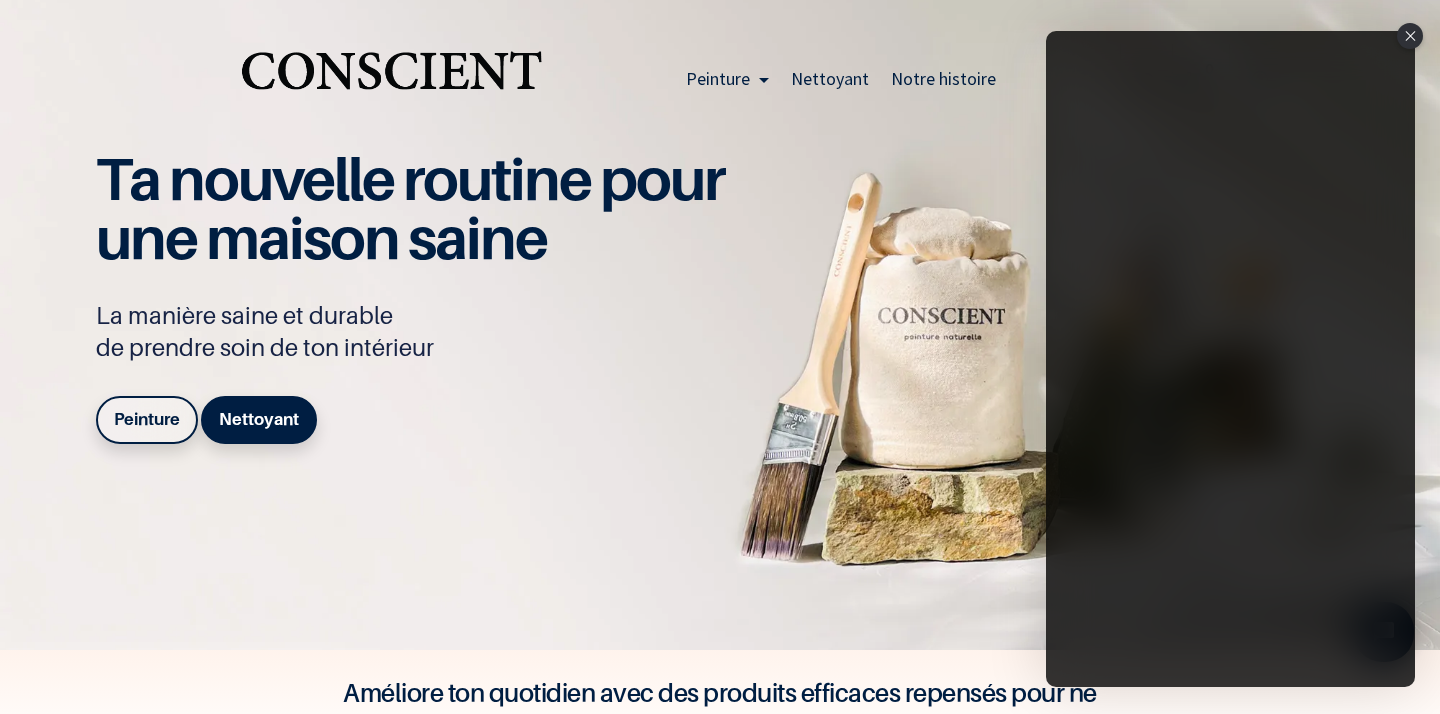 click on "Ta nouvelle routine pour une maison saine
La manière saine et durable   de prendre soin de ton intérieur
Peinture
Nettoyant" at bounding box center (421, 301) 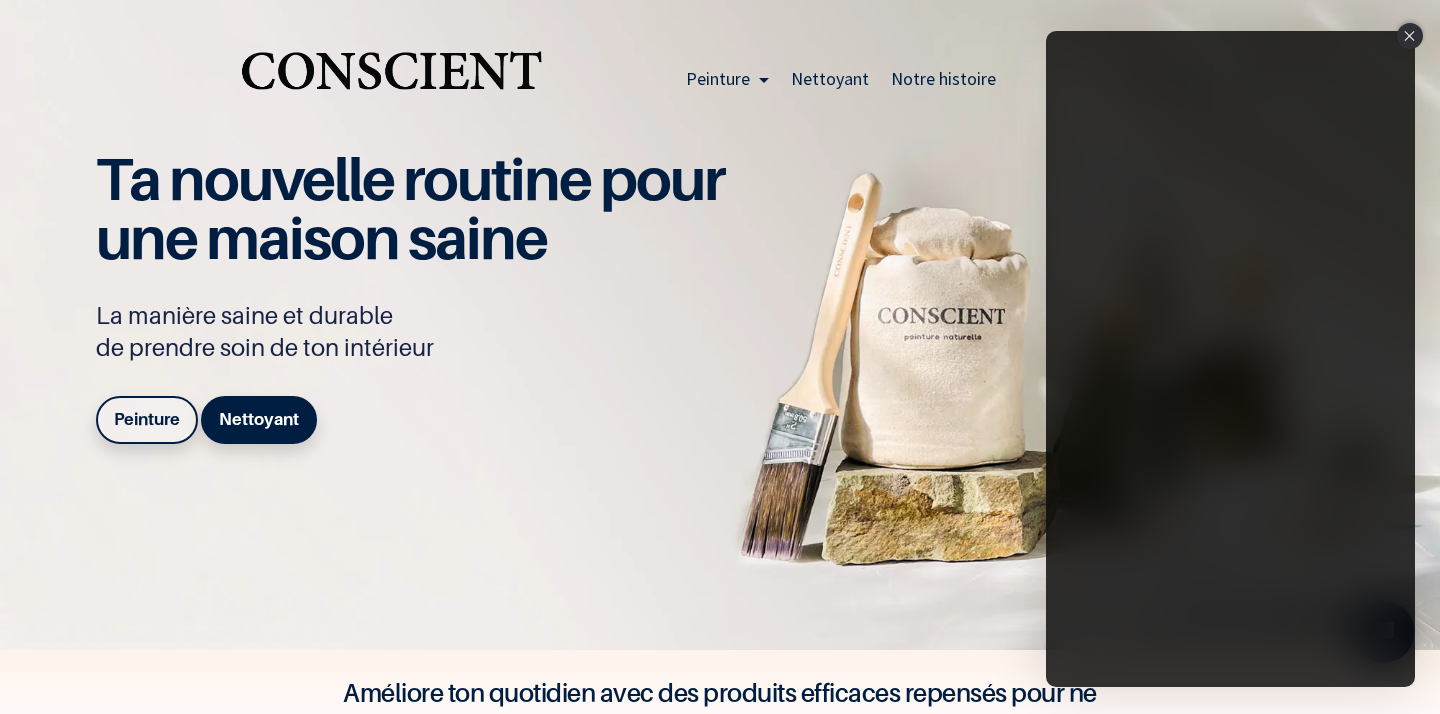click at bounding box center [1410, 36] 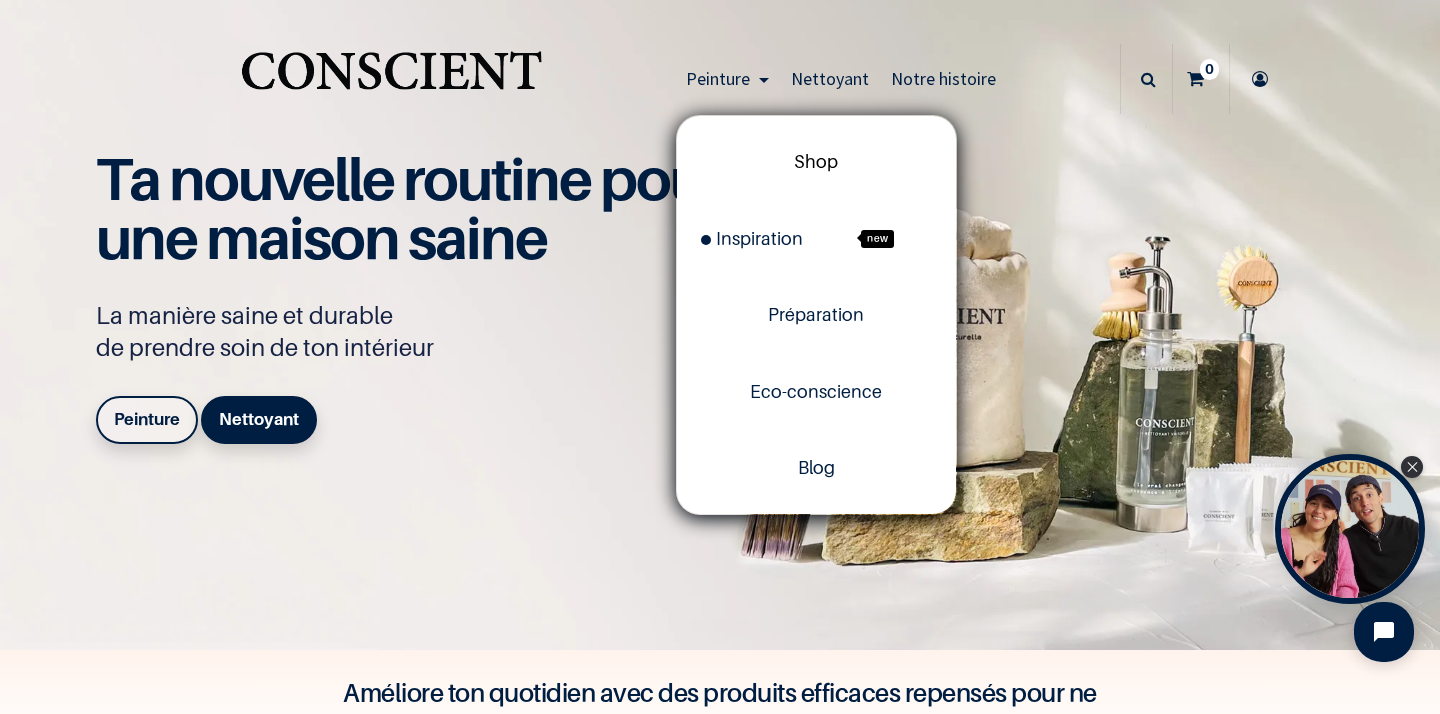 click on "Shop" at bounding box center (816, 161) 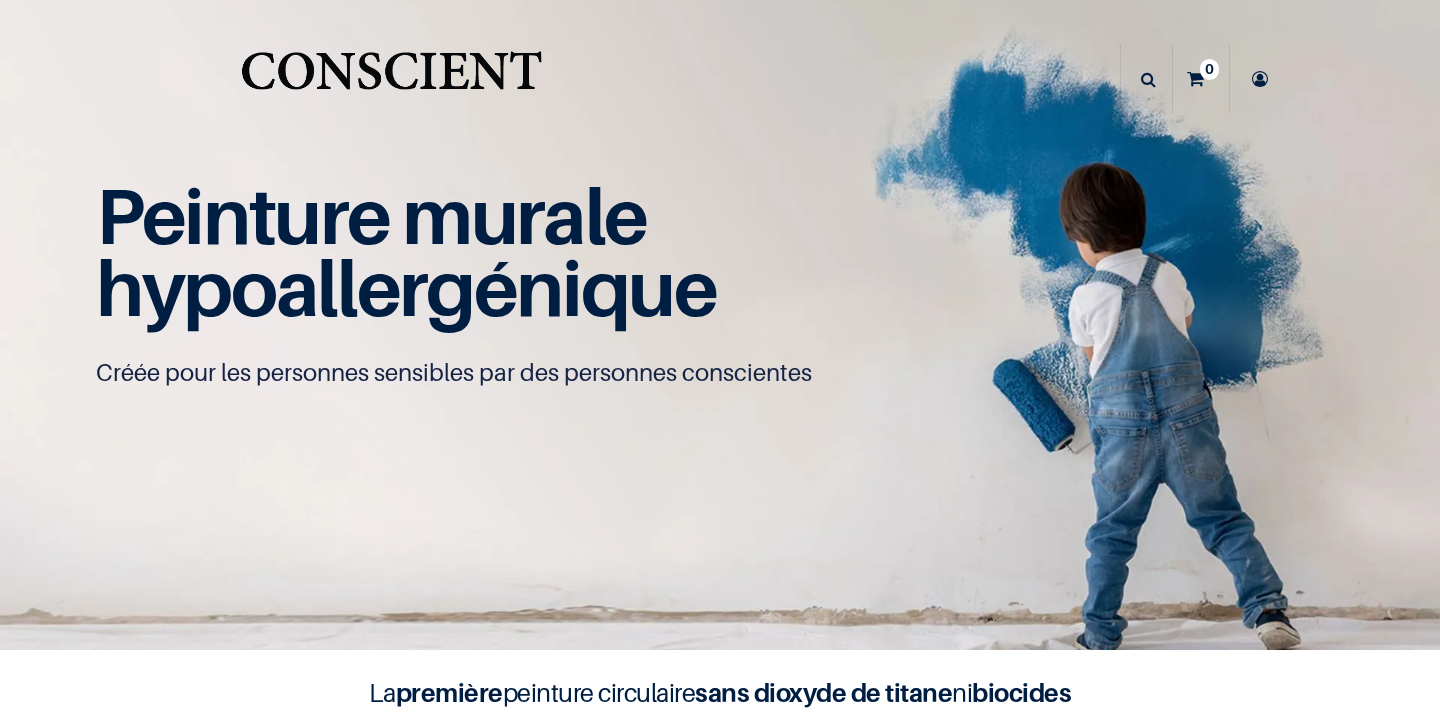 scroll, scrollTop: 0, scrollLeft: 0, axis: both 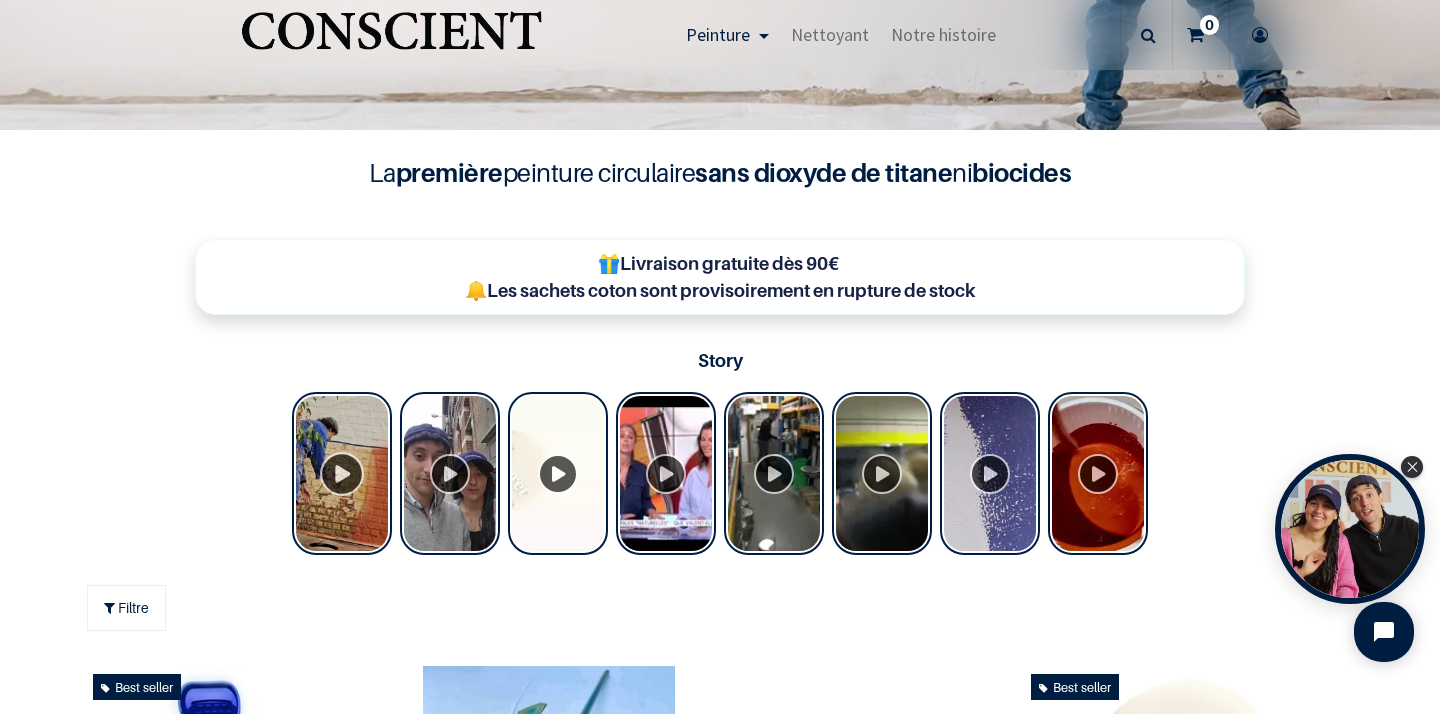 click at bounding box center [342, 473] 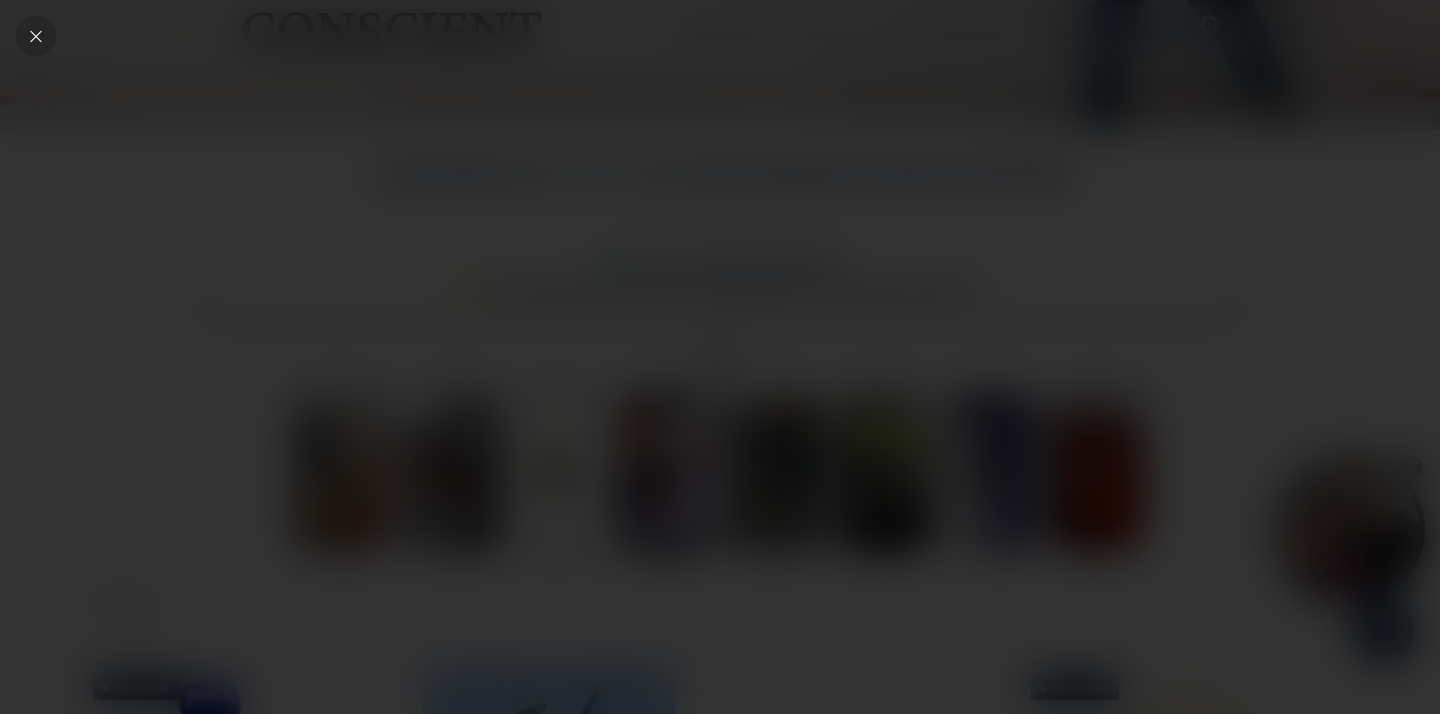 click 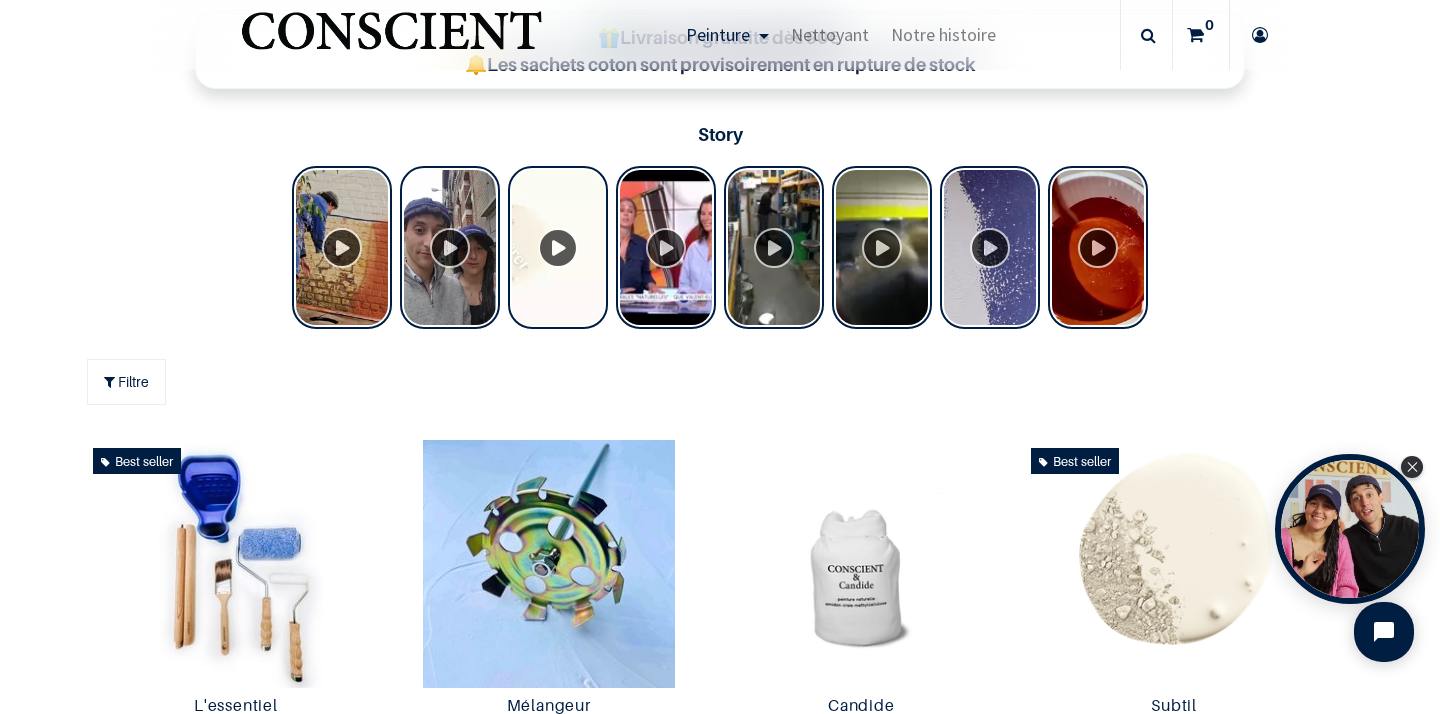 scroll, scrollTop: 902, scrollLeft: 0, axis: vertical 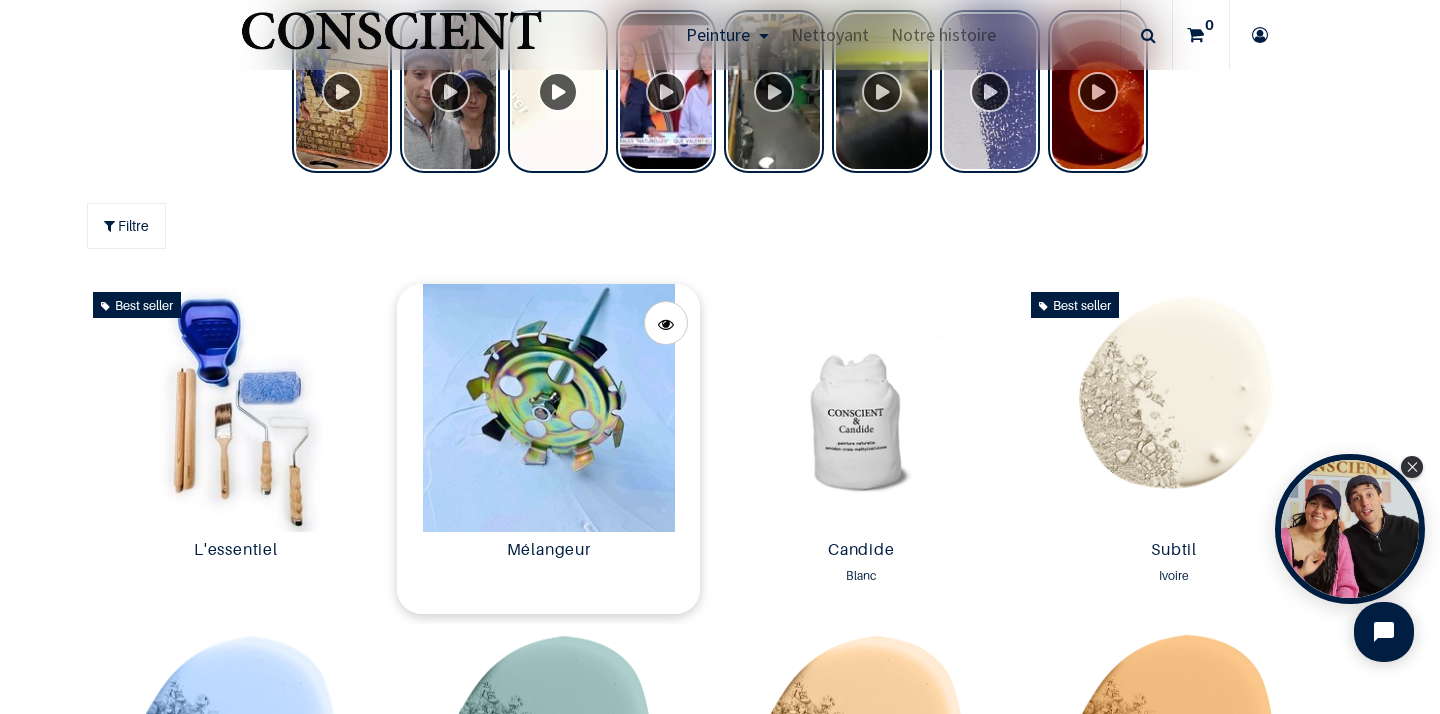 click at bounding box center (548, 408) 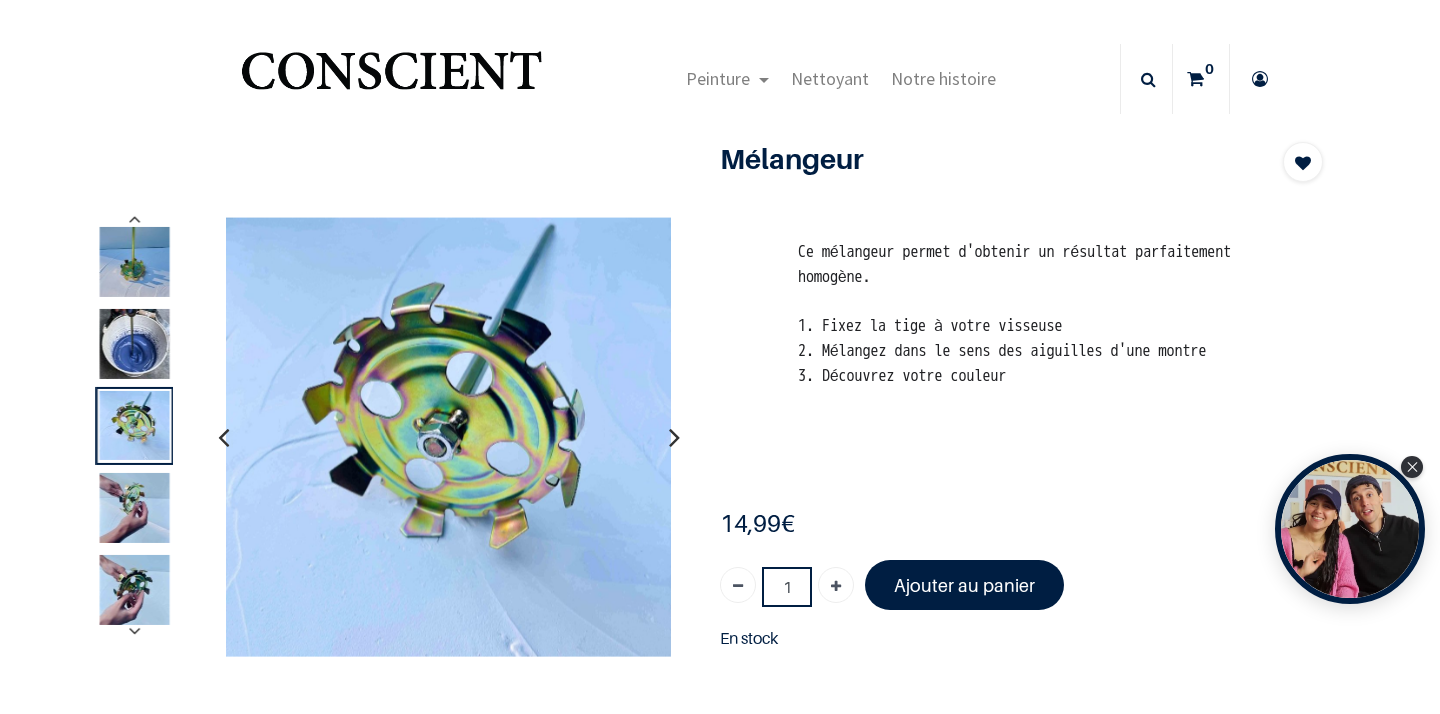 scroll, scrollTop: 0, scrollLeft: 0, axis: both 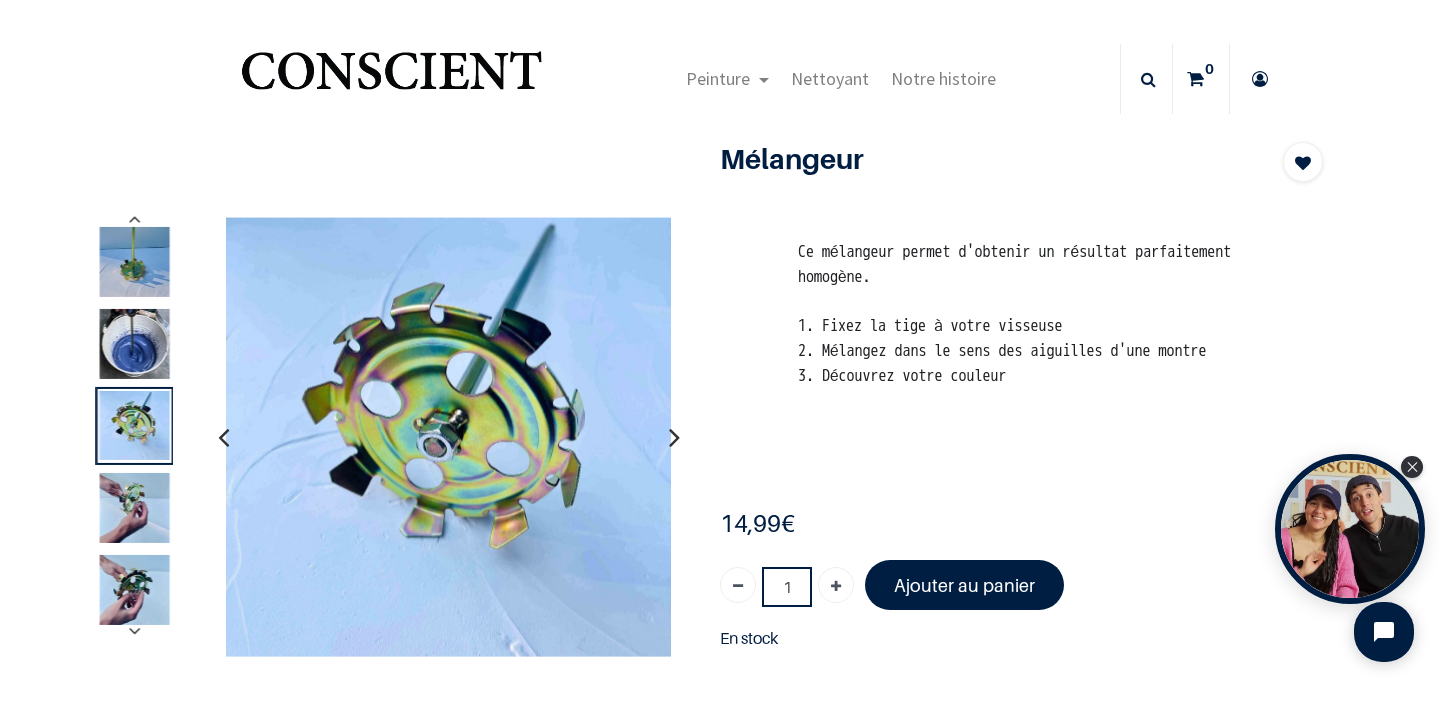 click at bounding box center (135, 263) 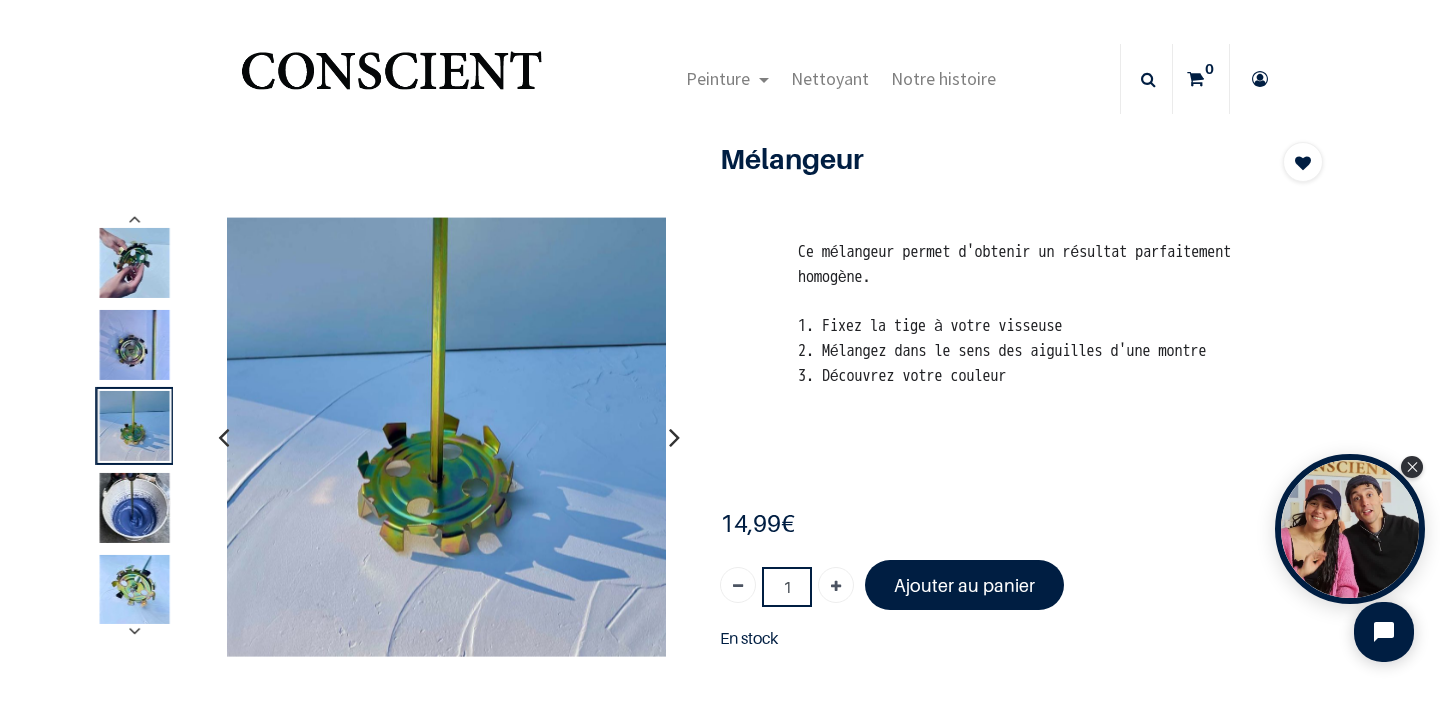 click at bounding box center (674, 437) 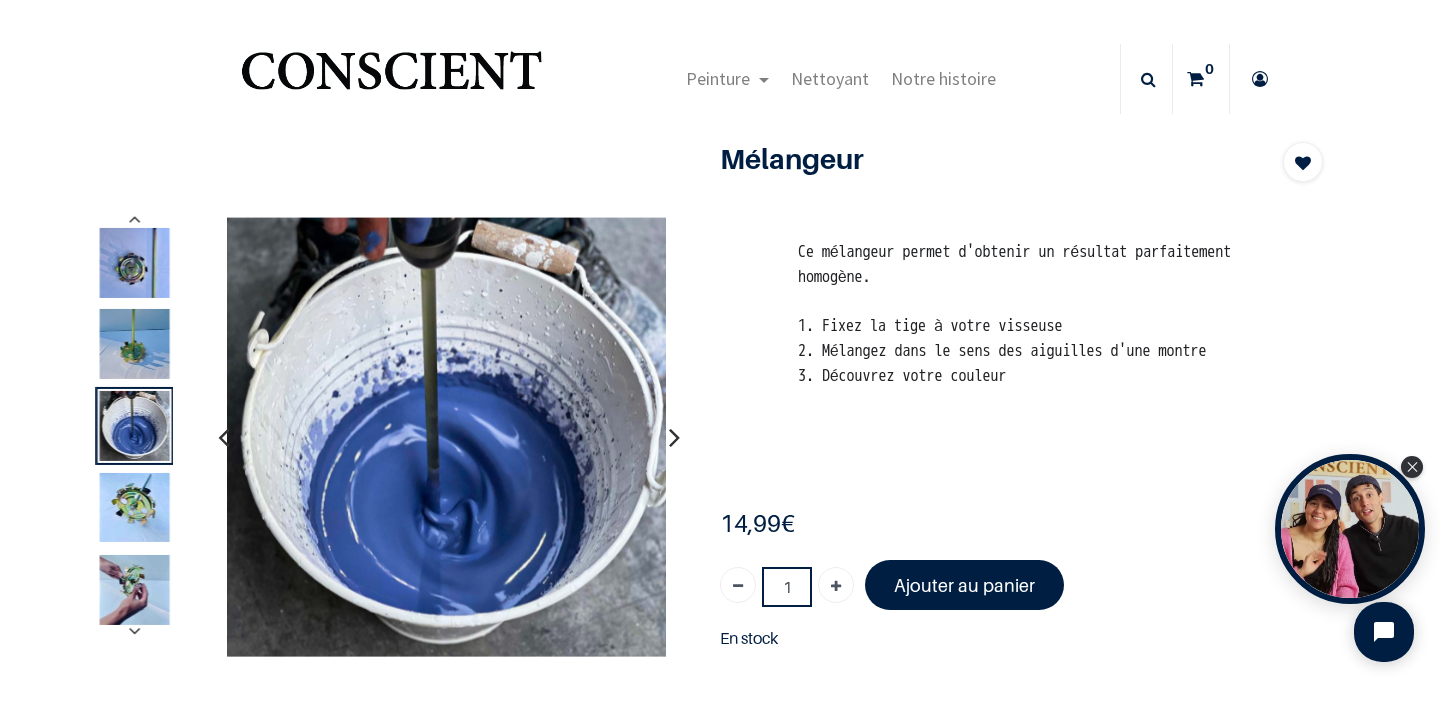 click at bounding box center (674, 437) 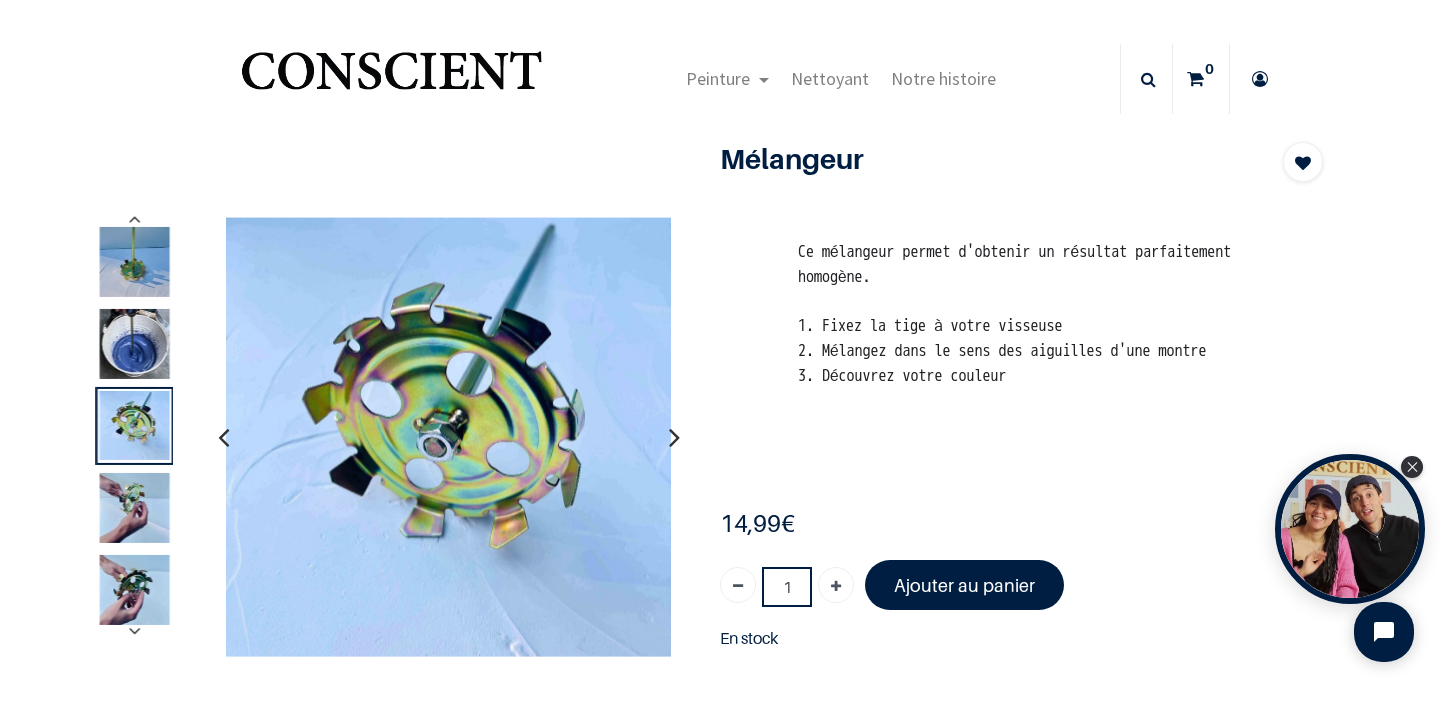 click at bounding box center [674, 437] 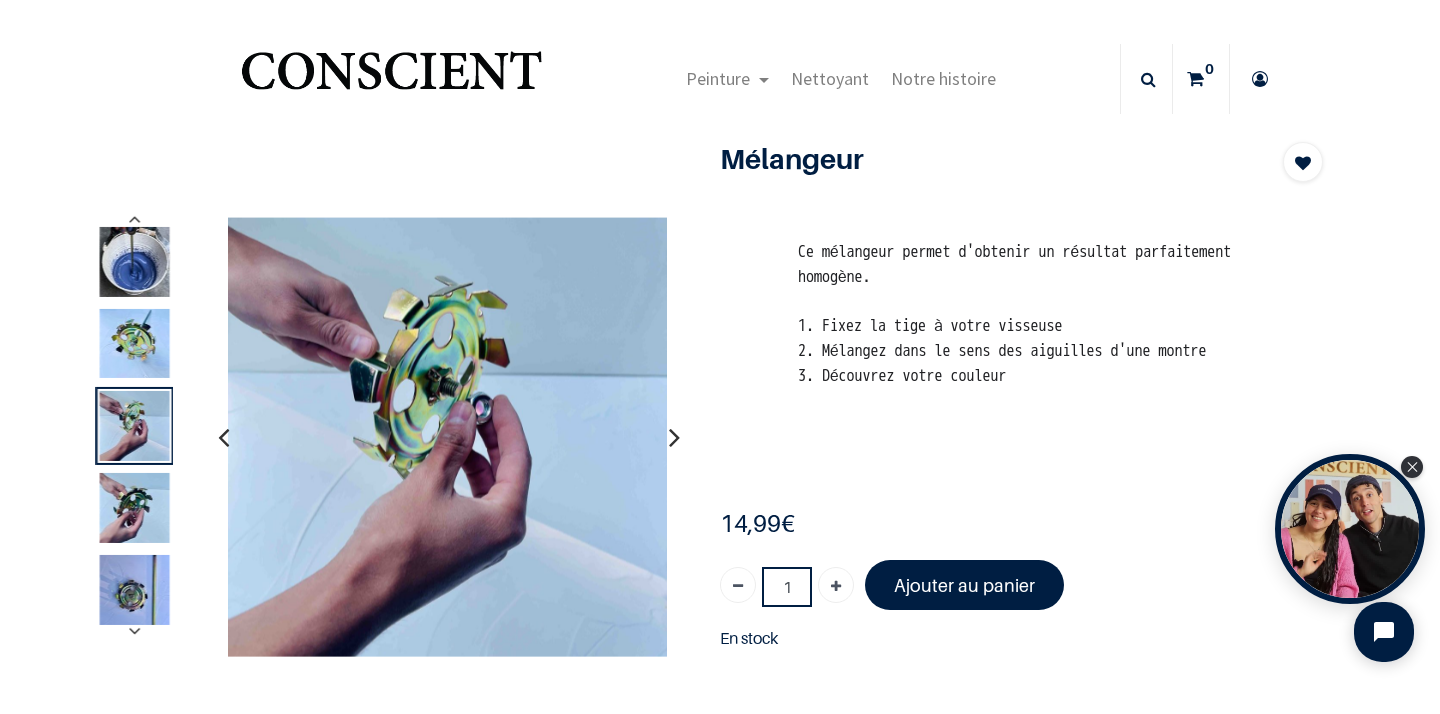 click at bounding box center (674, 437) 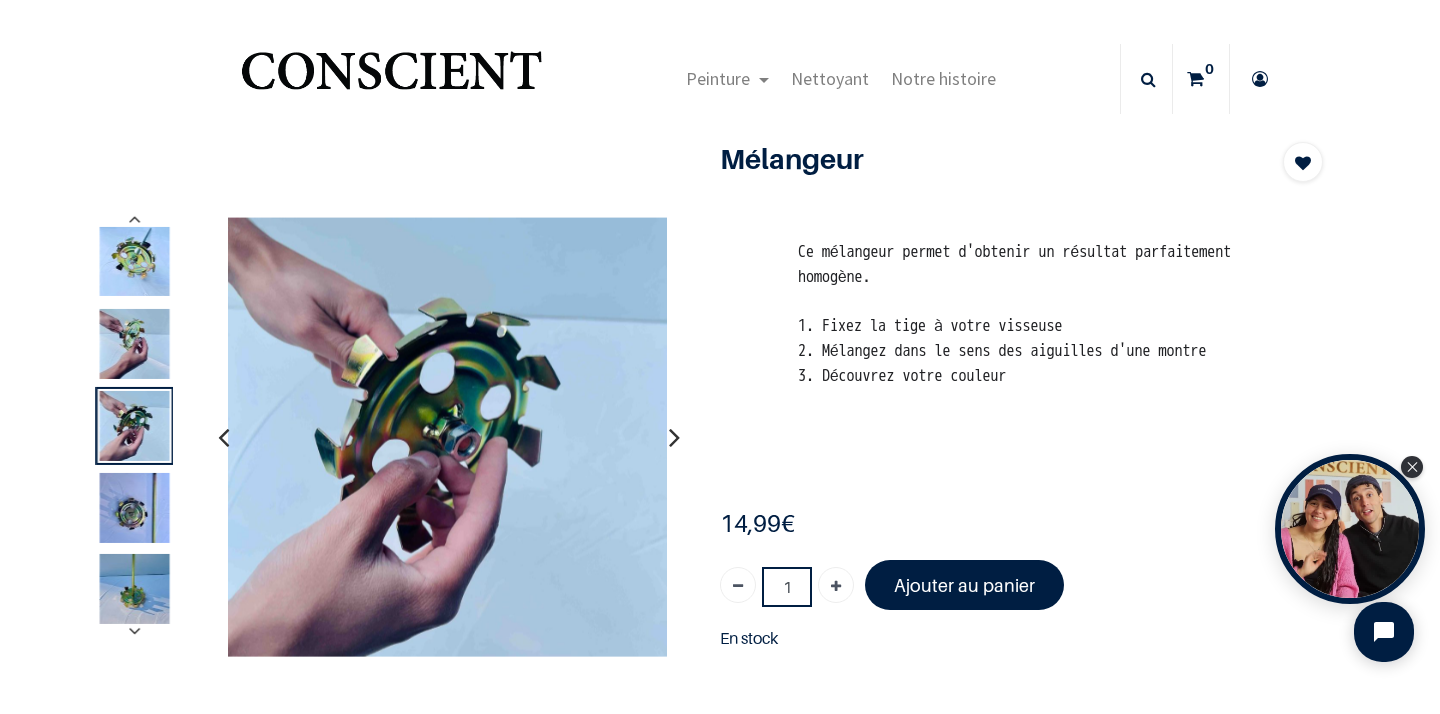 click at bounding box center (674, 437) 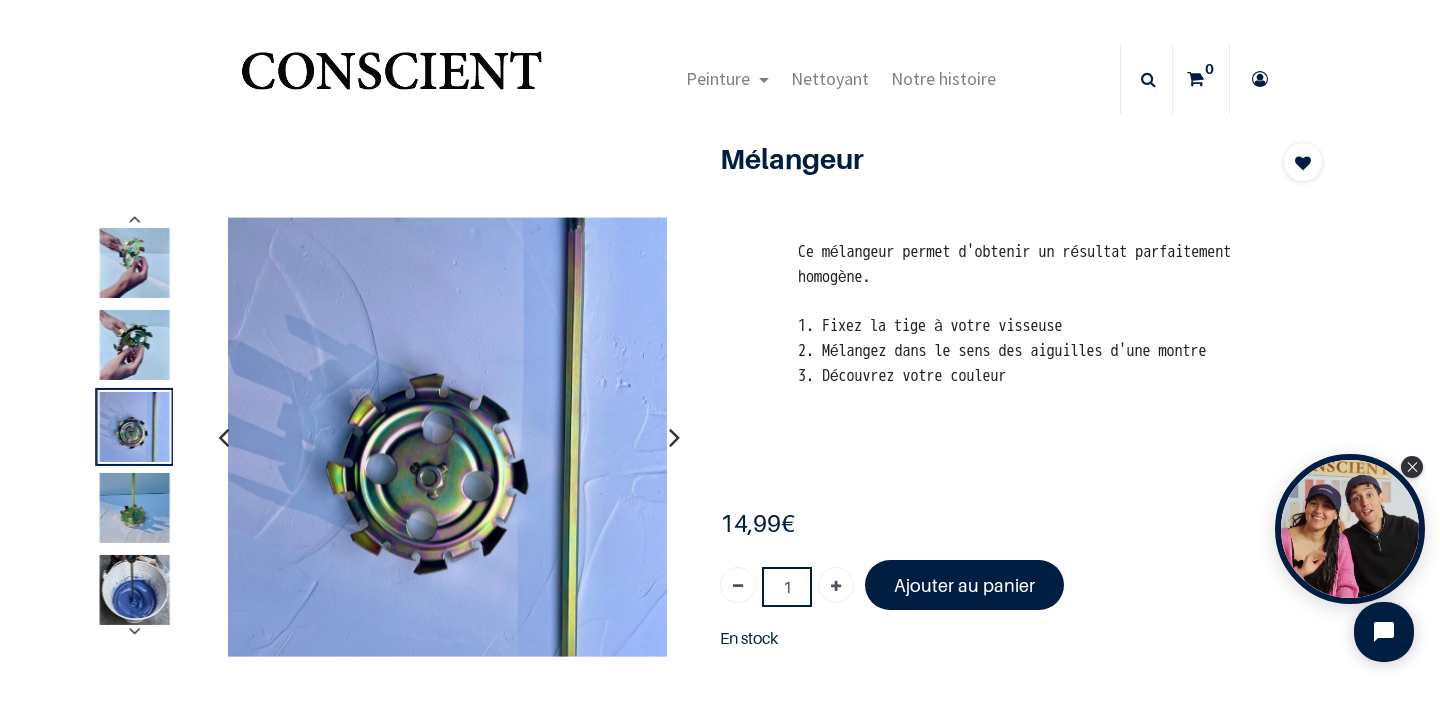 click at bounding box center [674, 437] 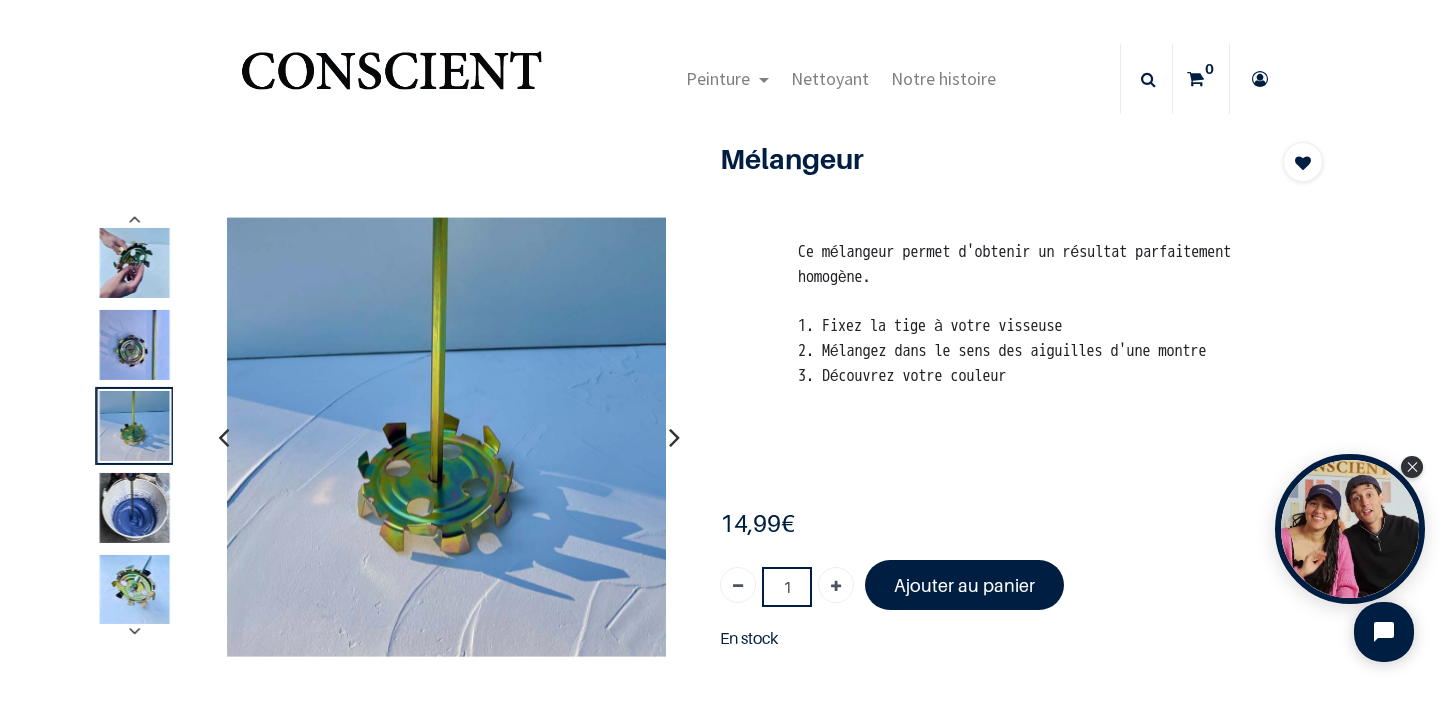 click at bounding box center (674, 437) 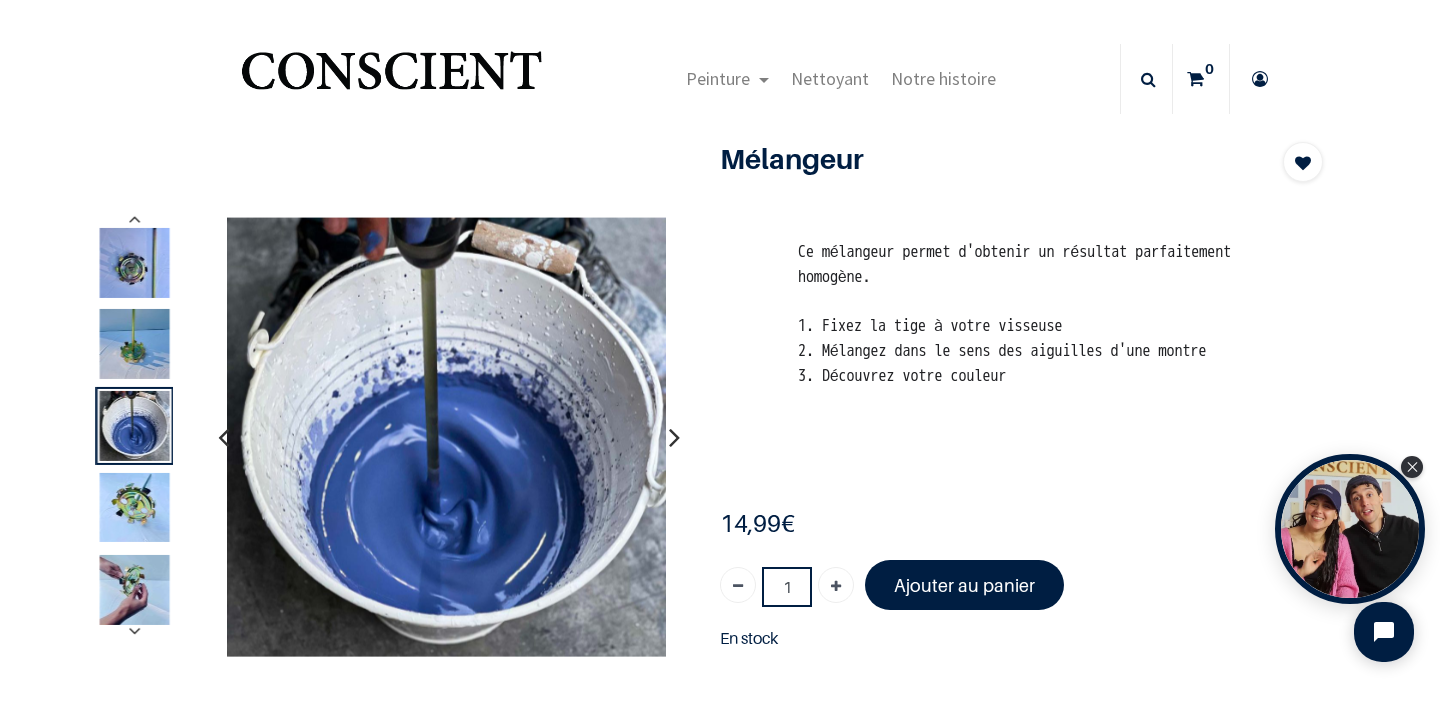click at bounding box center [674, 437] 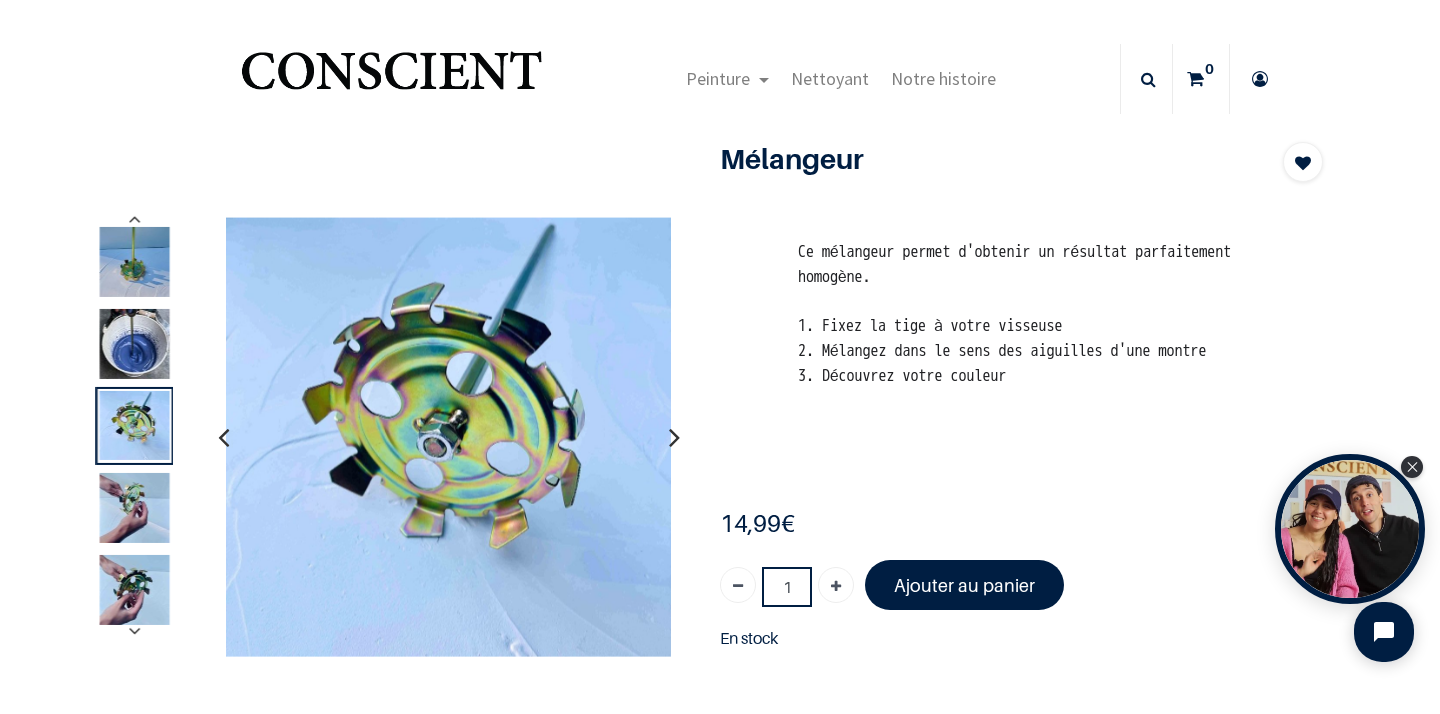 click at bounding box center [674, 437] 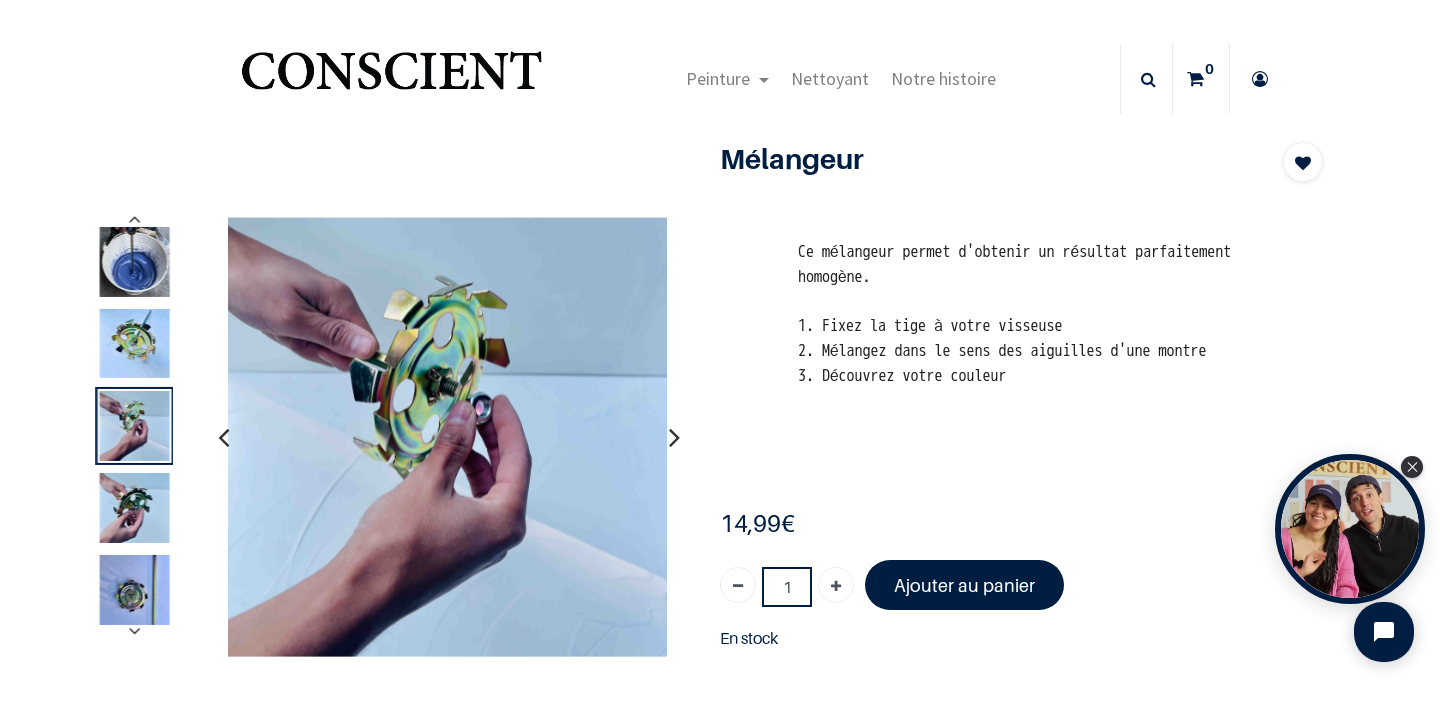 click at bounding box center [674, 437] 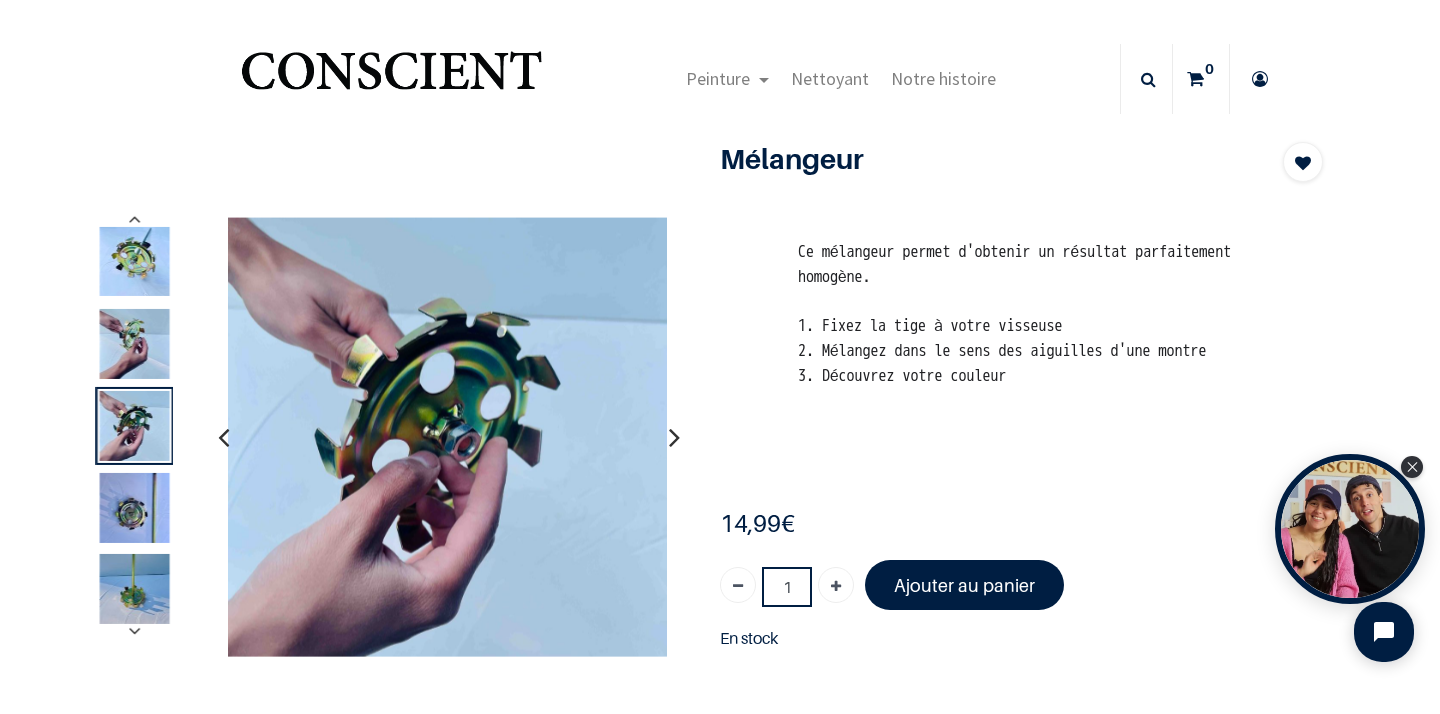 click at bounding box center (674, 437) 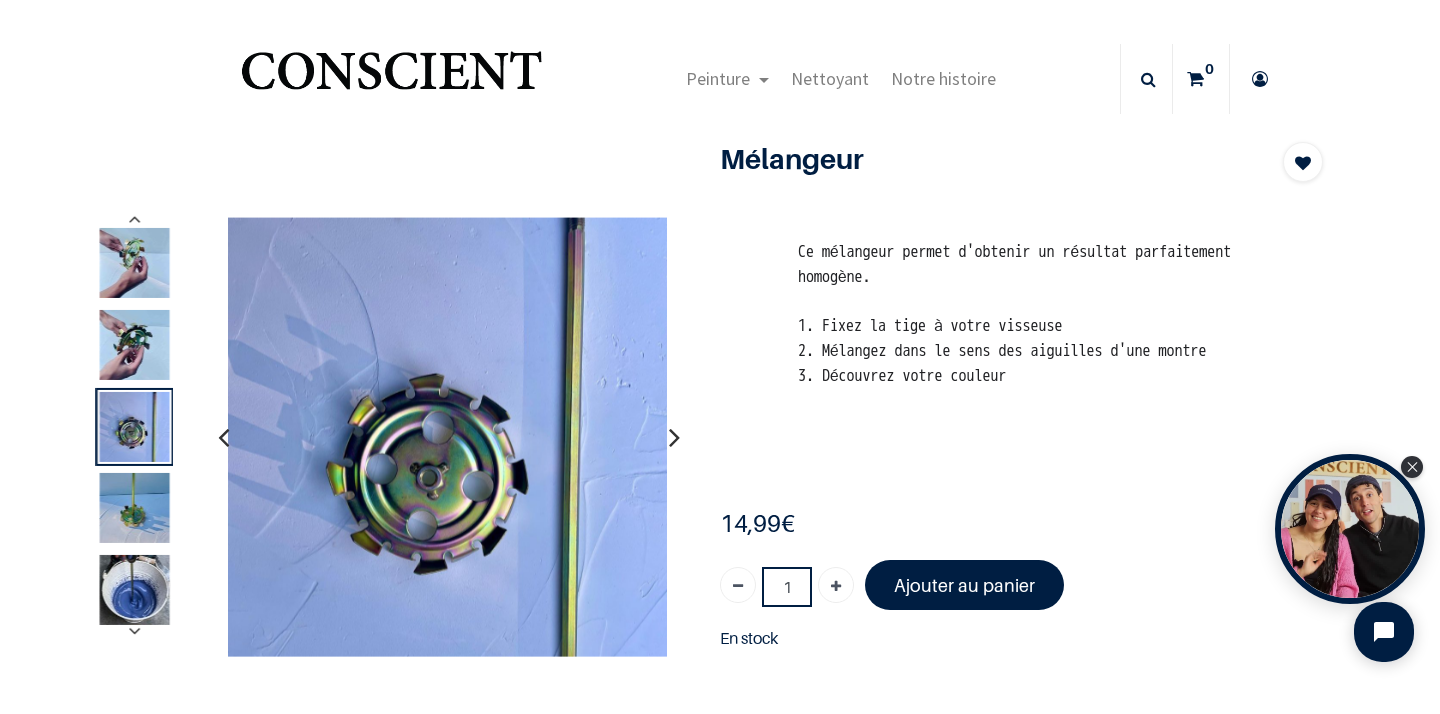 click at bounding box center (674, 437) 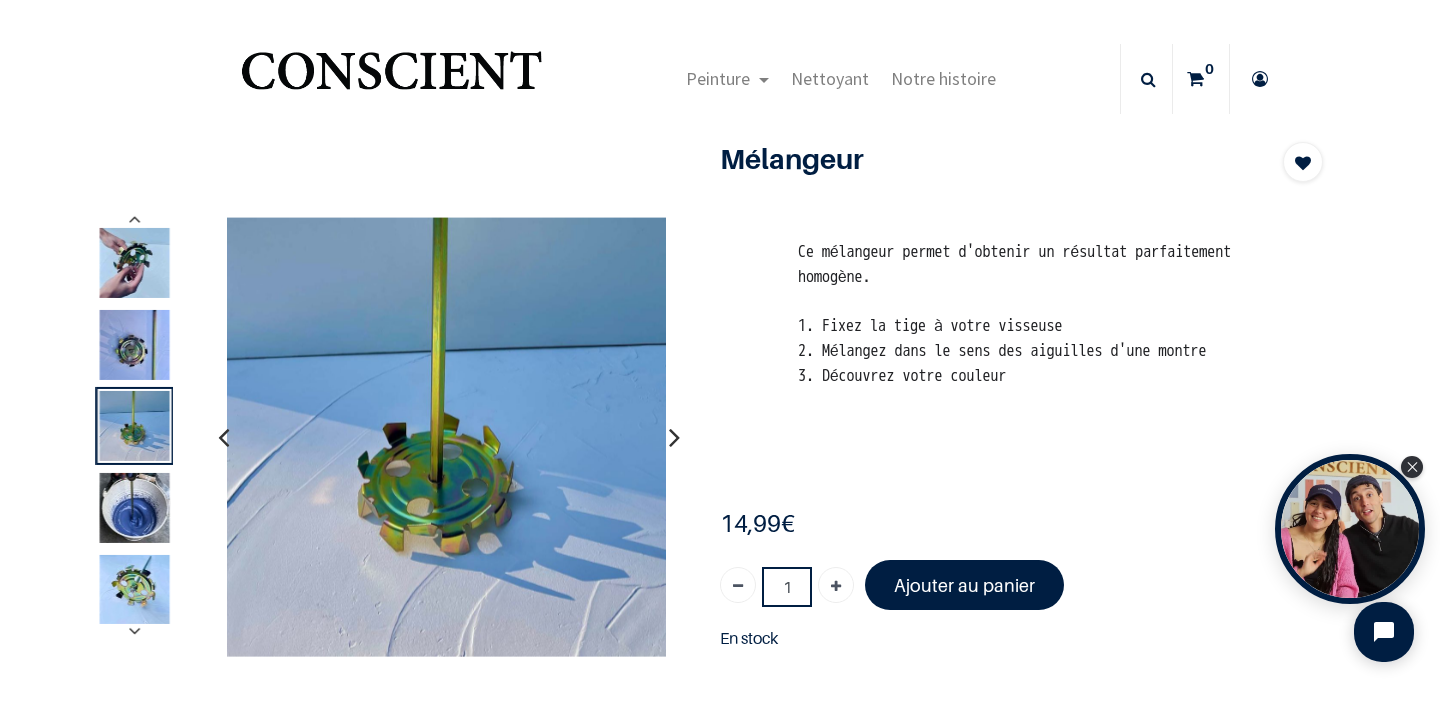 click at bounding box center (674, 437) 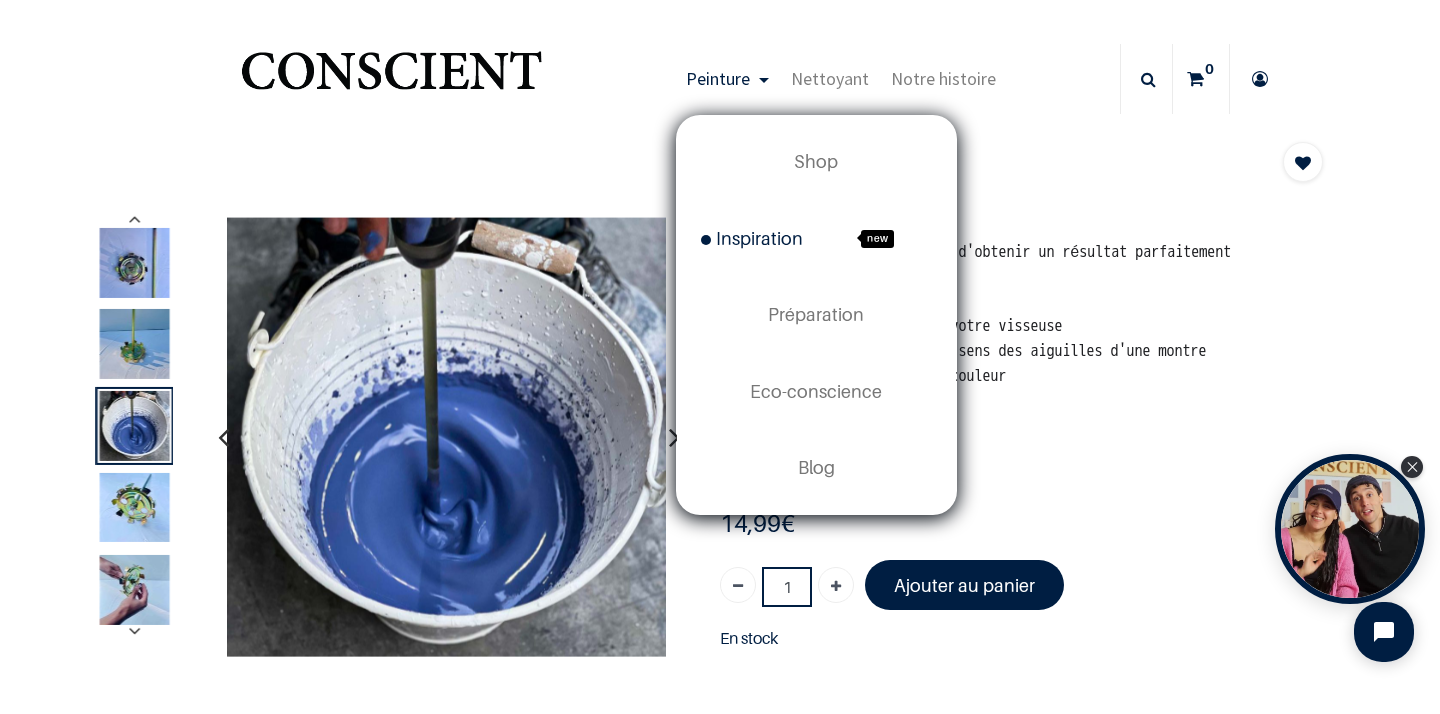 click on "Inspiration" at bounding box center (752, 238) 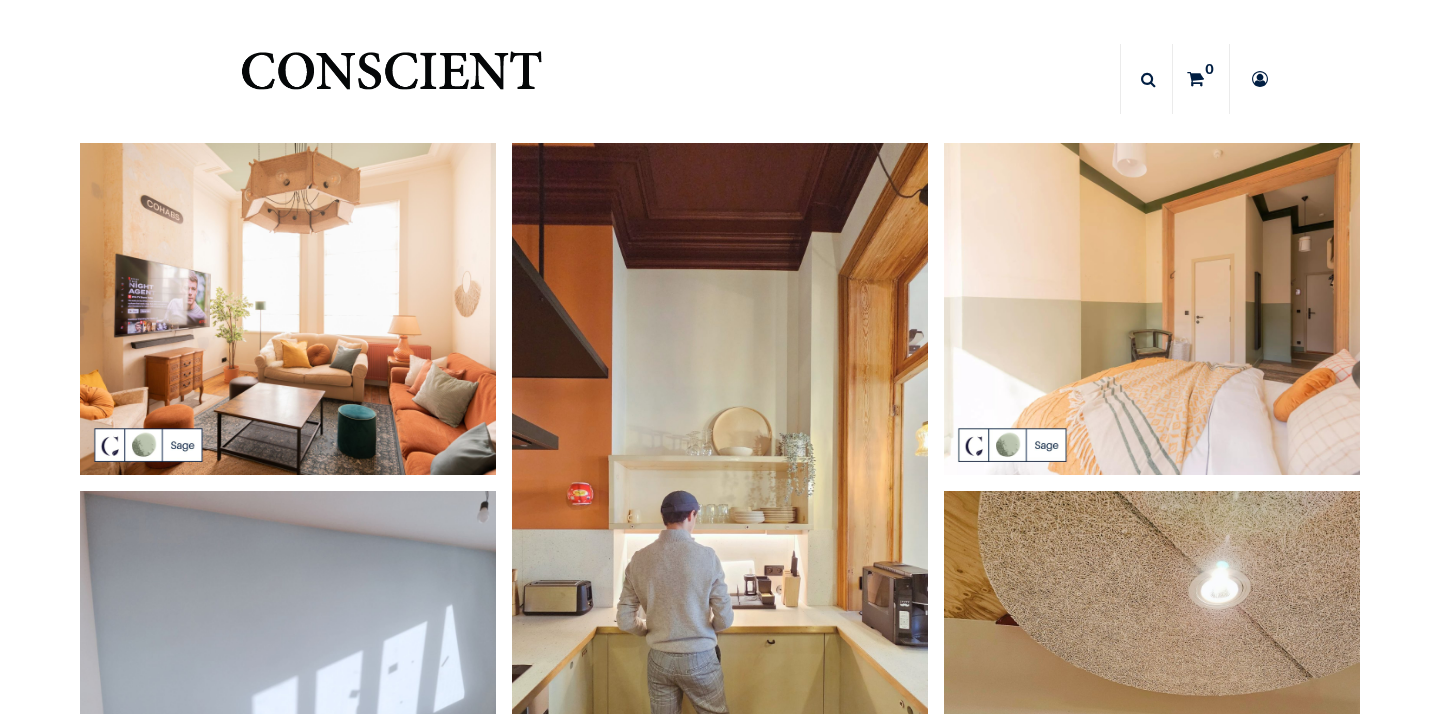 scroll, scrollTop: 0, scrollLeft: 0, axis: both 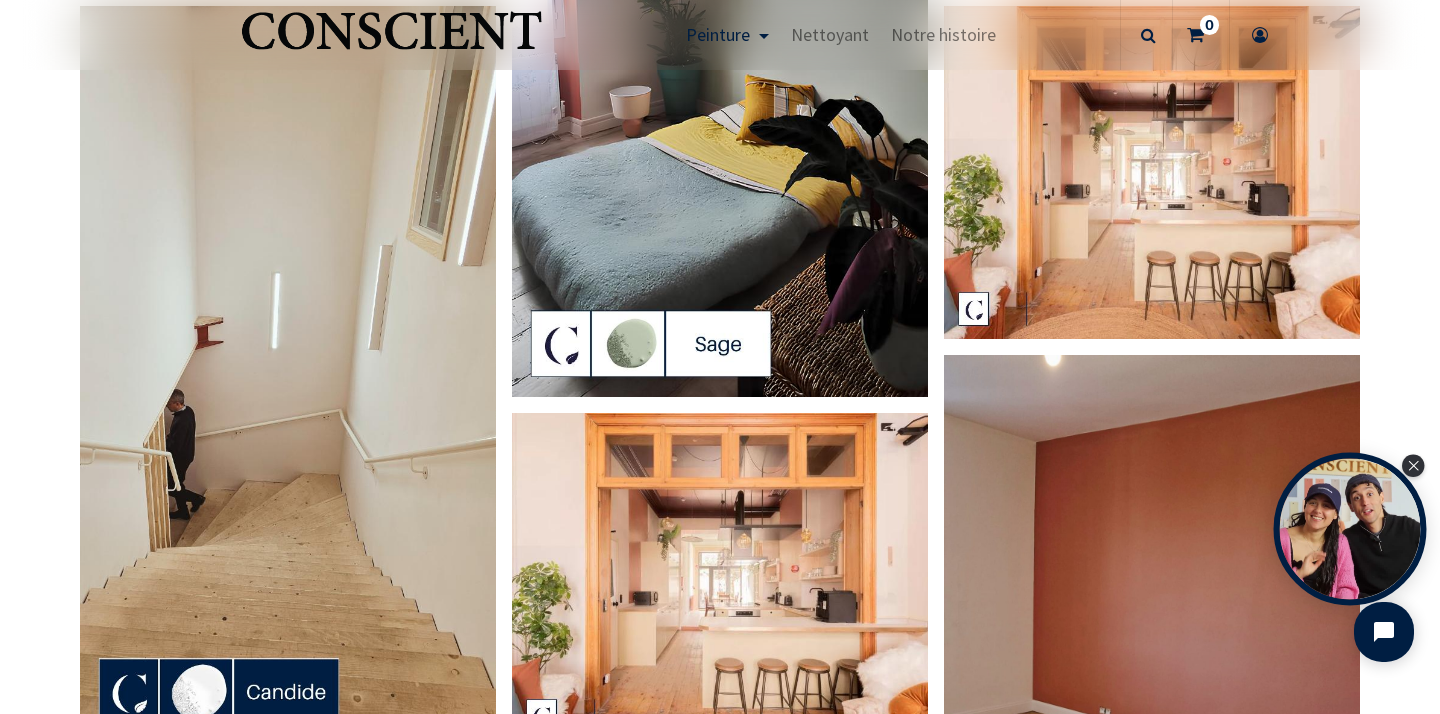 click at bounding box center (1350, 529) 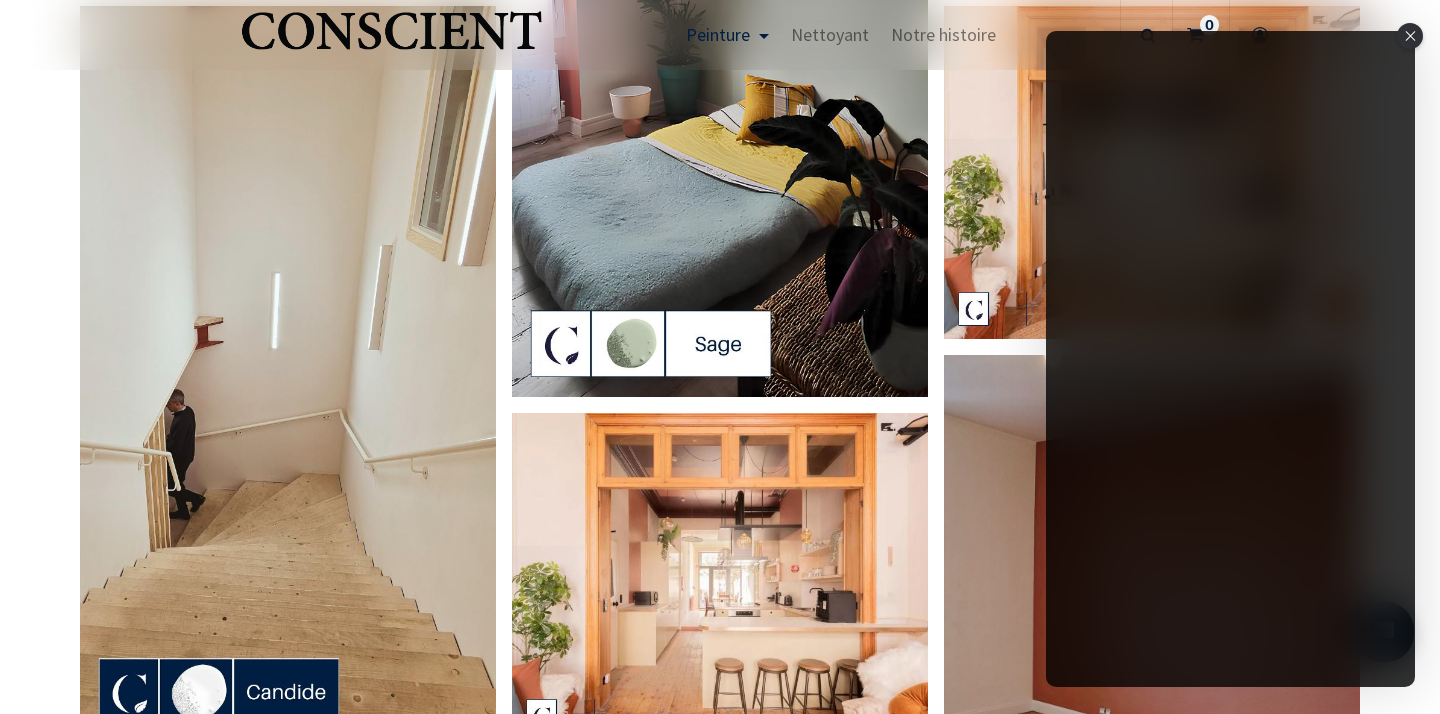 click at bounding box center (720, 413) 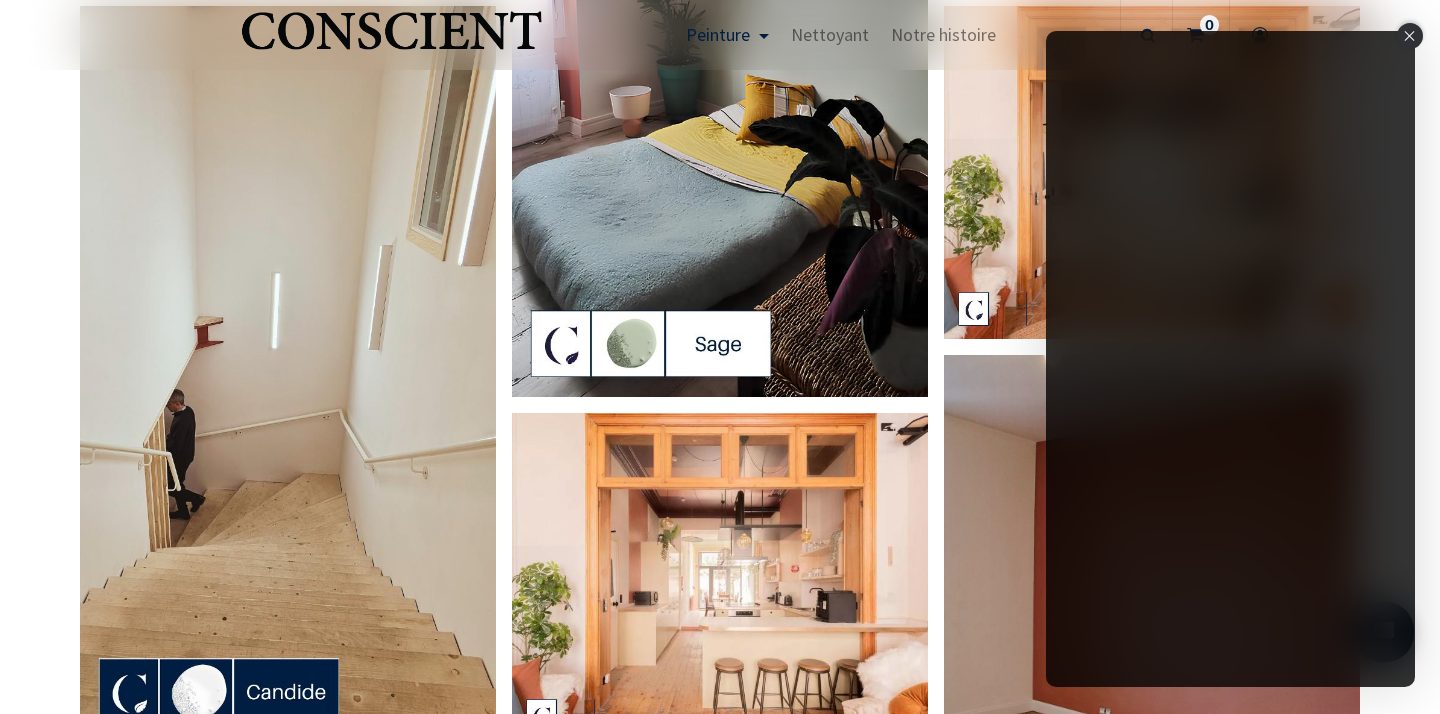 click 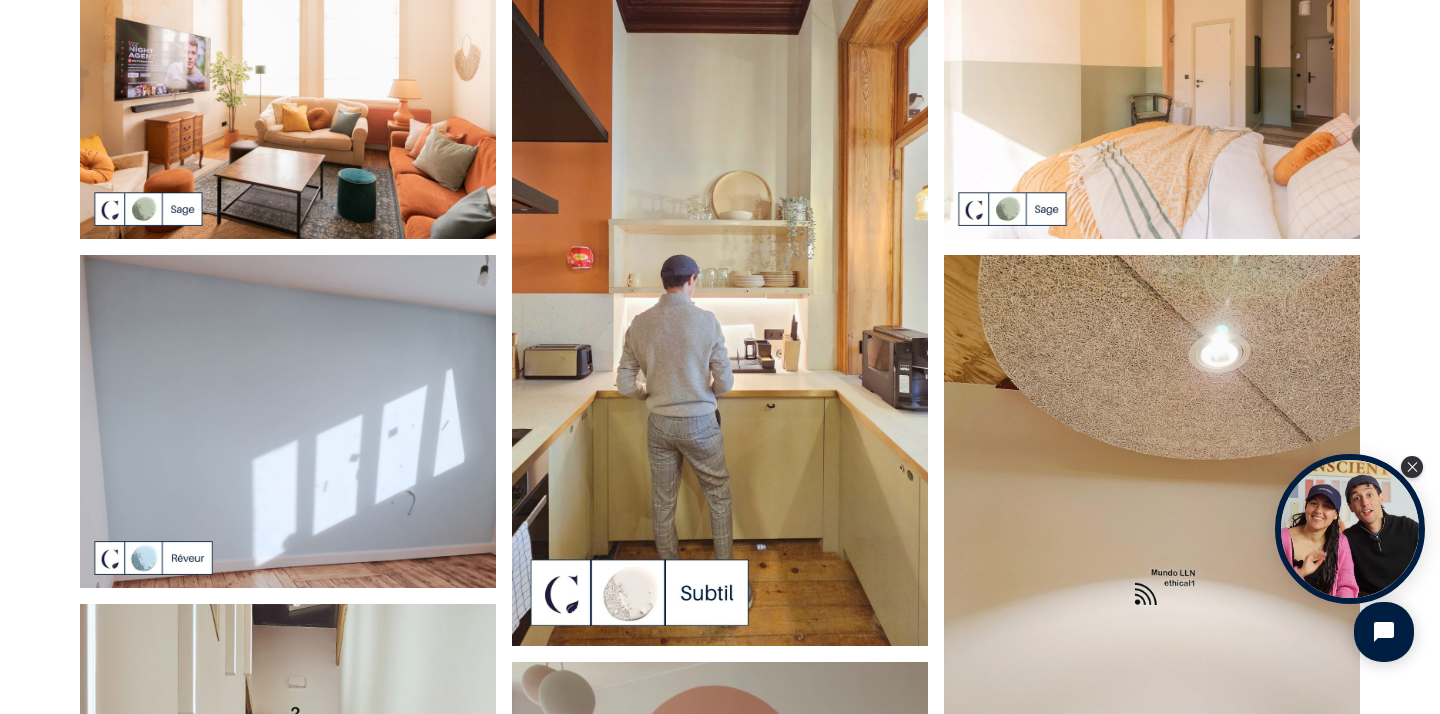 scroll, scrollTop: 0, scrollLeft: 0, axis: both 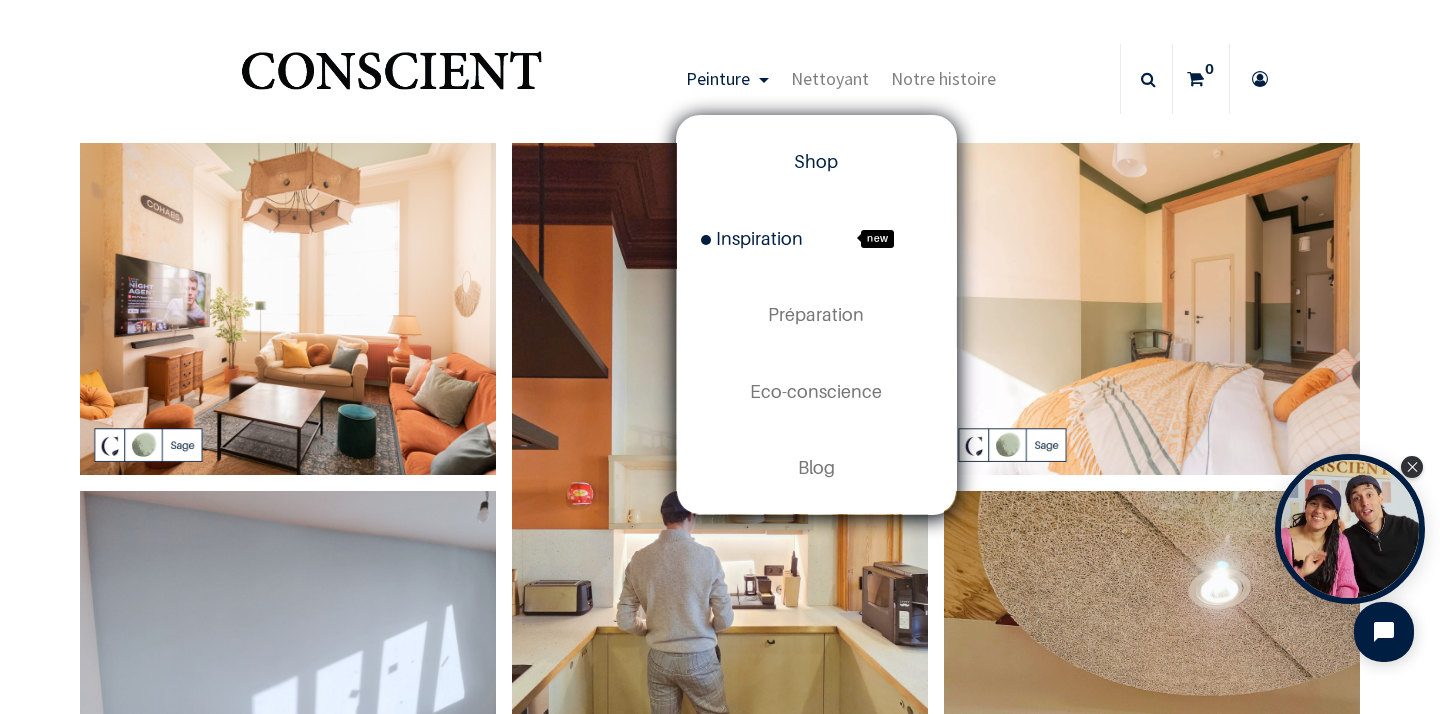 click on "Shop" at bounding box center (816, 161) 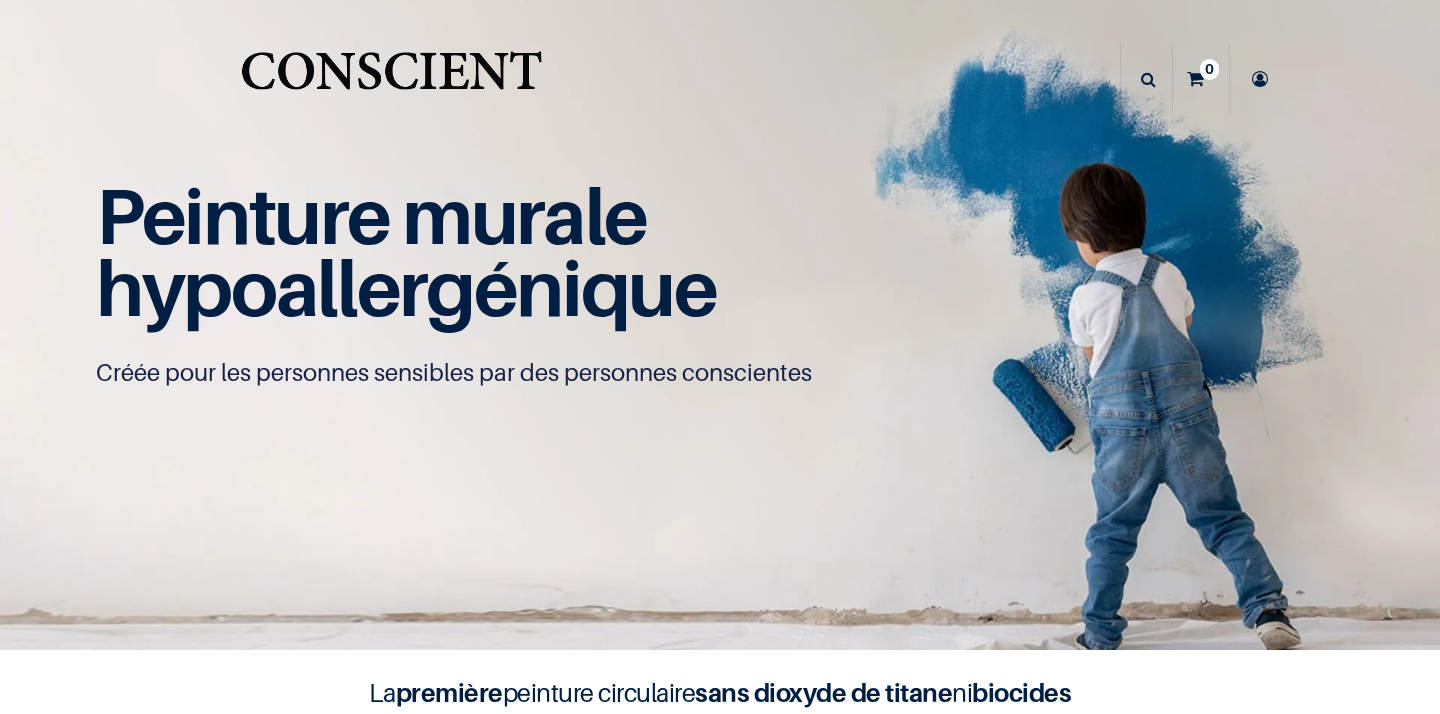 scroll, scrollTop: 0, scrollLeft: 0, axis: both 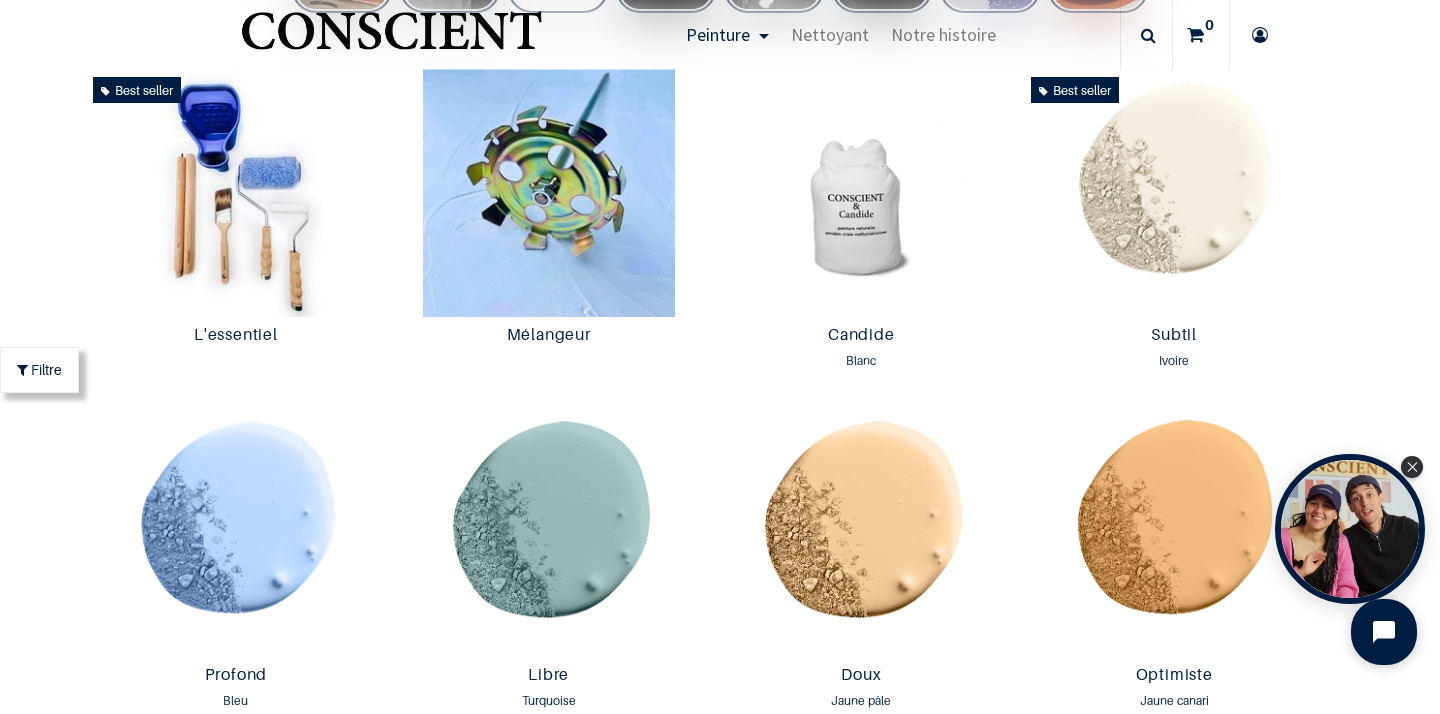 click 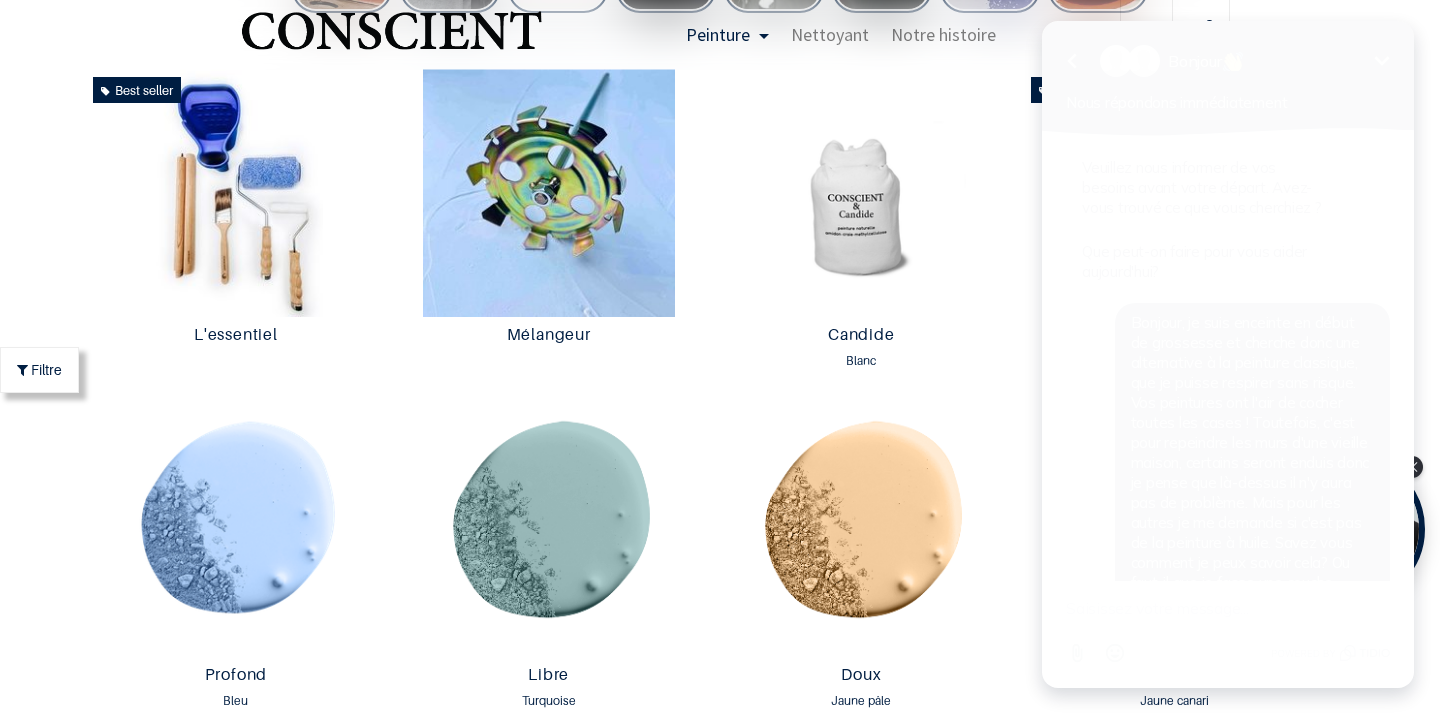 scroll, scrollTop: 486, scrollLeft: 0, axis: vertical 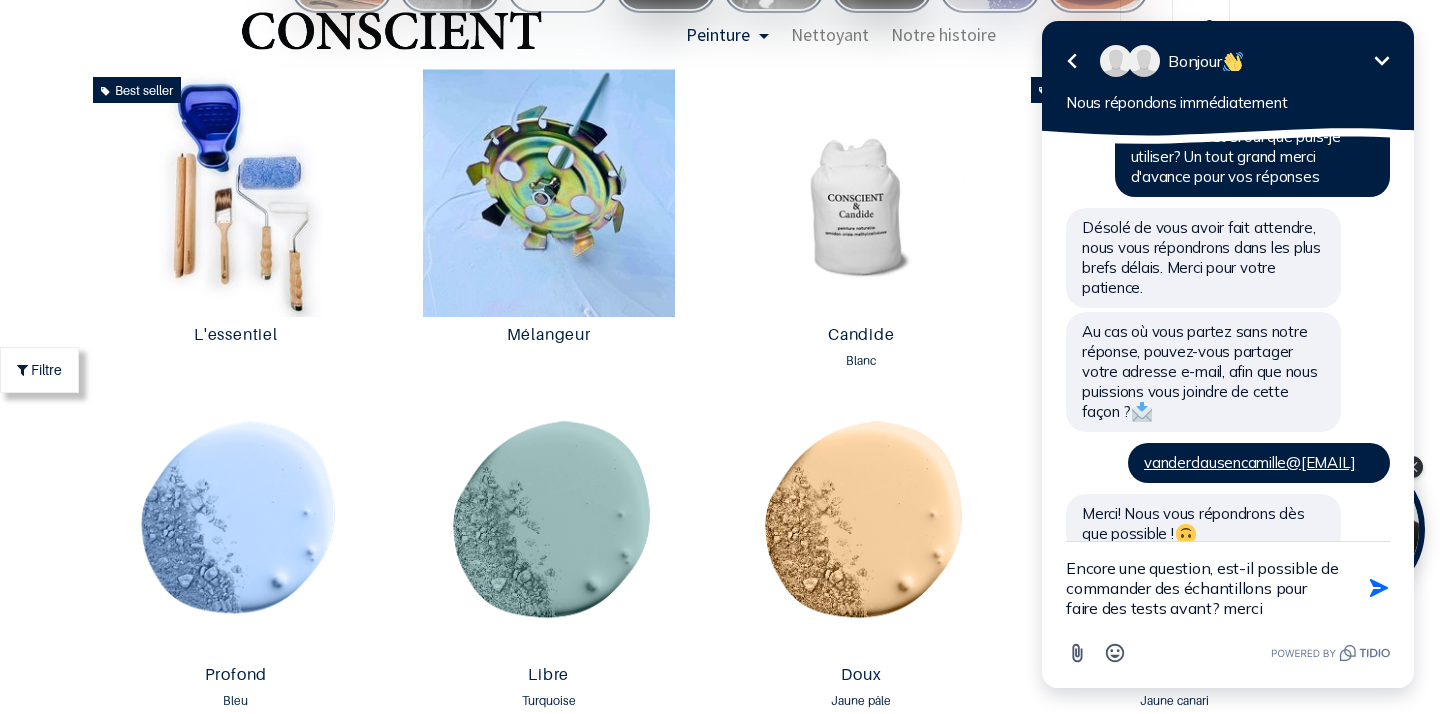 type on "Encore une question, est-il possible de commander des échantillons pour faire des tests avant? merci !" 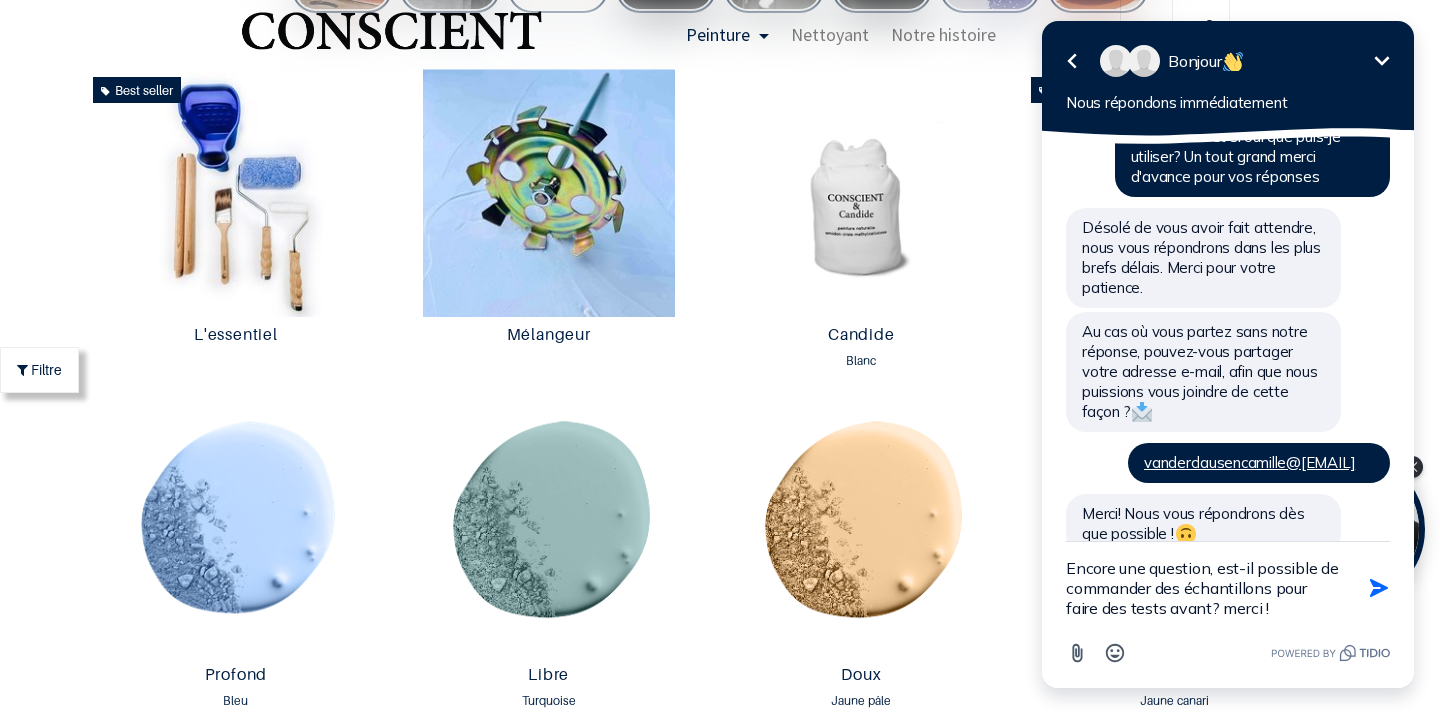 type 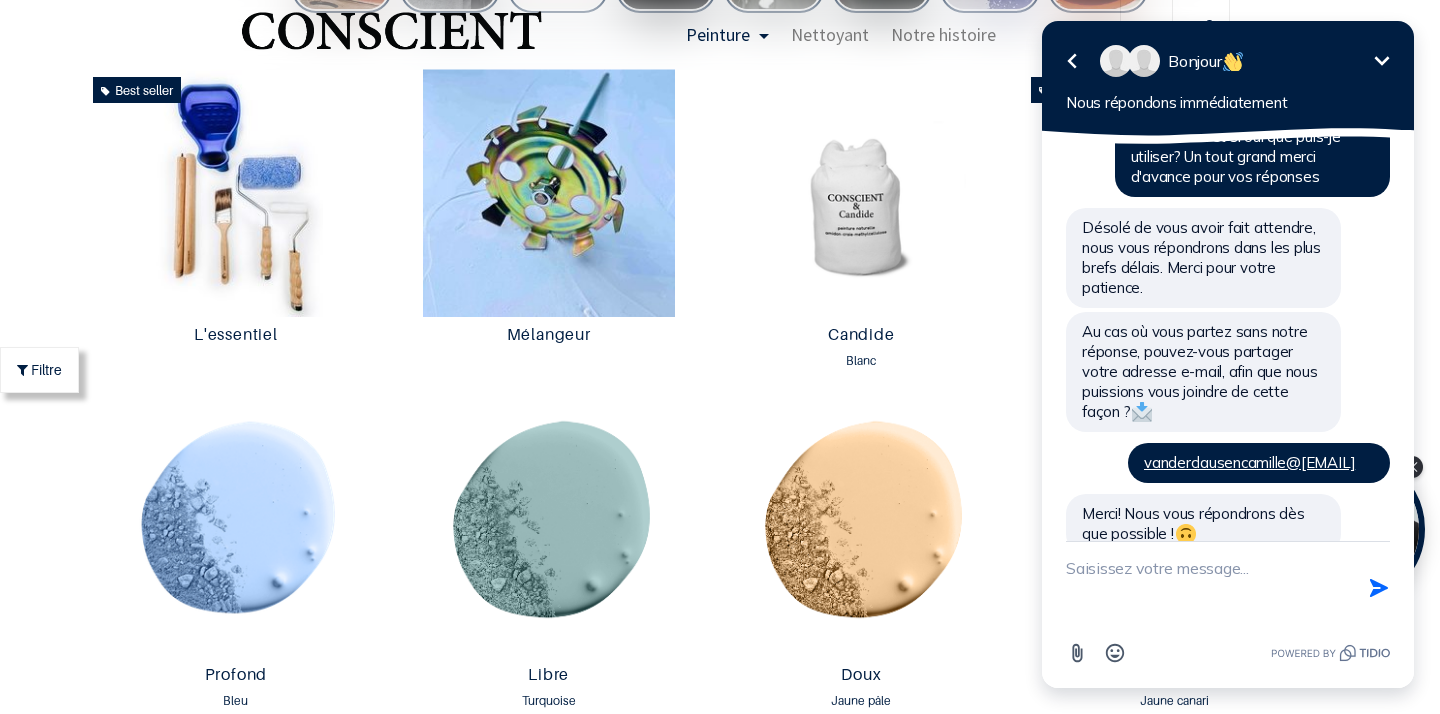 scroll, scrollTop: 577, scrollLeft: 0, axis: vertical 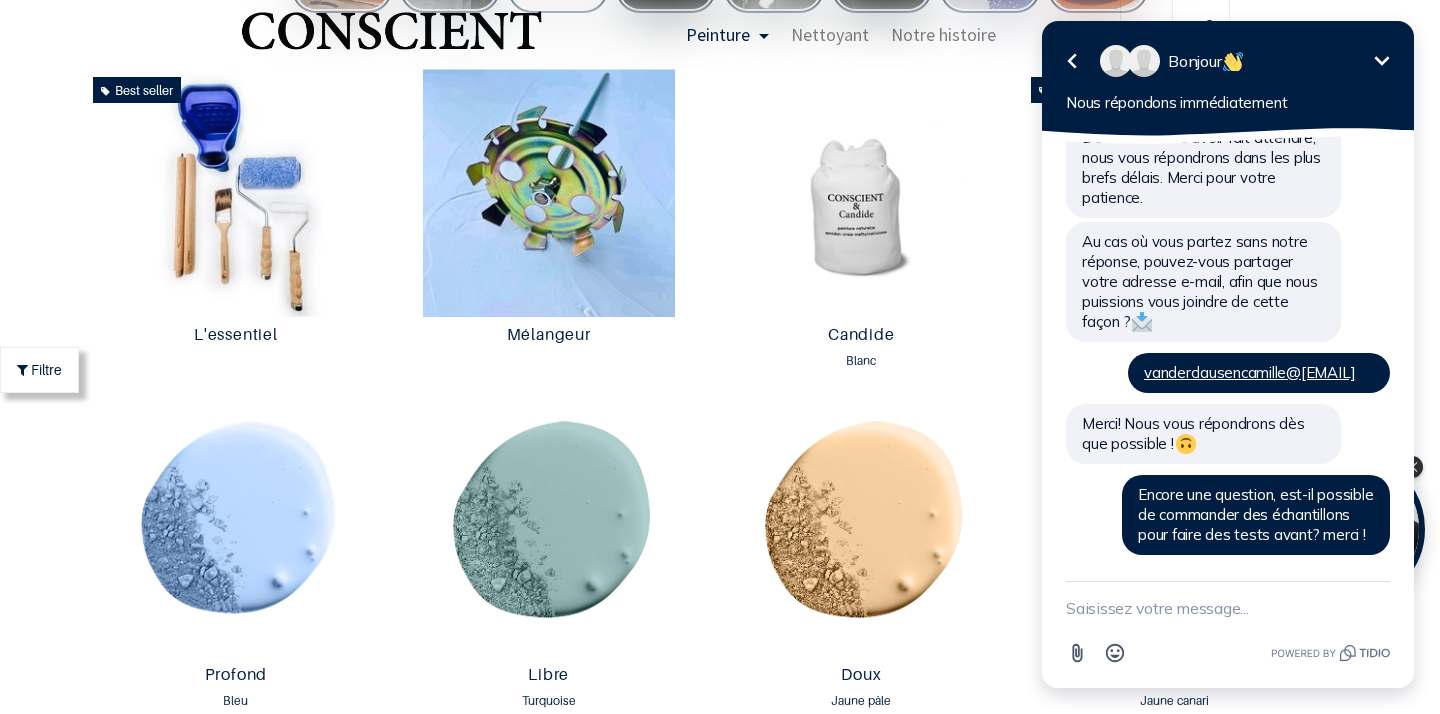 click 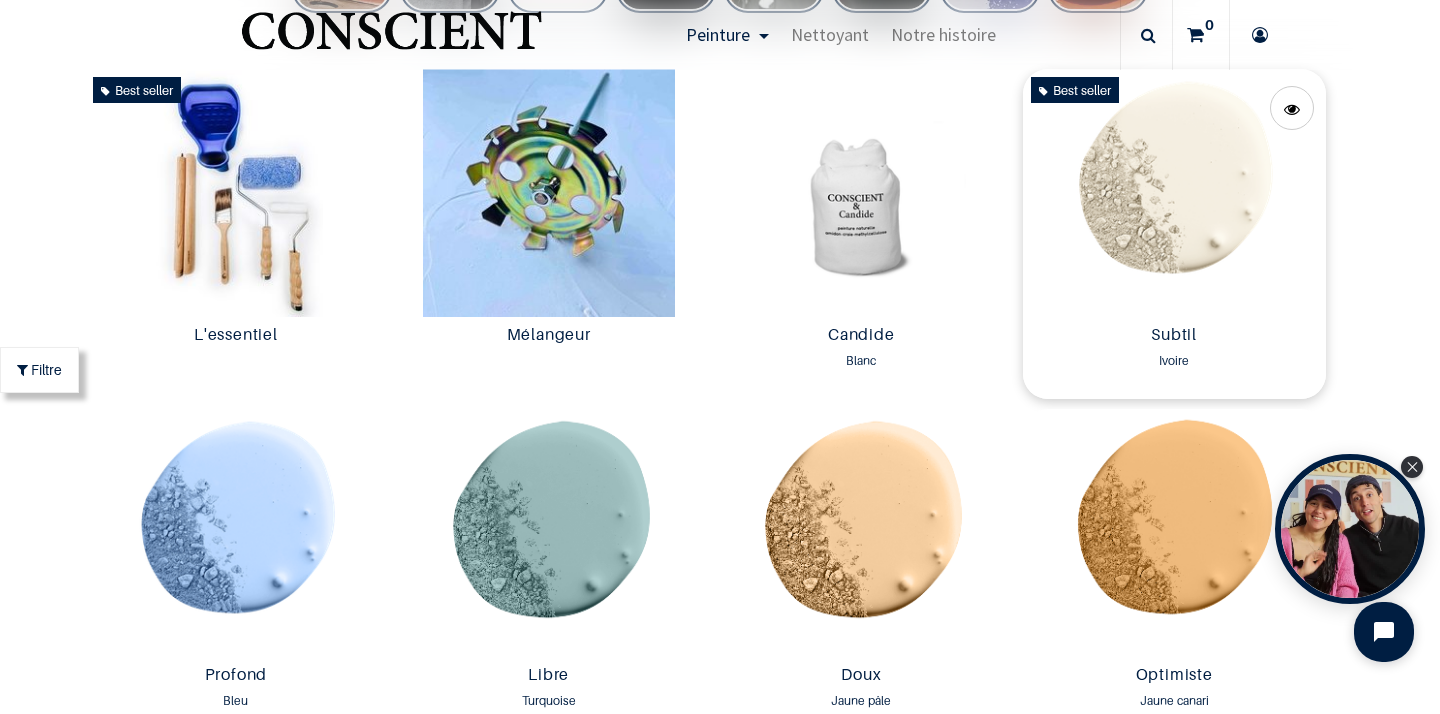 click at bounding box center [1174, 193] 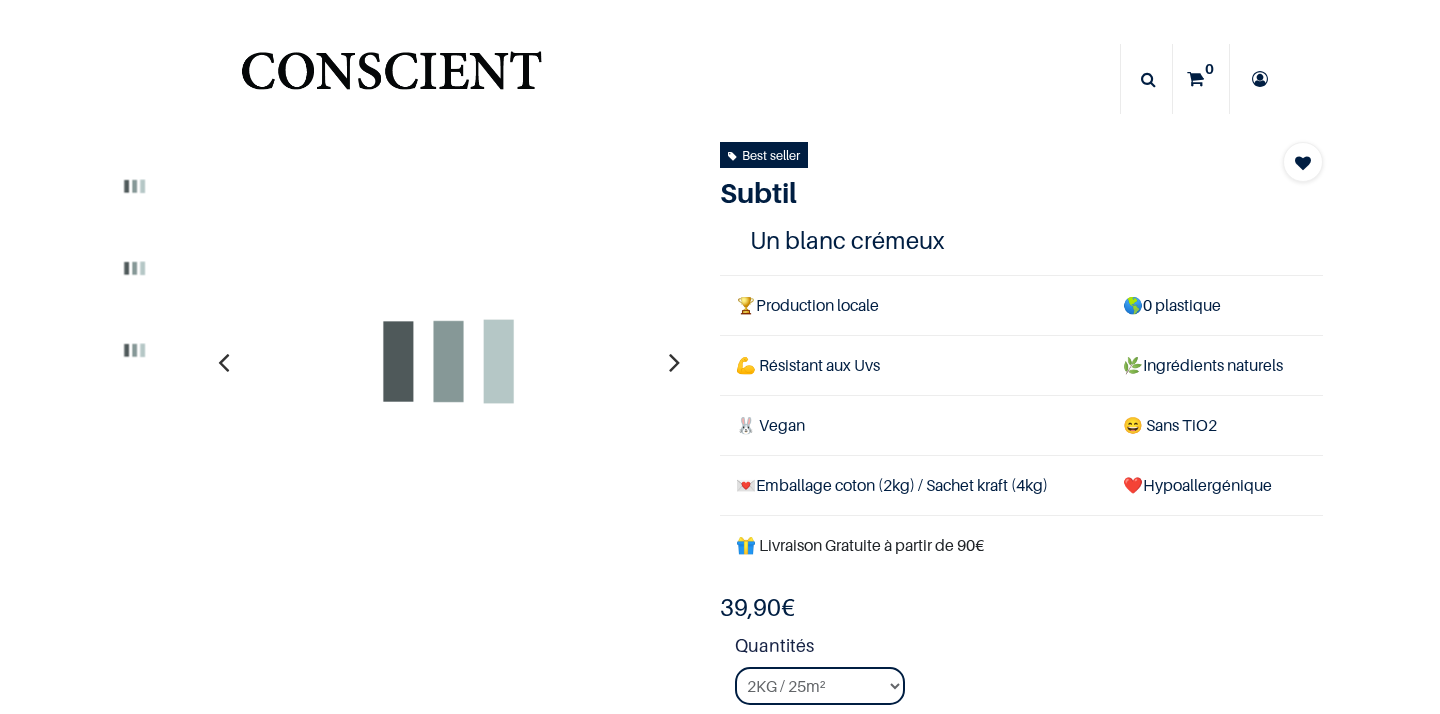 scroll, scrollTop: 0, scrollLeft: 0, axis: both 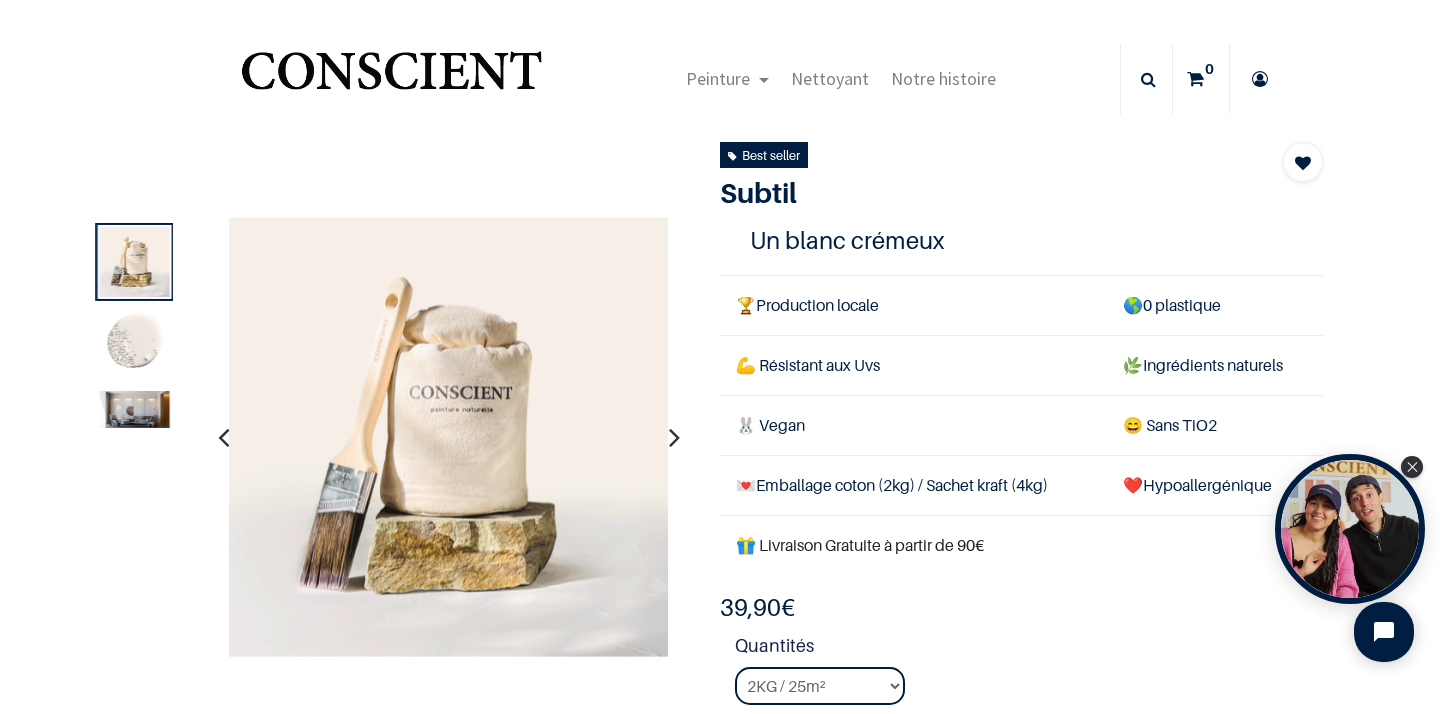 click at bounding box center (135, 344) 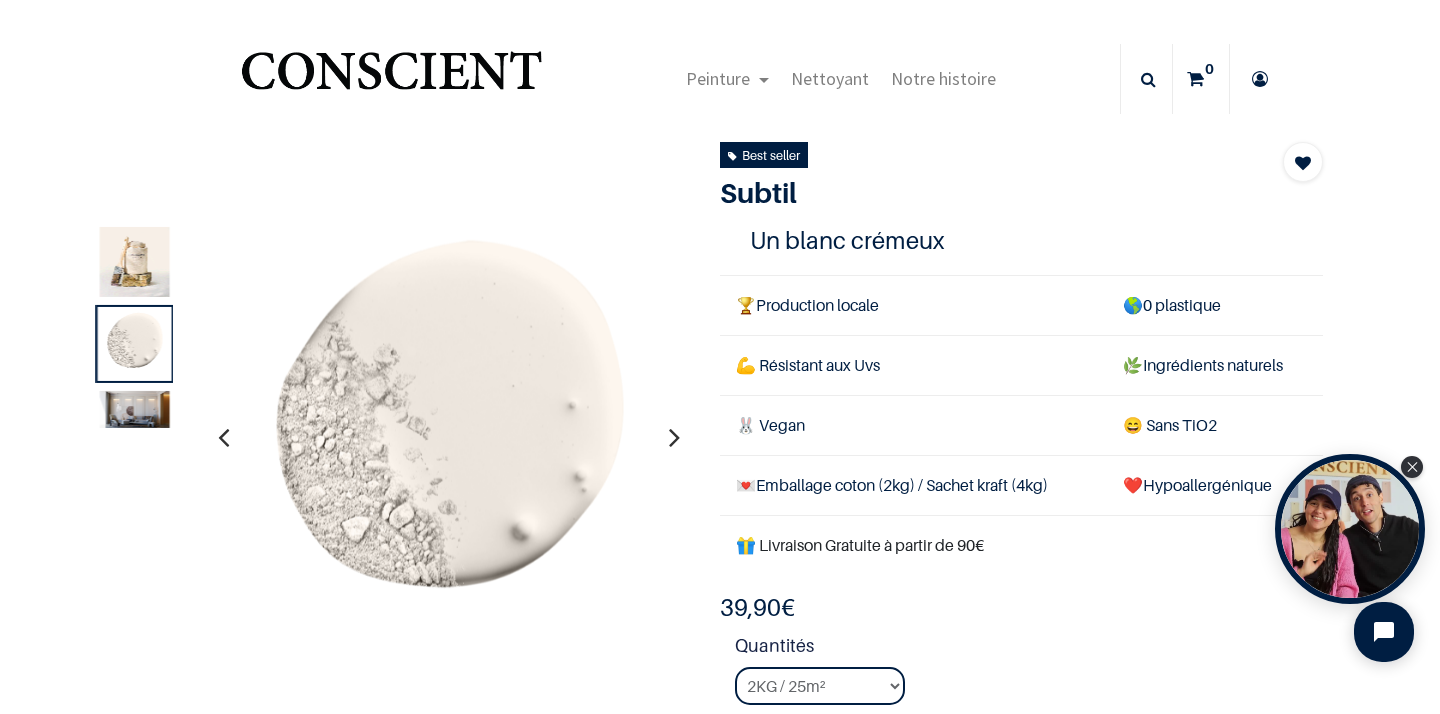 click at bounding box center (135, 409) 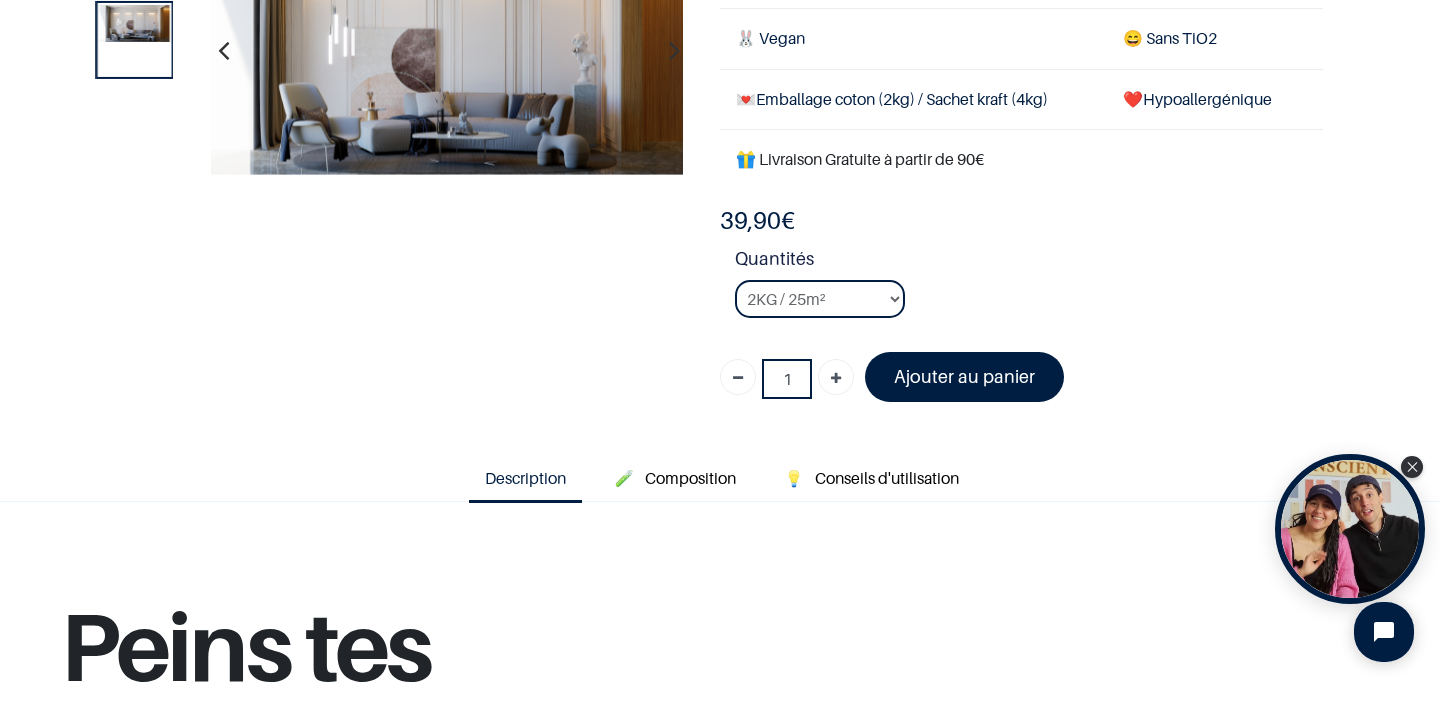 scroll, scrollTop: 299, scrollLeft: 0, axis: vertical 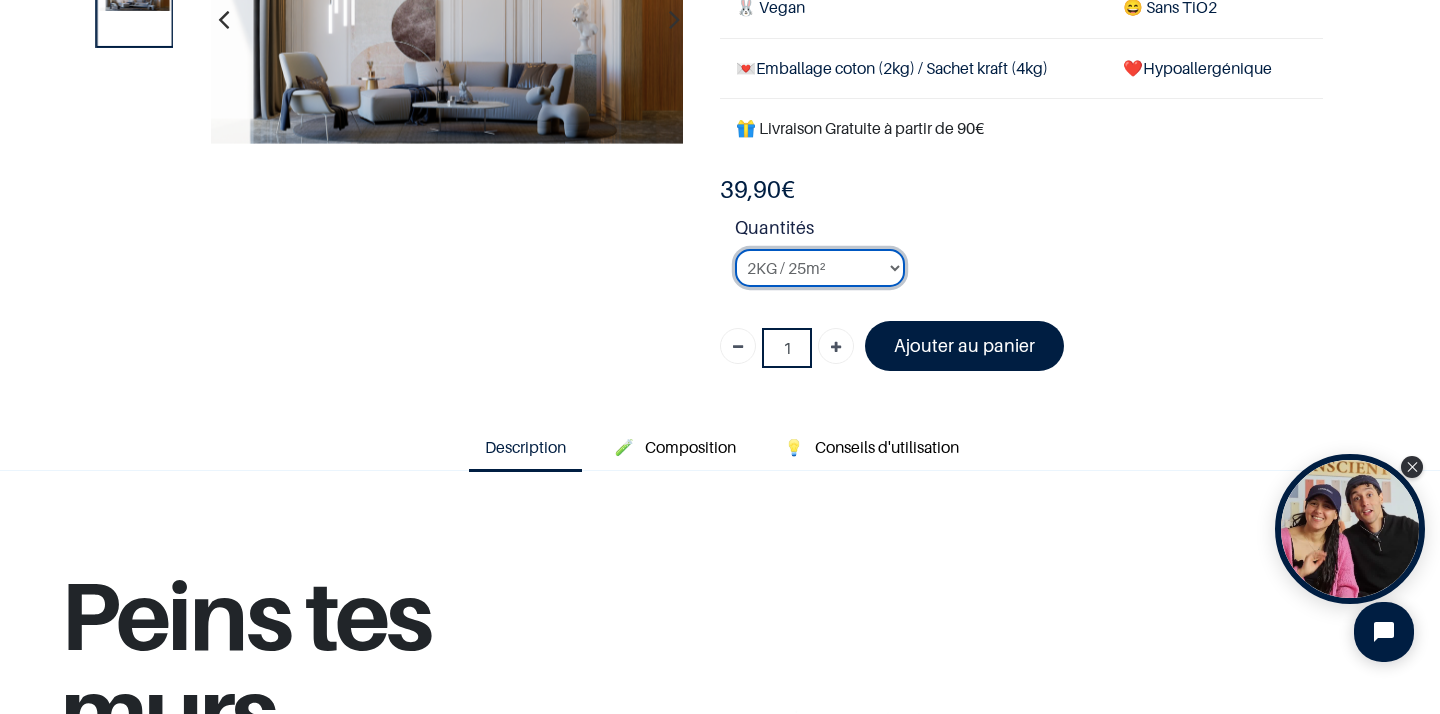 click on "2KG / 25m²
4KG / 50m²
8KG / 100m²
Testeur" at bounding box center [820, 268] 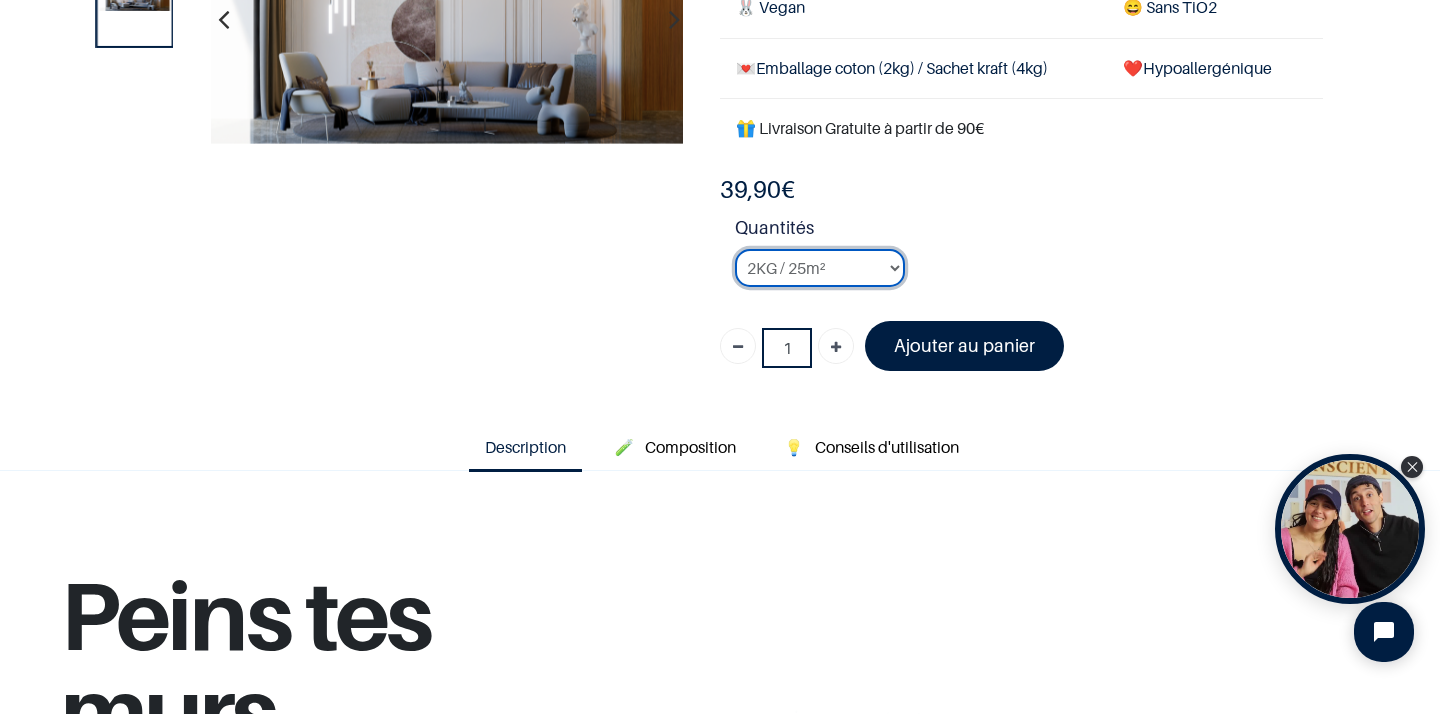 select on "128" 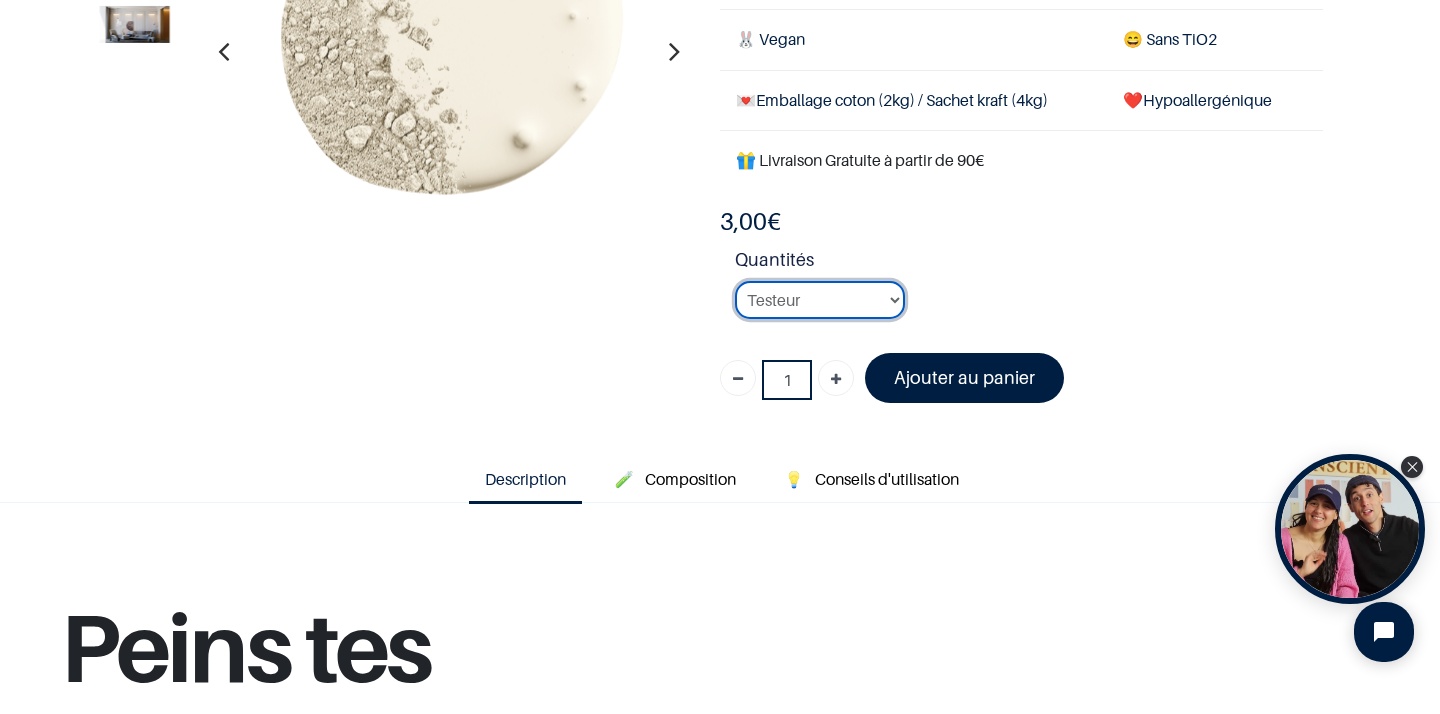 scroll, scrollTop: 134, scrollLeft: 0, axis: vertical 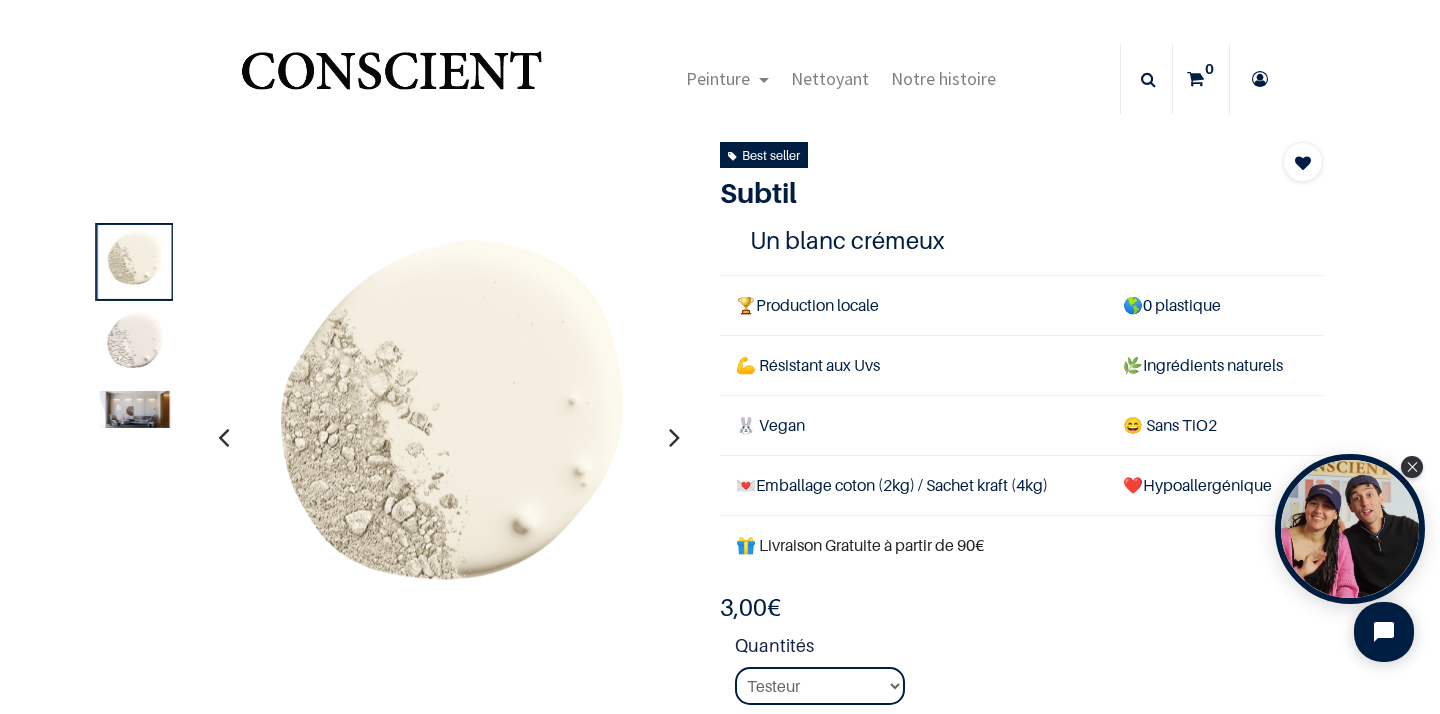 click at bounding box center (674, 437) 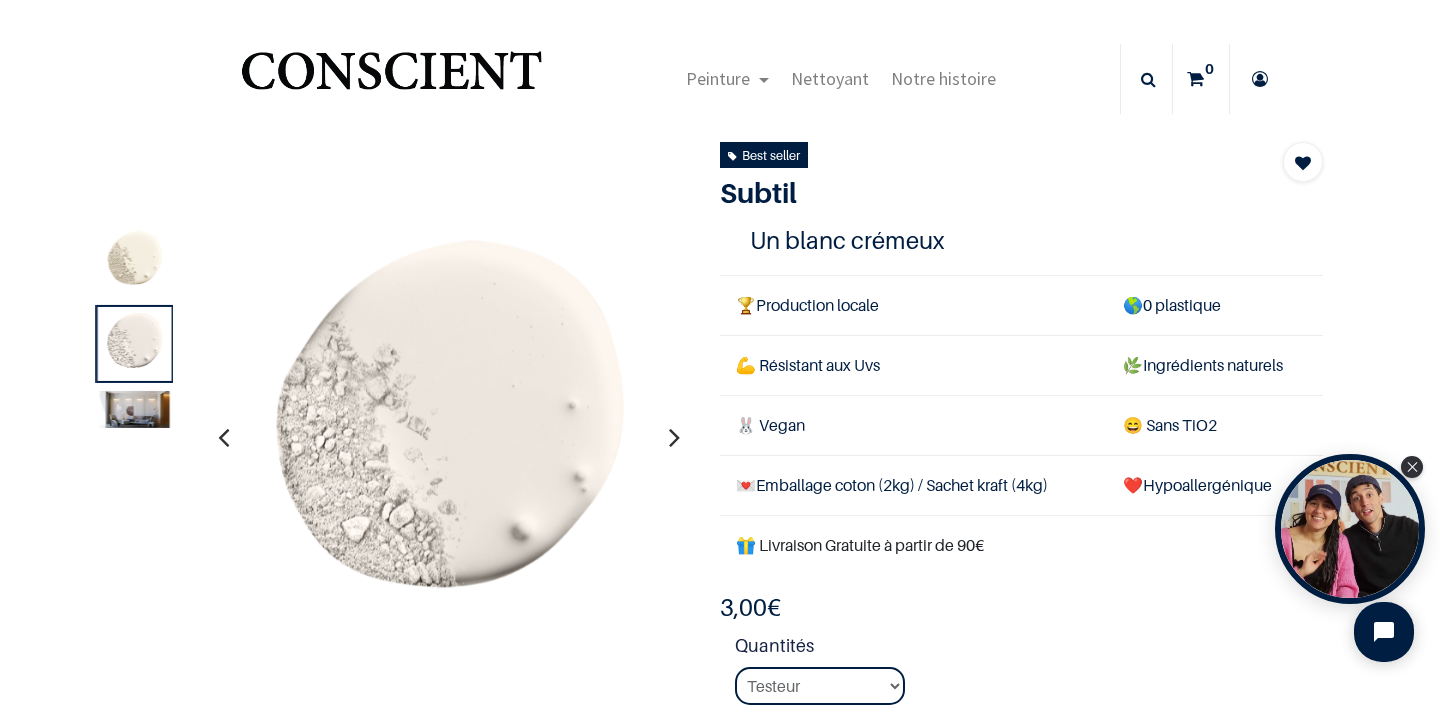 click at bounding box center (674, 437) 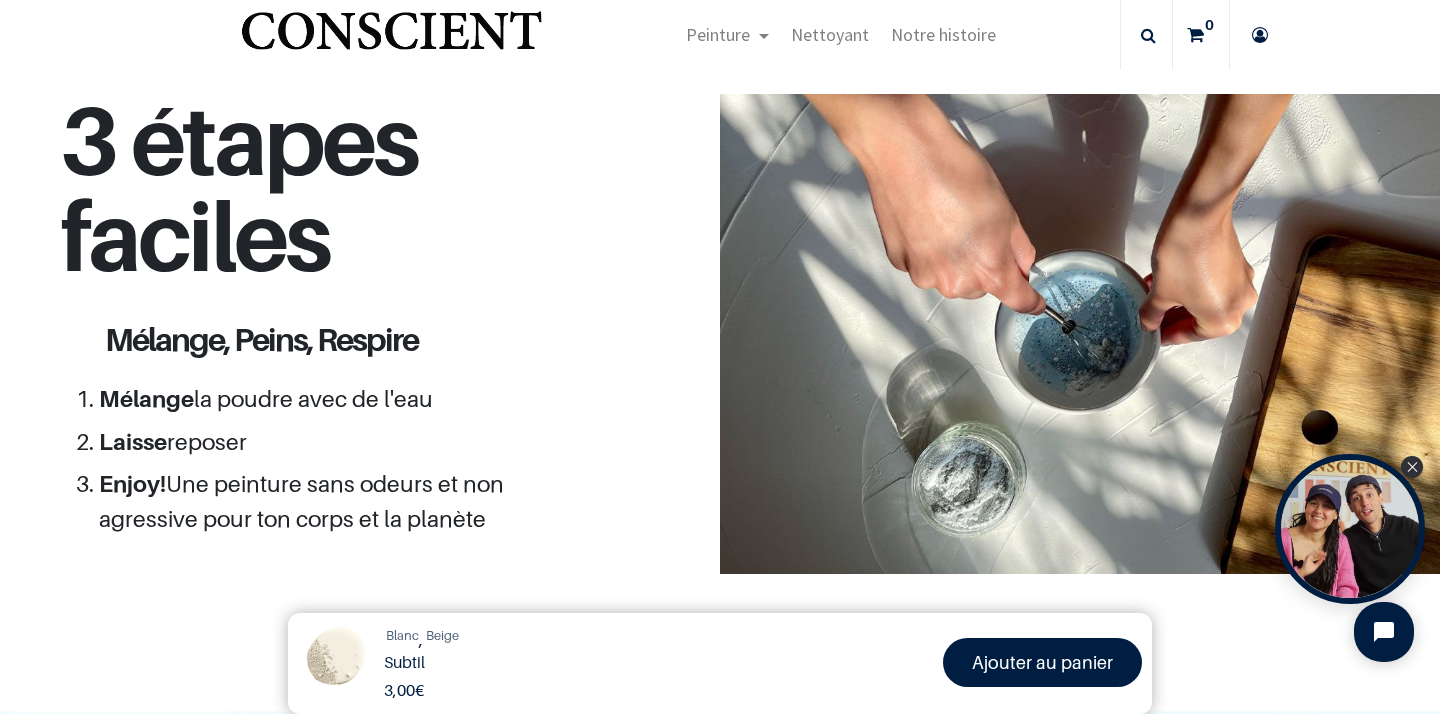 scroll, scrollTop: 259, scrollLeft: 0, axis: vertical 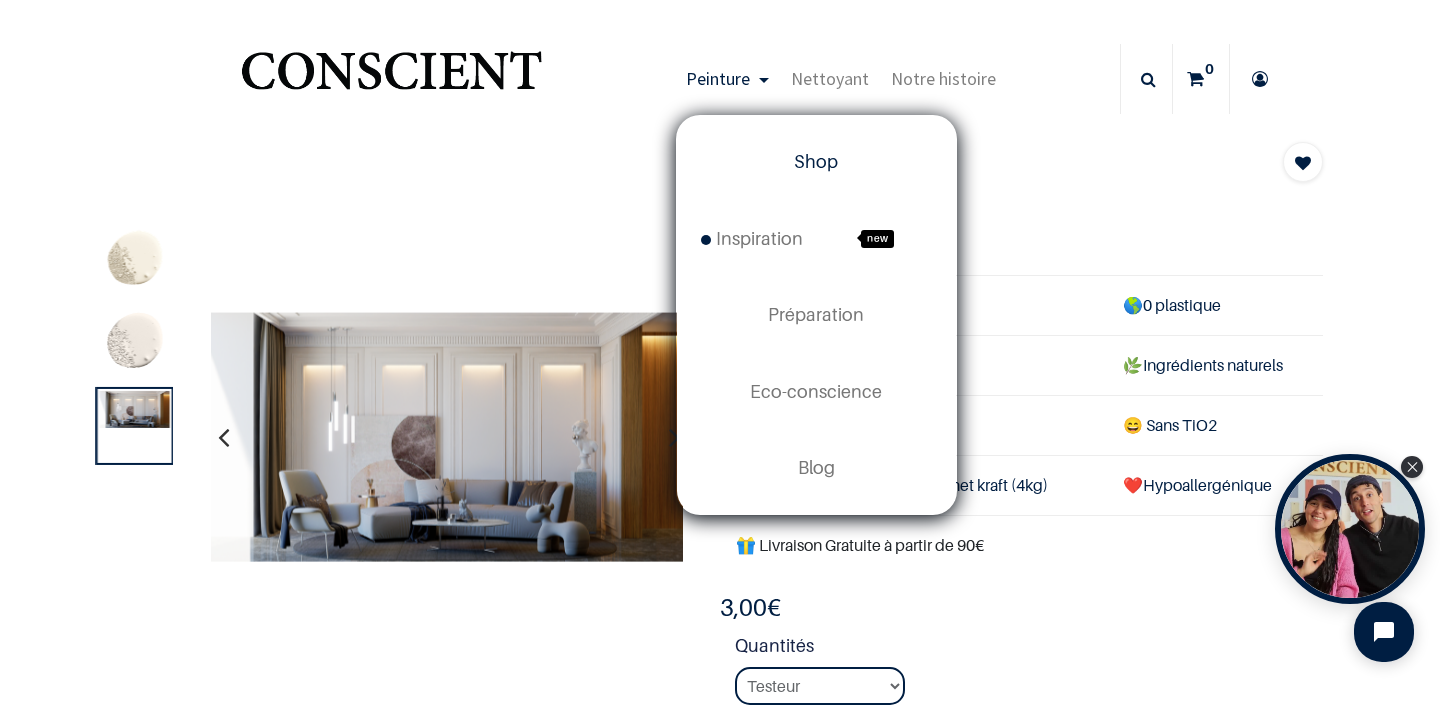 click on "Shop" at bounding box center [816, 161] 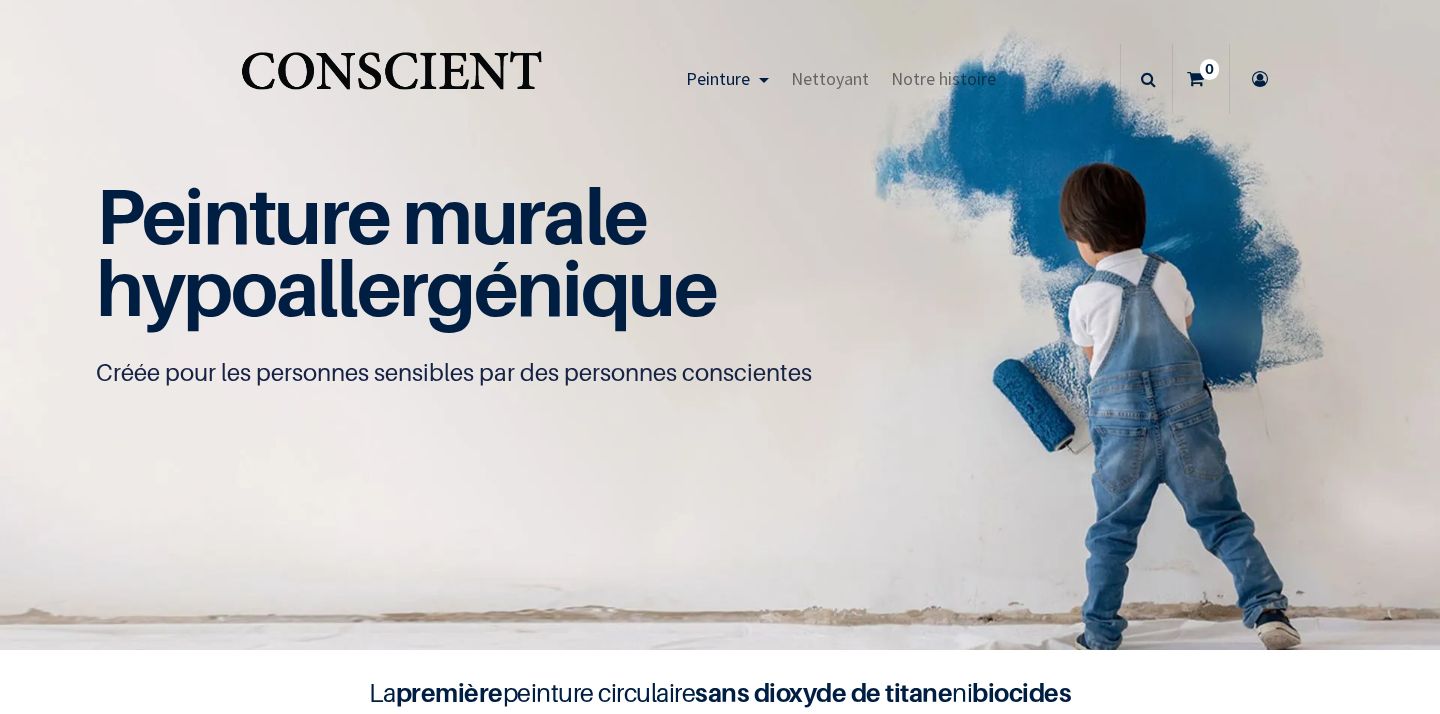 scroll, scrollTop: 0, scrollLeft: 0, axis: both 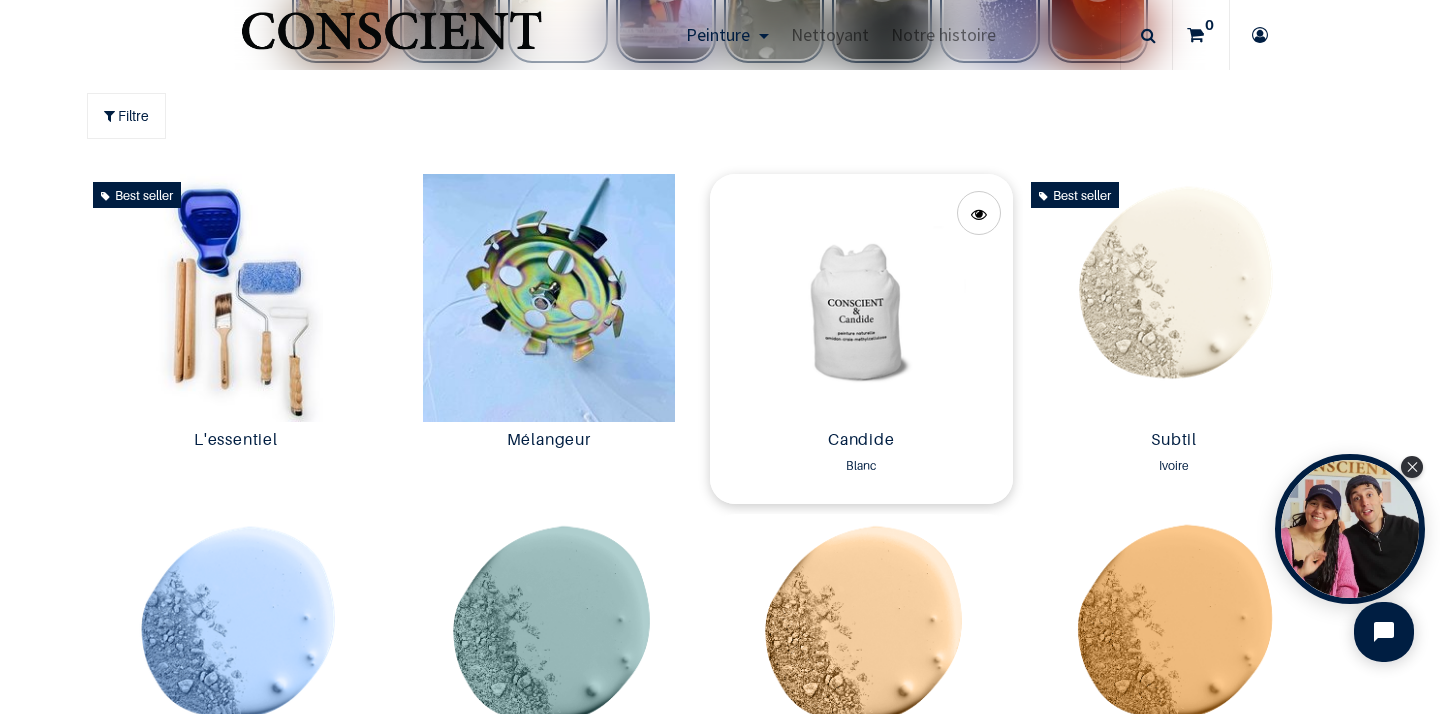 click at bounding box center [861, 298] 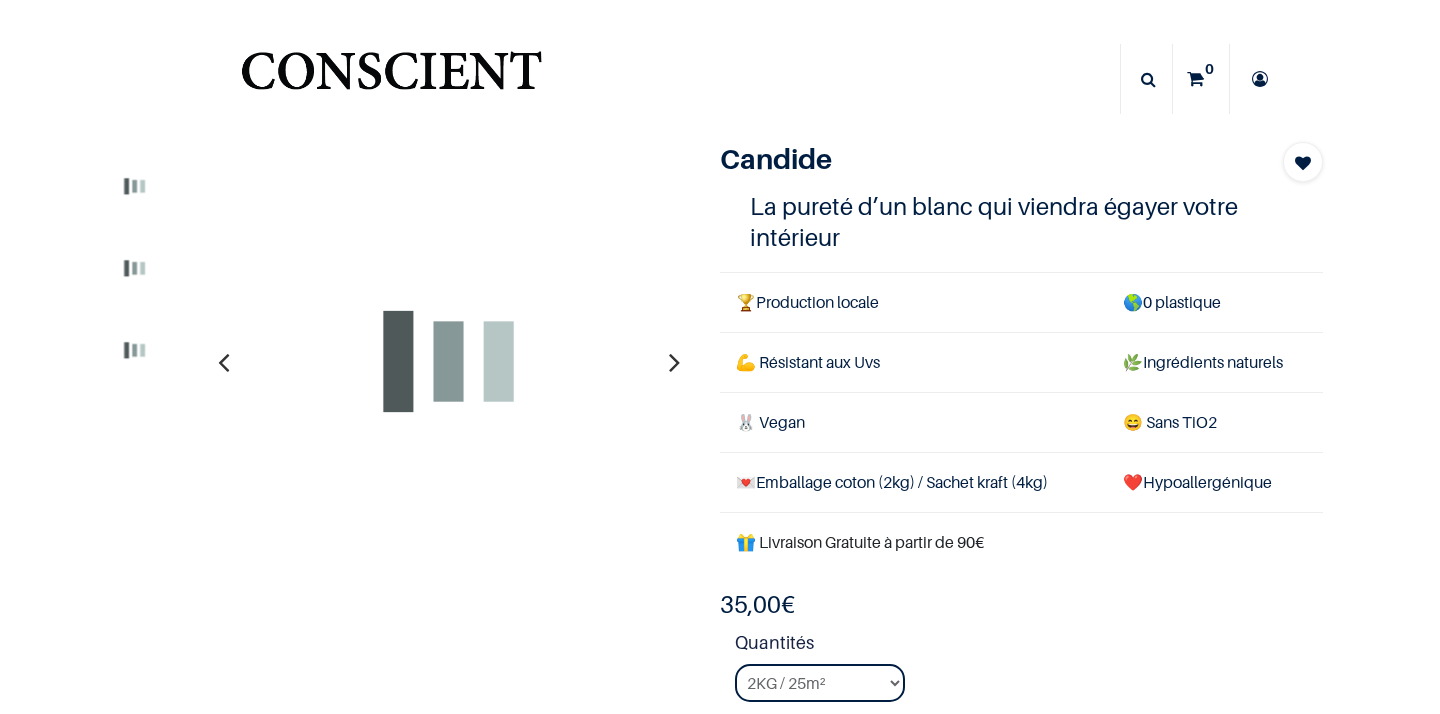 scroll, scrollTop: 0, scrollLeft: 0, axis: both 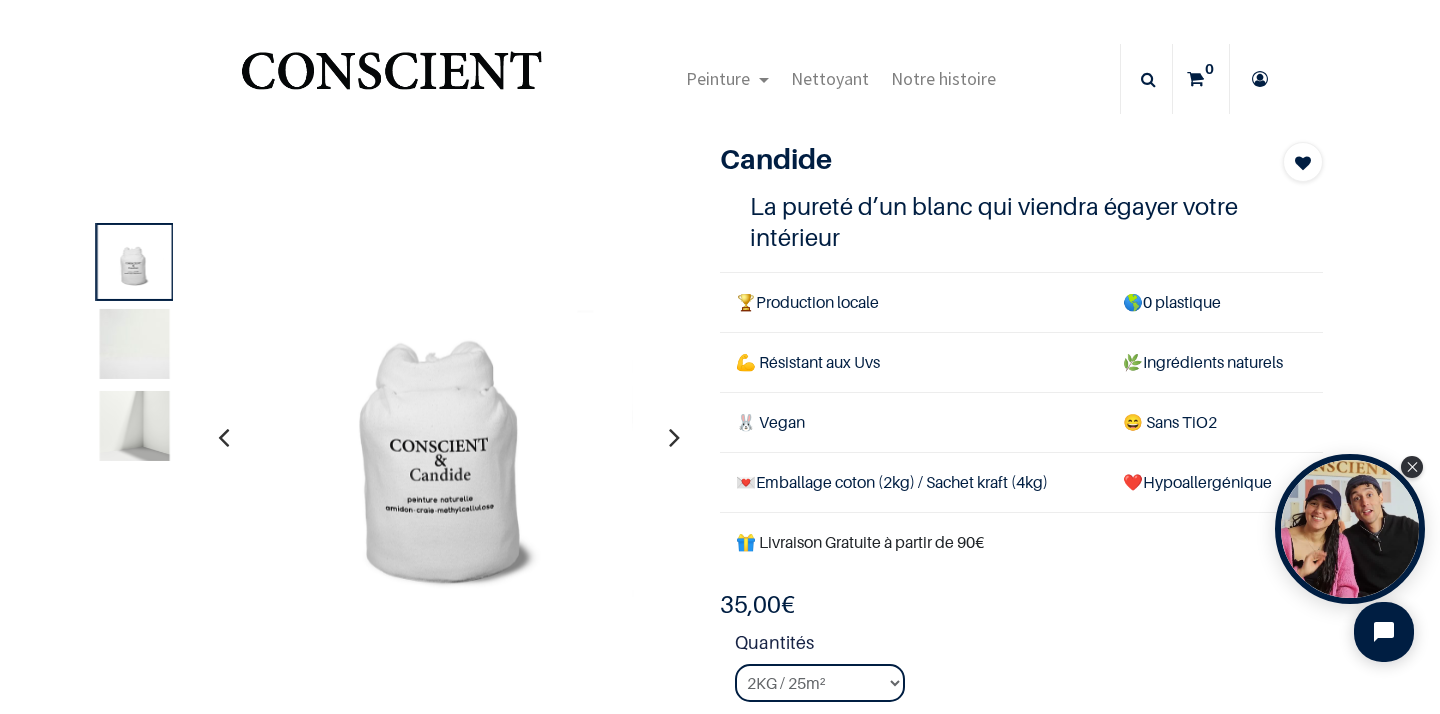 click at bounding box center [135, 344] 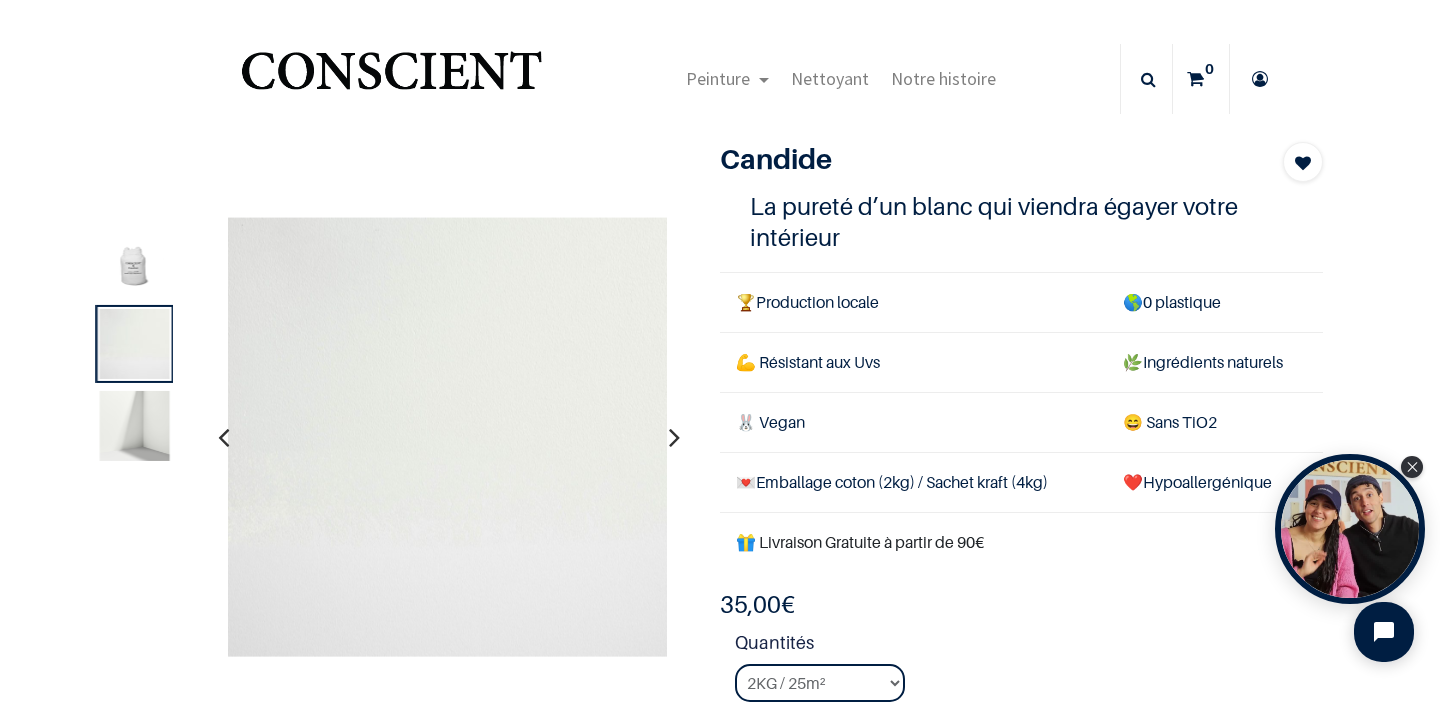 click at bounding box center (135, 426) 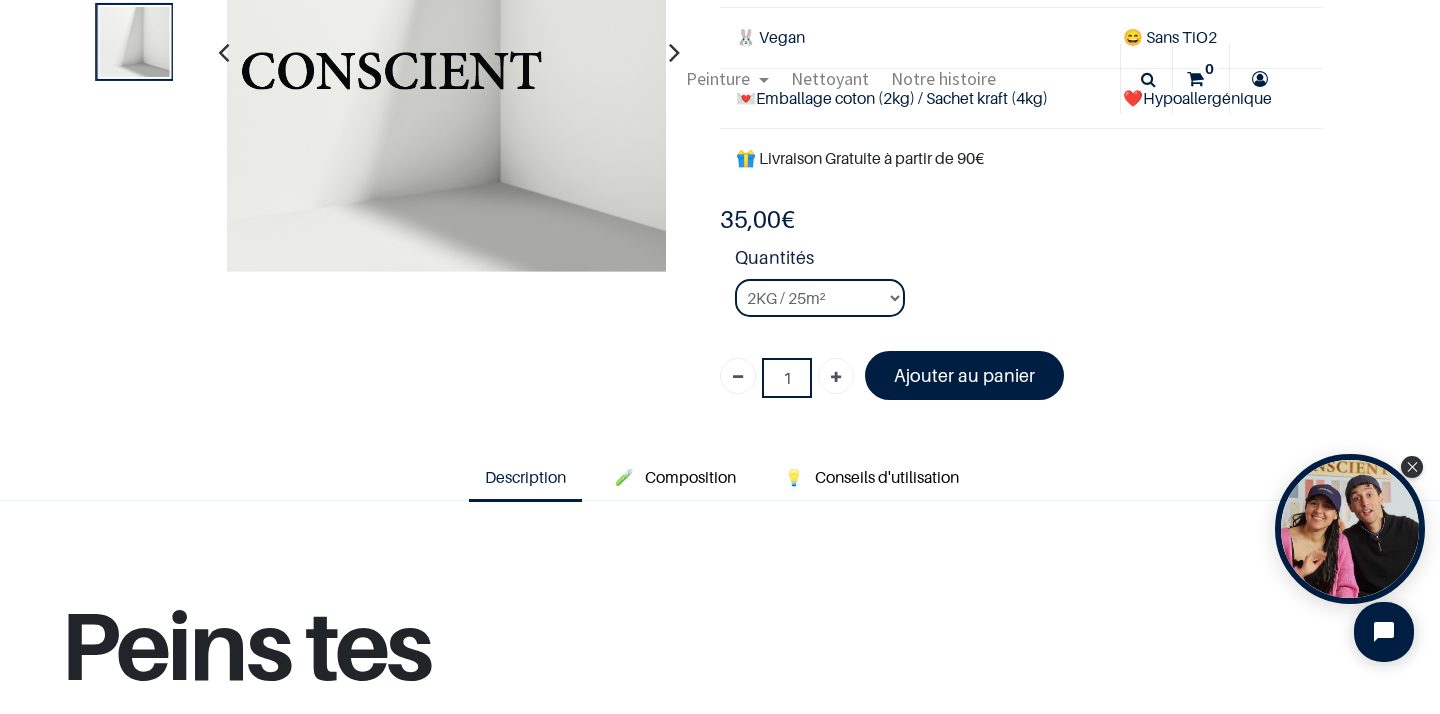 scroll, scrollTop: 274, scrollLeft: 0, axis: vertical 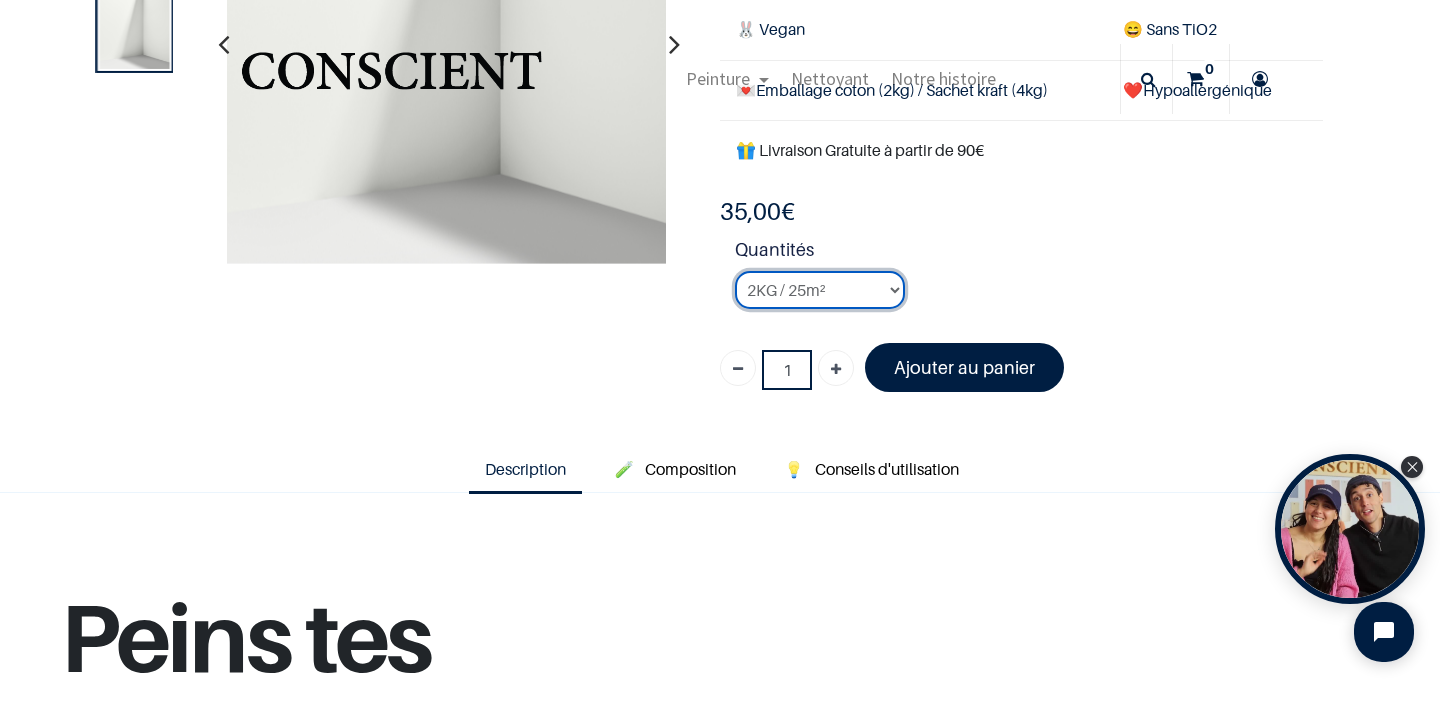 click on "2KG / 25m²
4KG / 50m²
8KG / 100m²
Testeur" at bounding box center (820, 290) 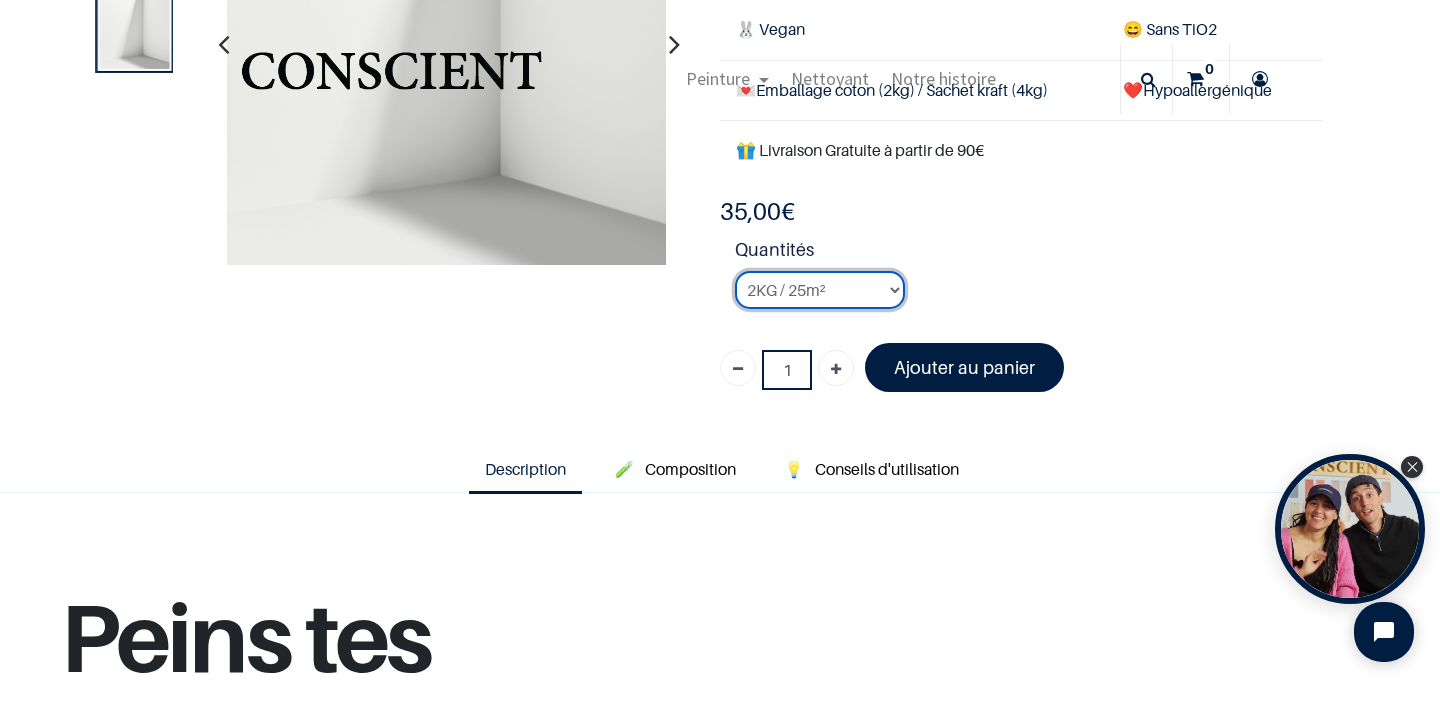 select on "50" 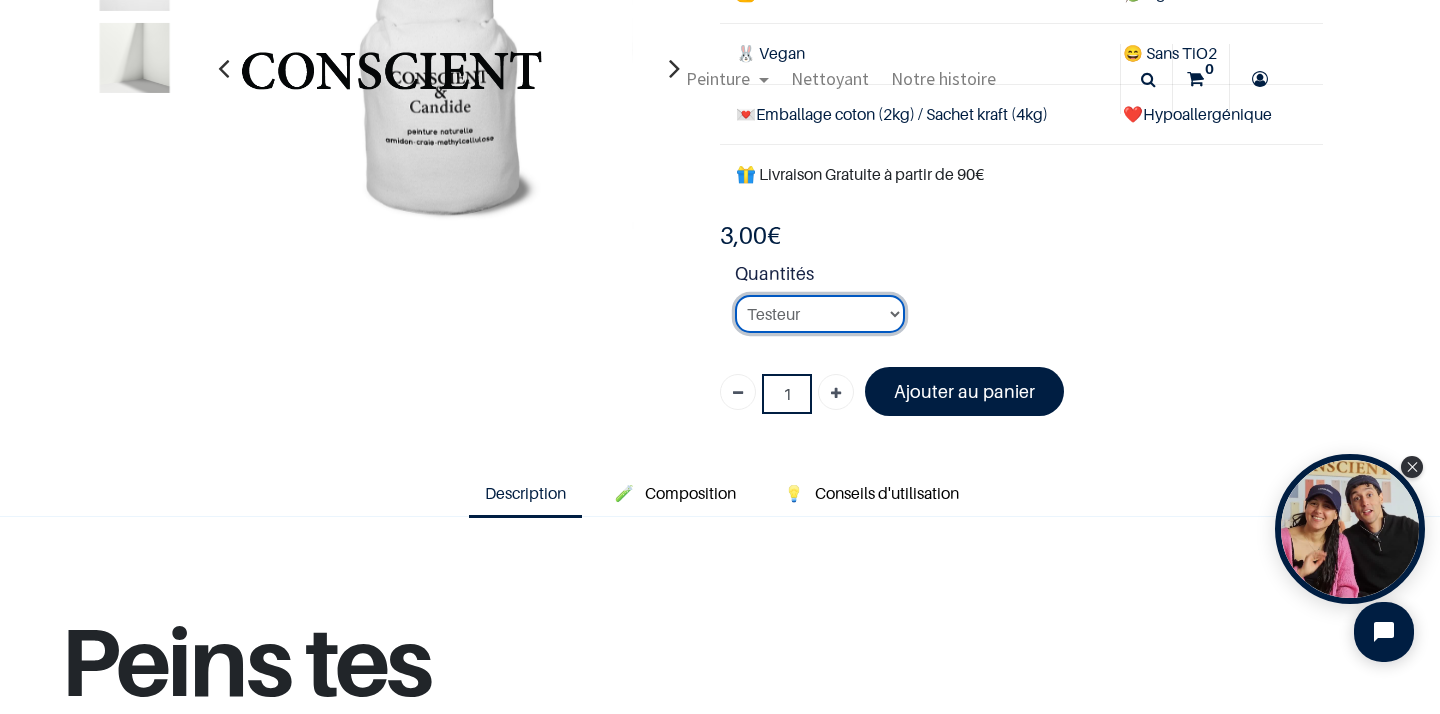 scroll, scrollTop: 45, scrollLeft: 0, axis: vertical 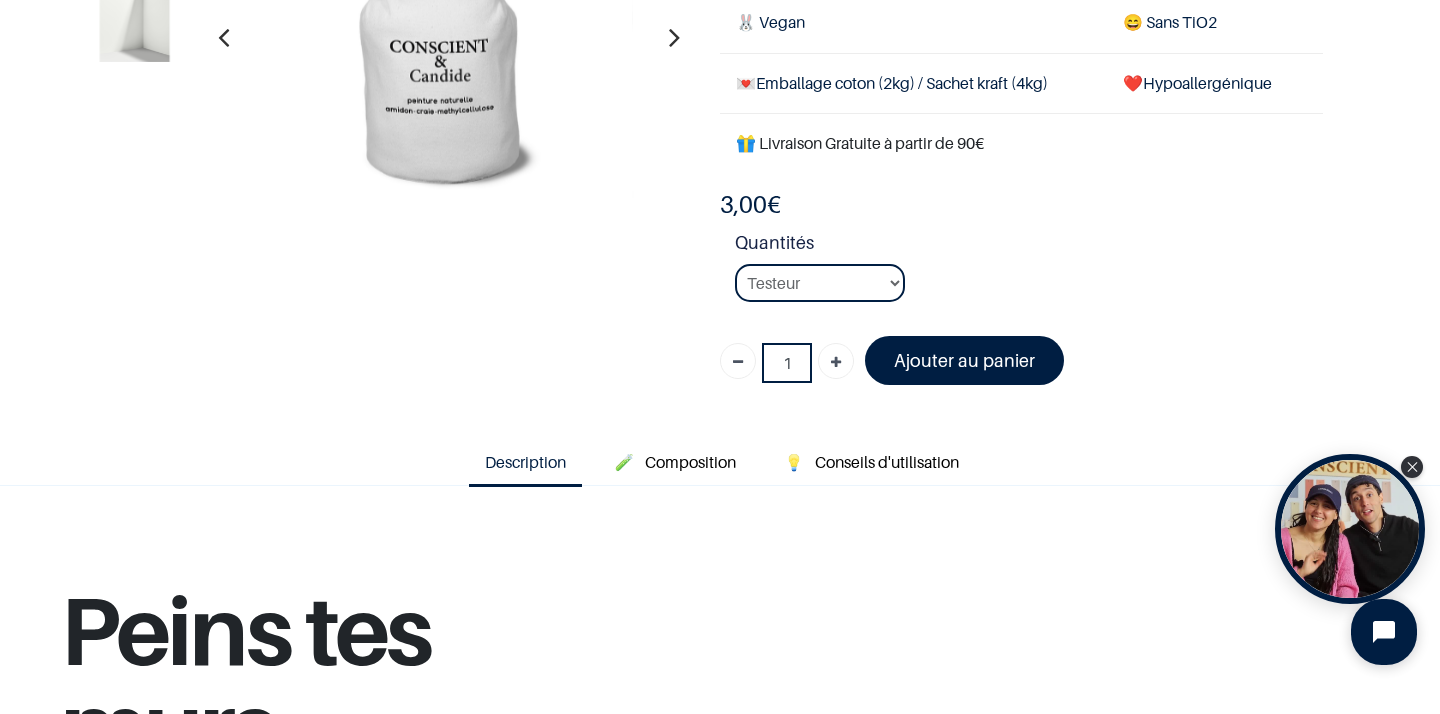 click 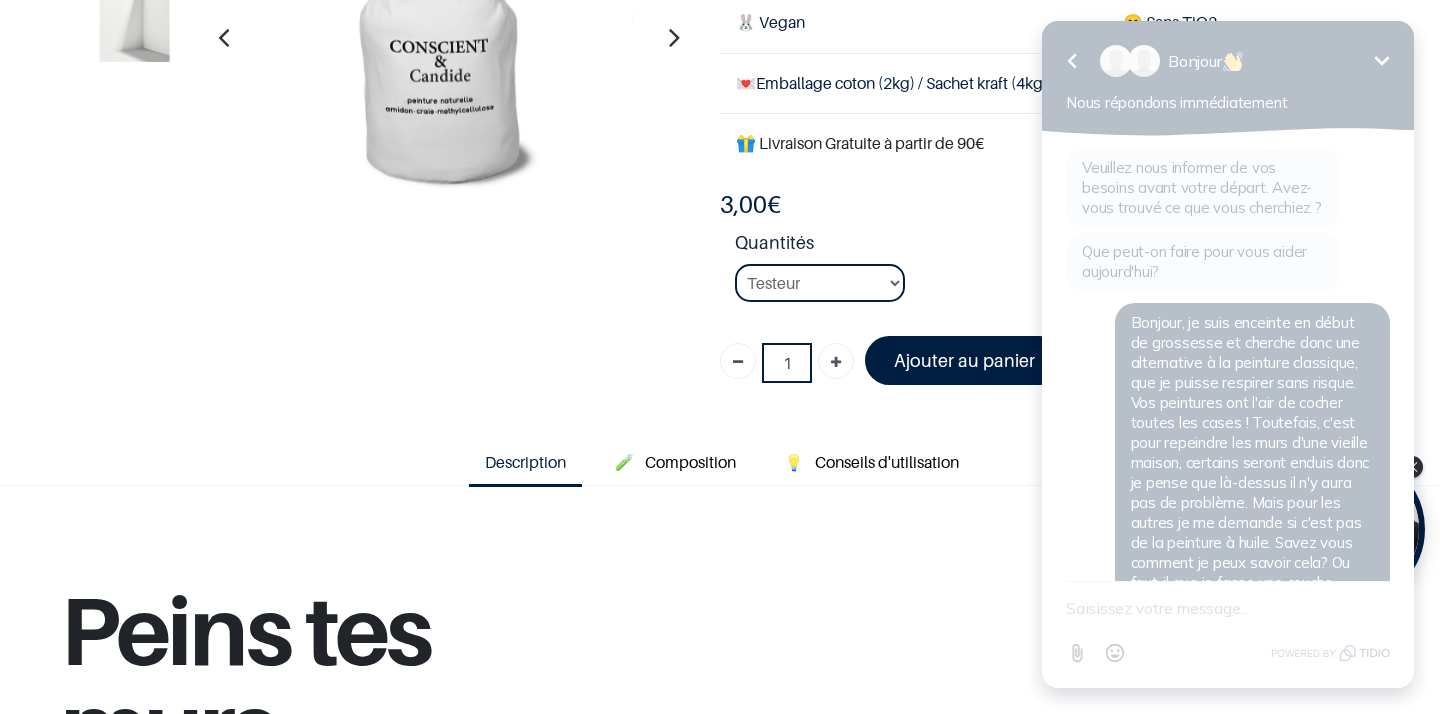 scroll, scrollTop: 577, scrollLeft: 0, axis: vertical 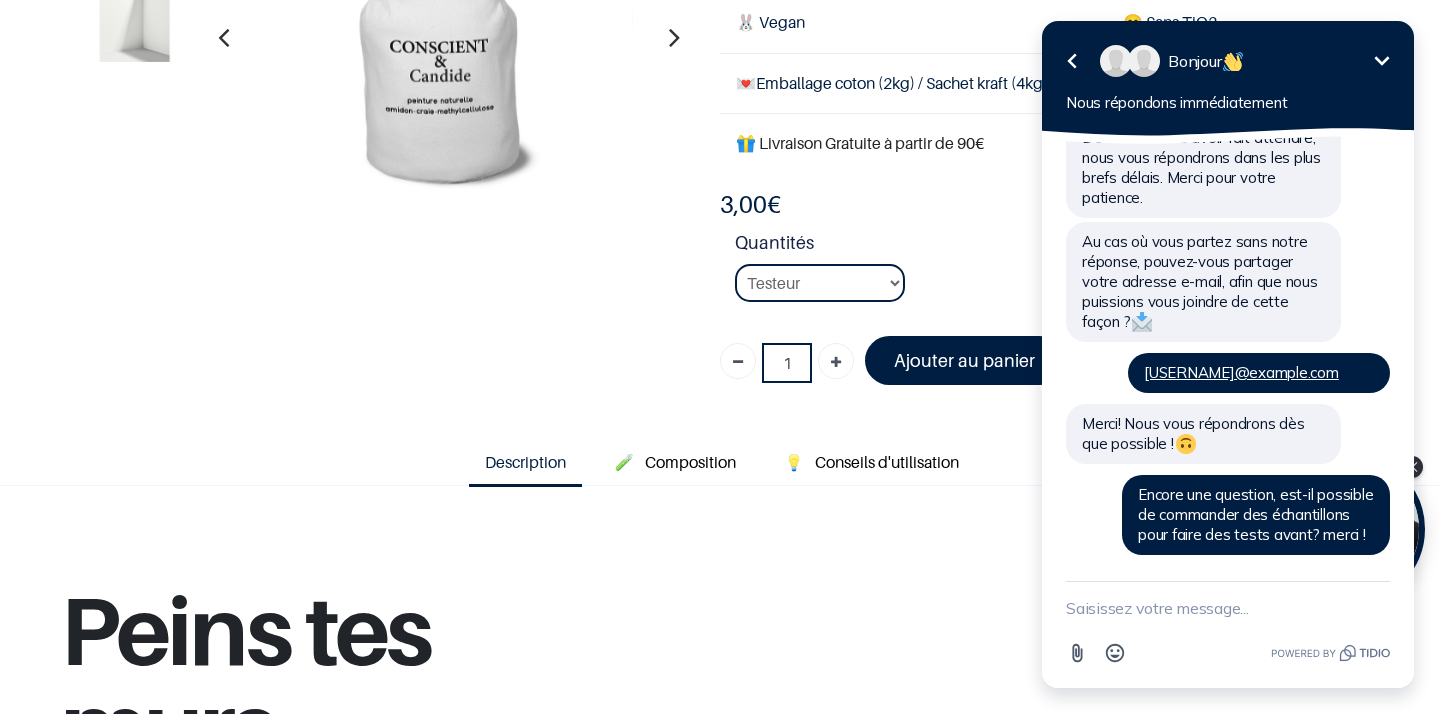 click on "1" at bounding box center (705, 71) 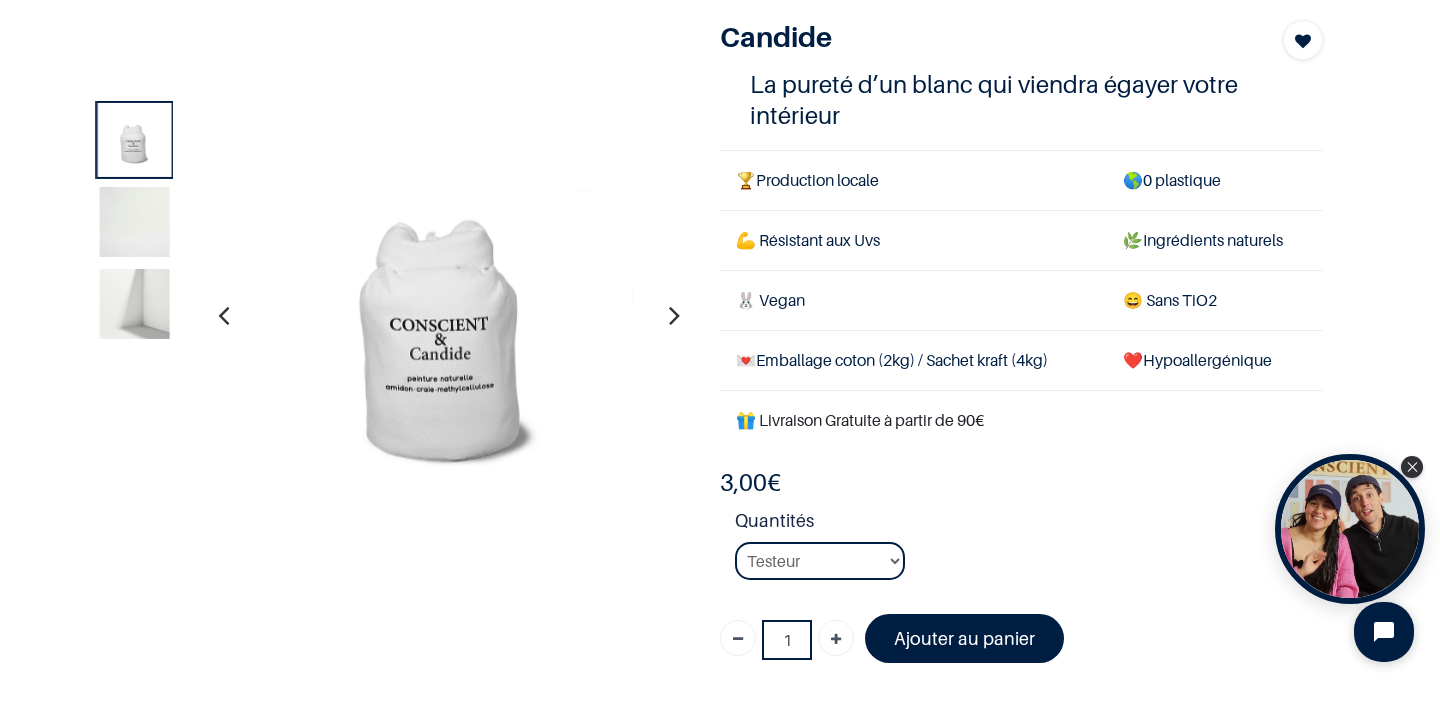 scroll, scrollTop: 117, scrollLeft: 0, axis: vertical 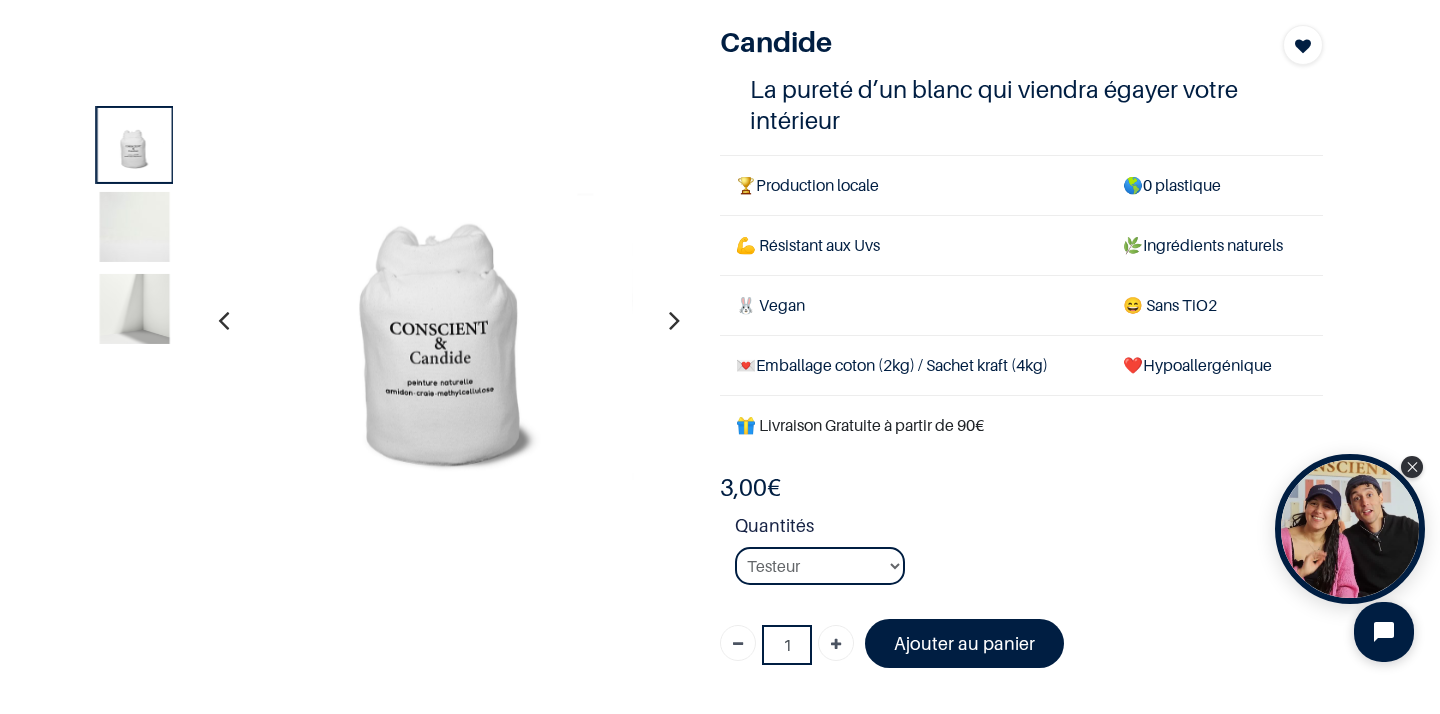 click on "🌿 Ingrédients naturels" at bounding box center (1215, 245) 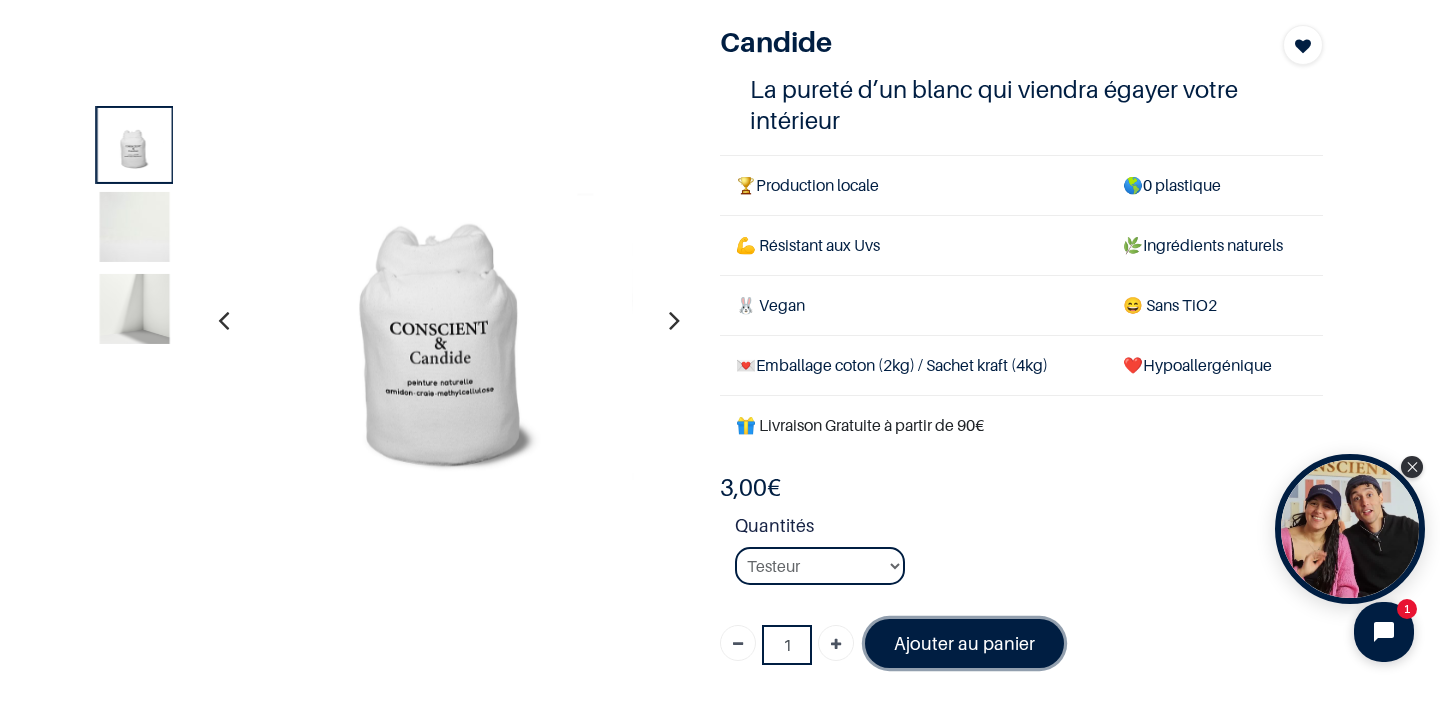 click on "Ajouter au panier" at bounding box center [964, 643] 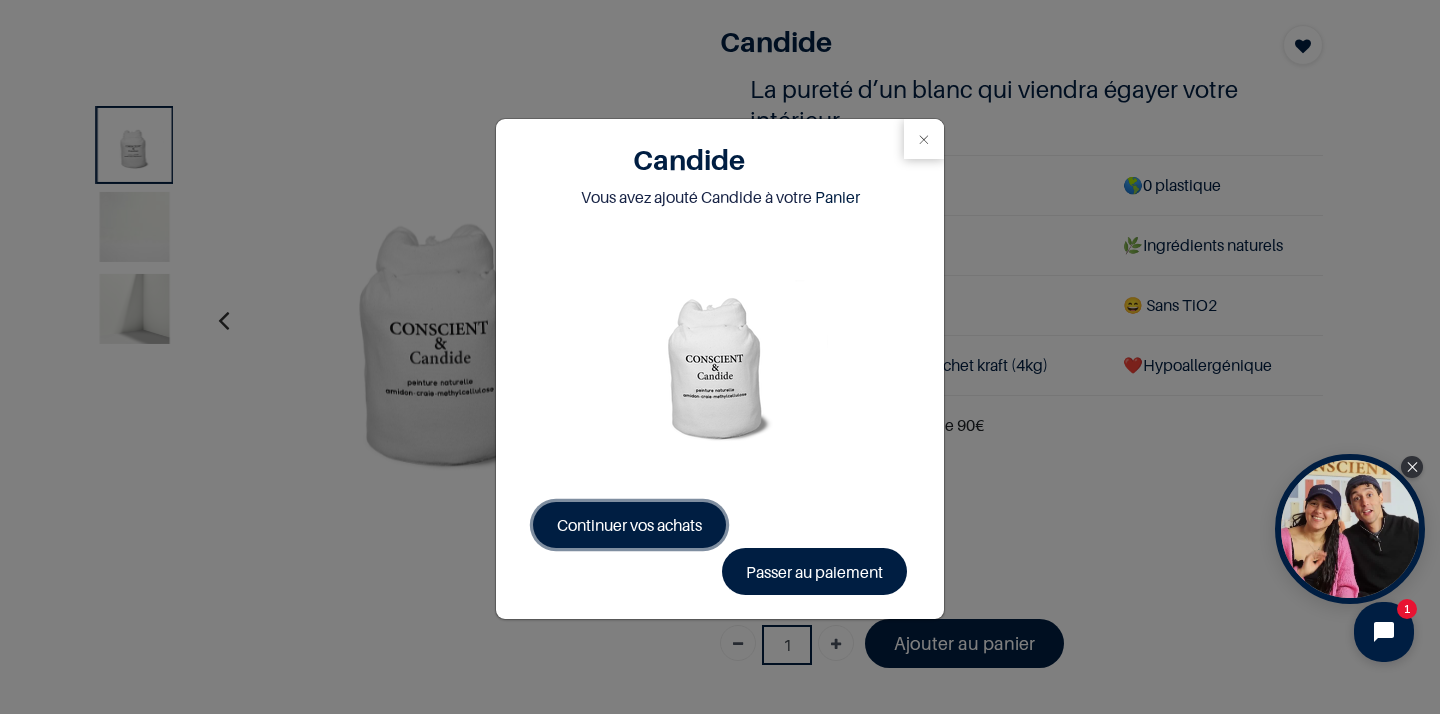 click on "Continuer vos achats" at bounding box center (629, 525) 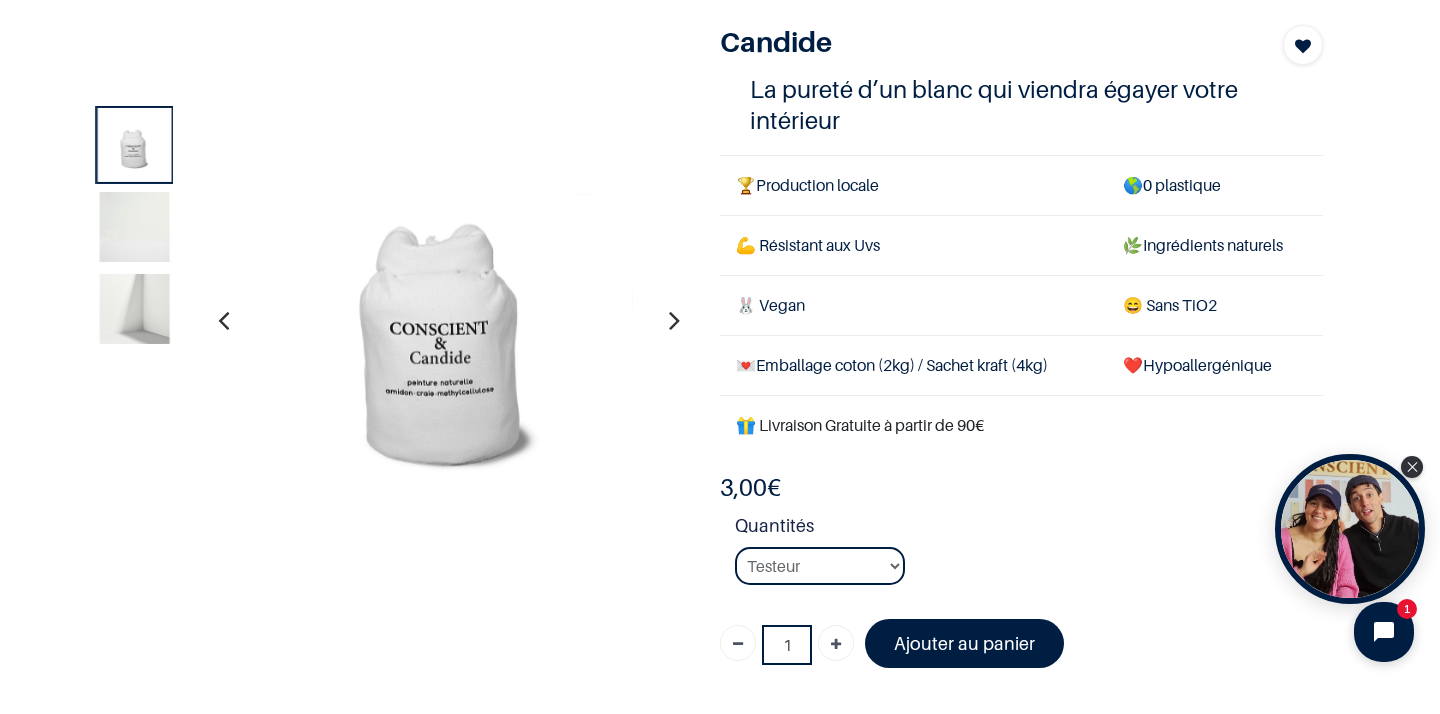 scroll, scrollTop: 0, scrollLeft: 0, axis: both 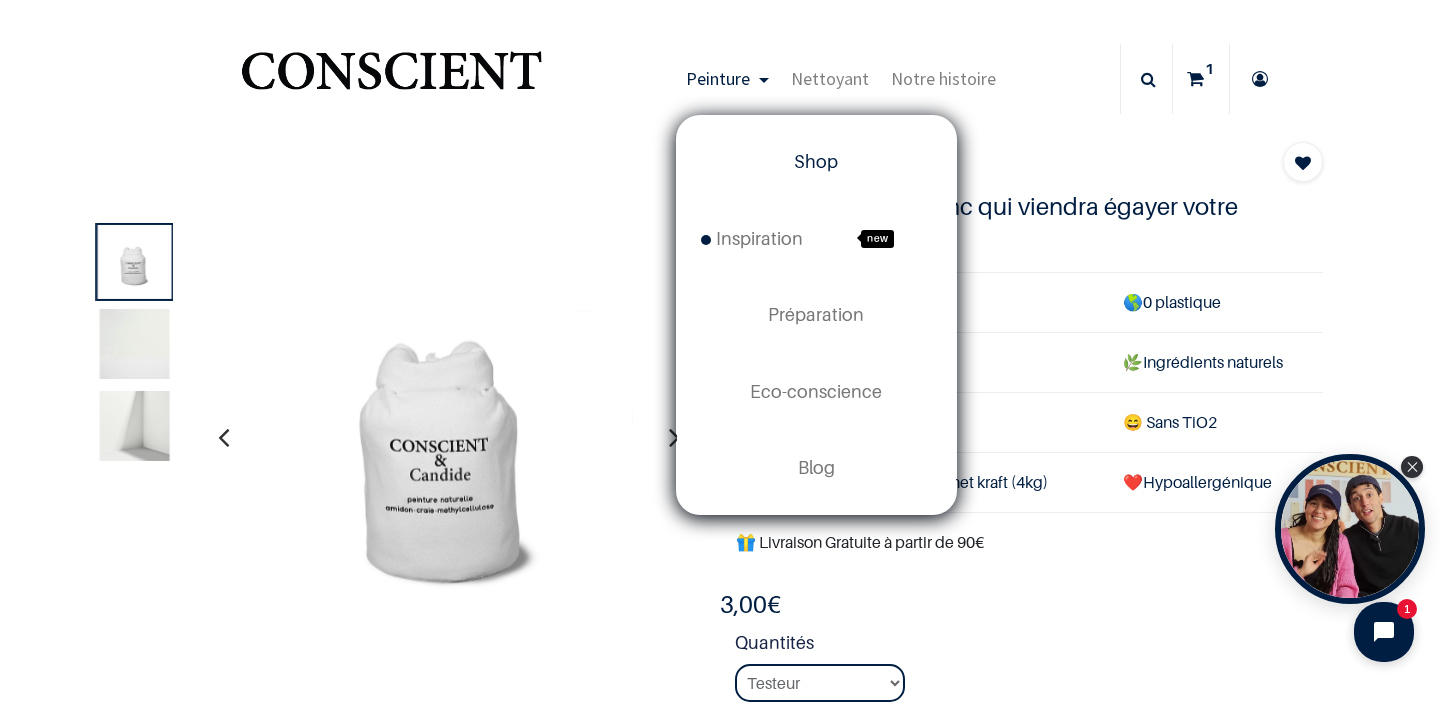 click on "Shop" at bounding box center (816, 161) 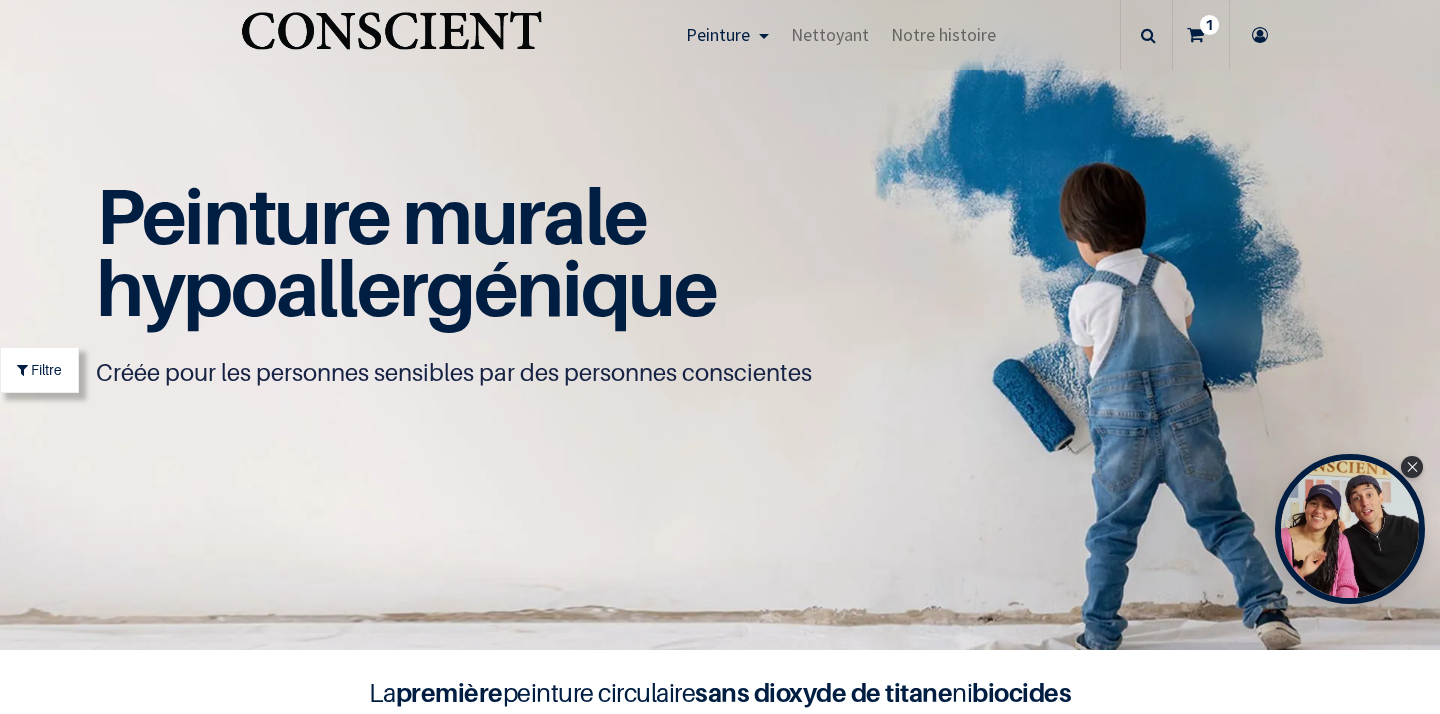 scroll, scrollTop: 0, scrollLeft: 0, axis: both 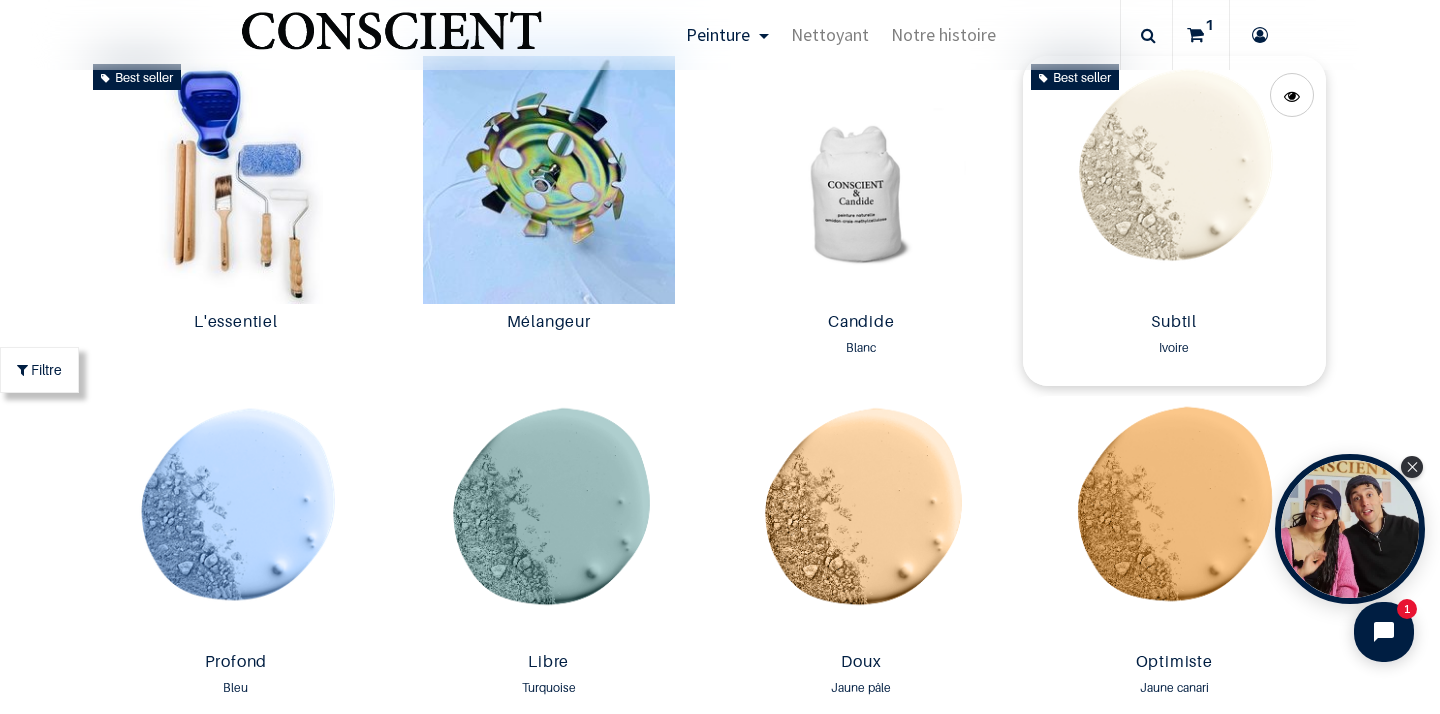click at bounding box center [1174, 180] 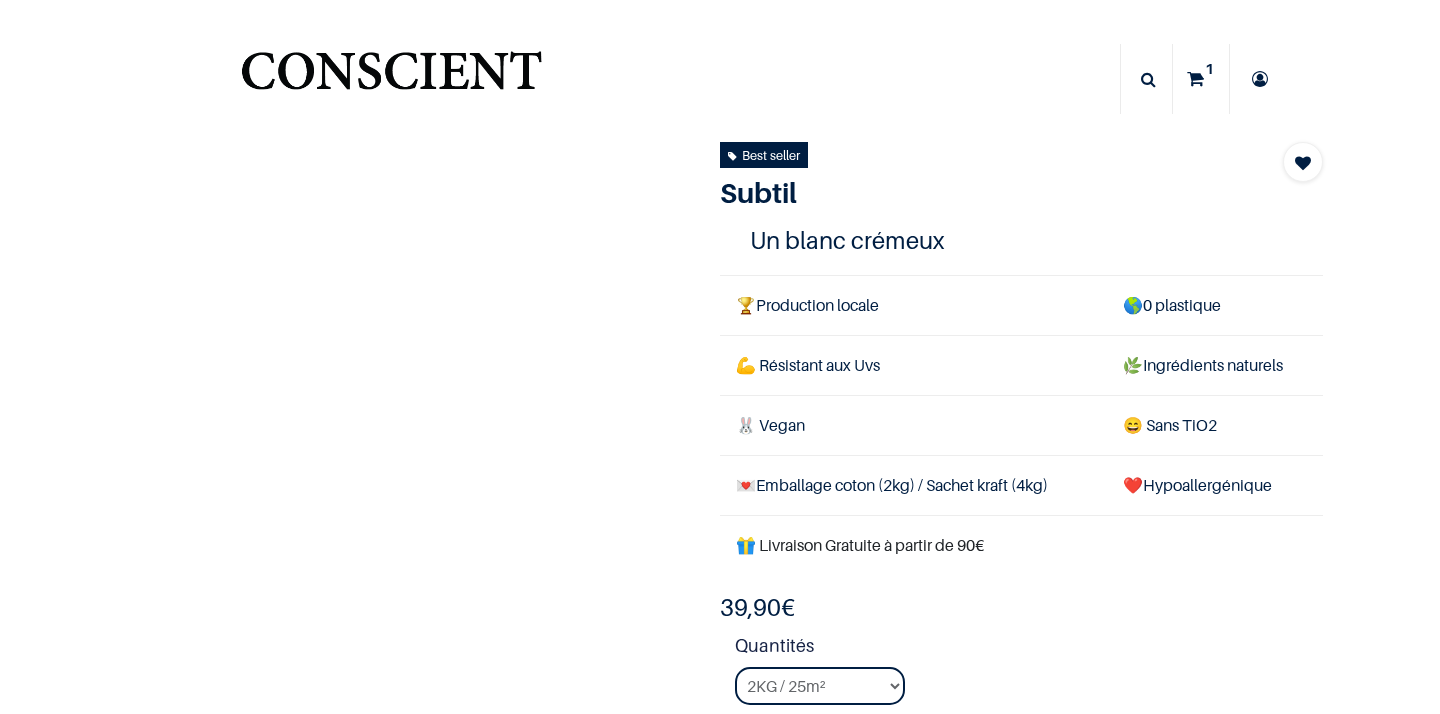 scroll, scrollTop: 0, scrollLeft: 0, axis: both 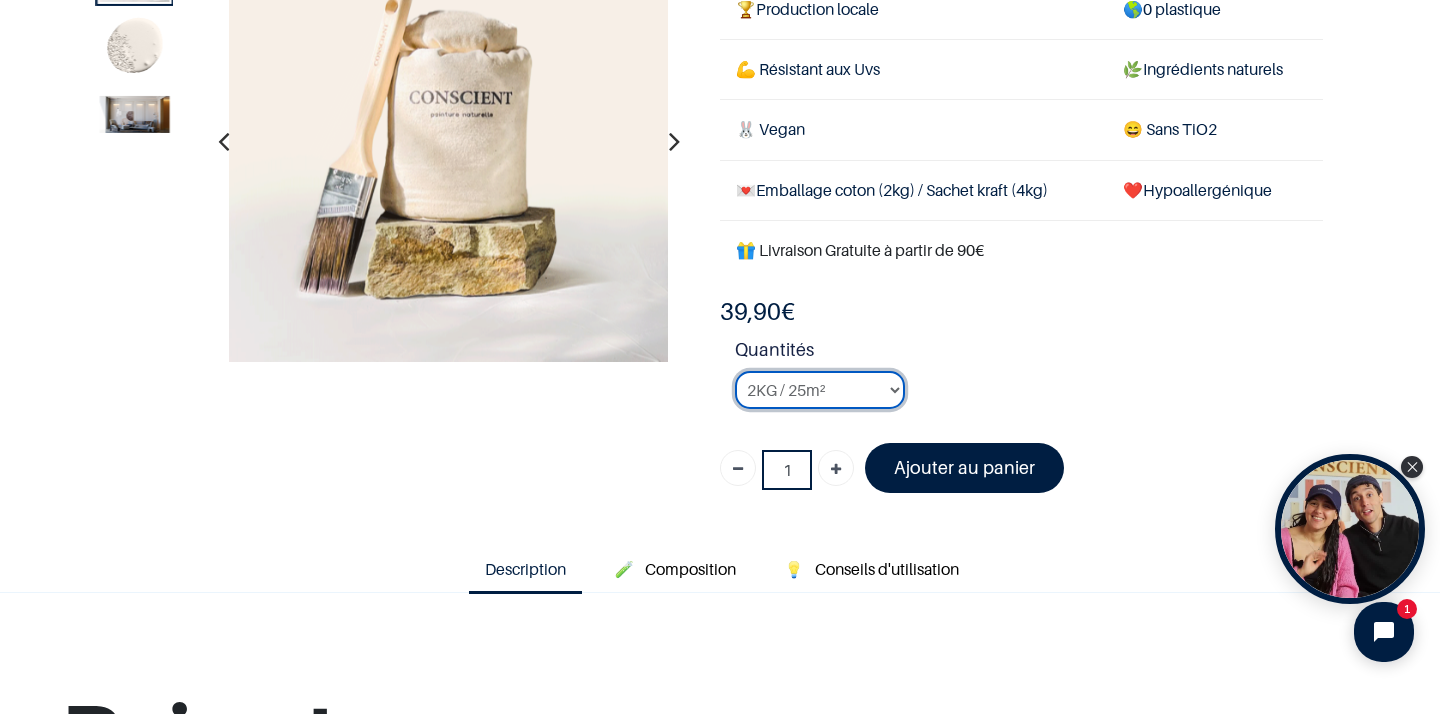click on "2KG / 25m²
4KG / 50m²
8KG / 100m²
Testeur" at bounding box center [820, 390] 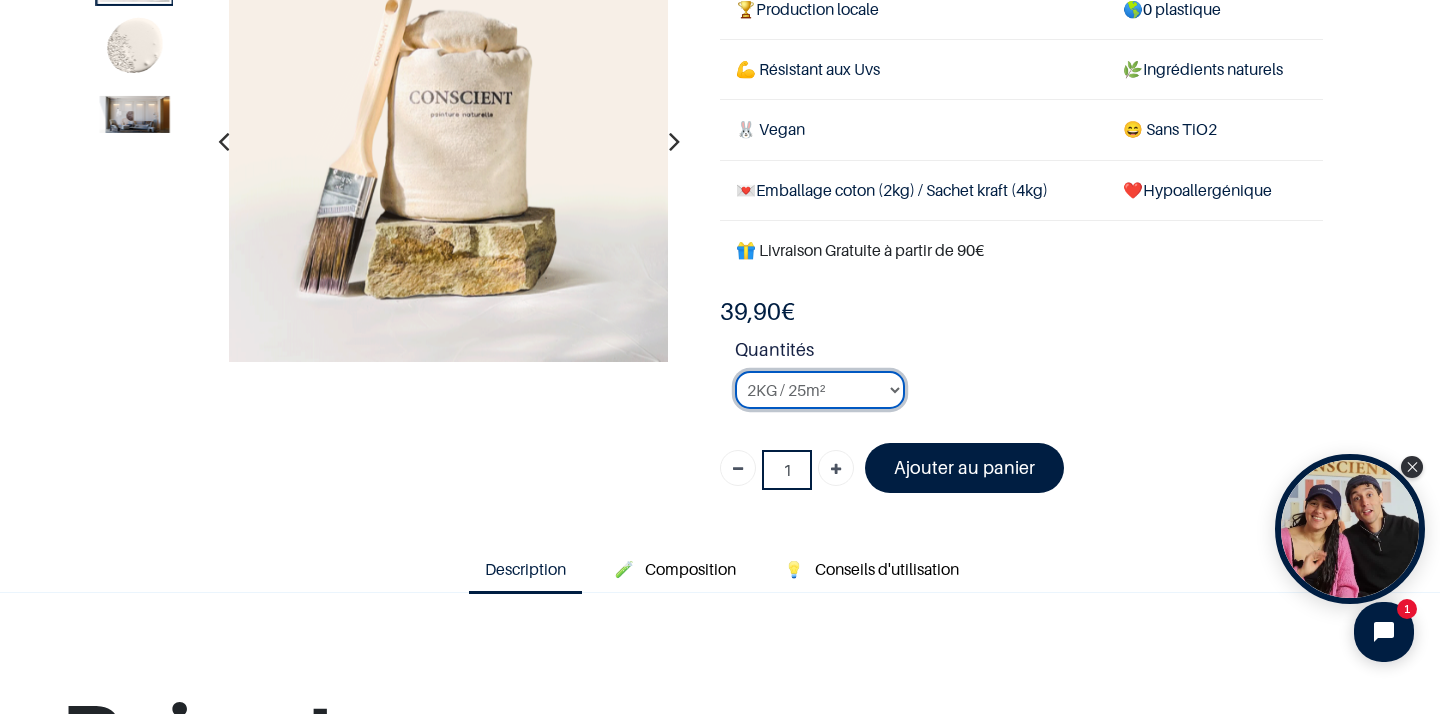 select on "128" 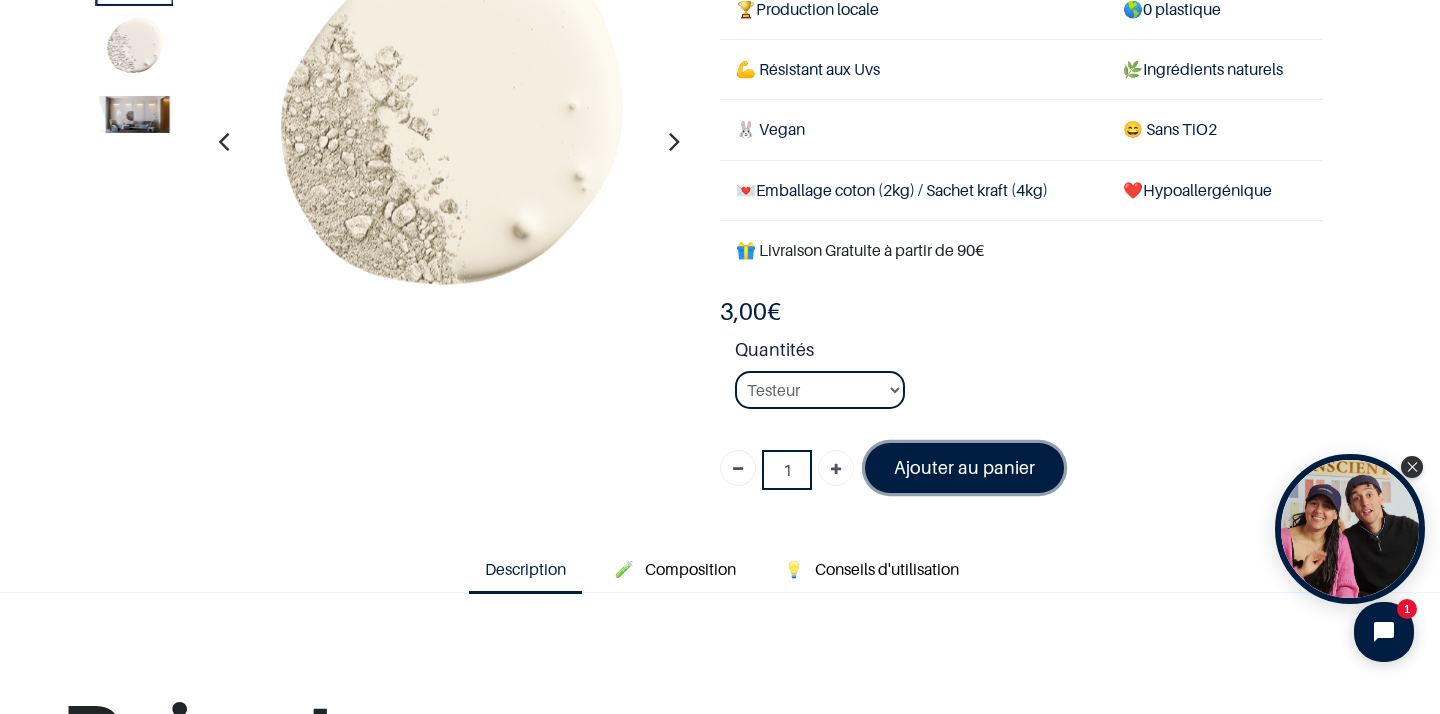 click on "Ajouter au panier" at bounding box center (964, 467) 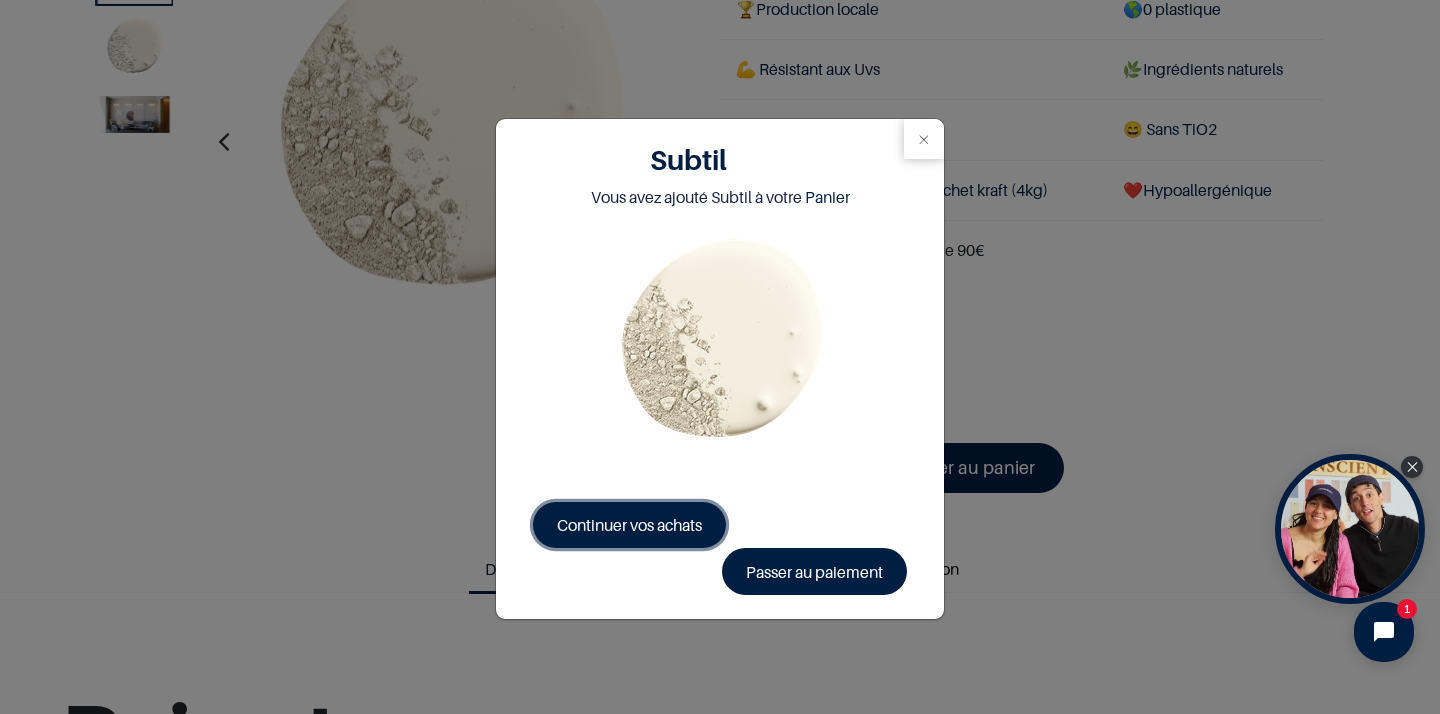 click on "Continuer vos achats" at bounding box center [629, 525] 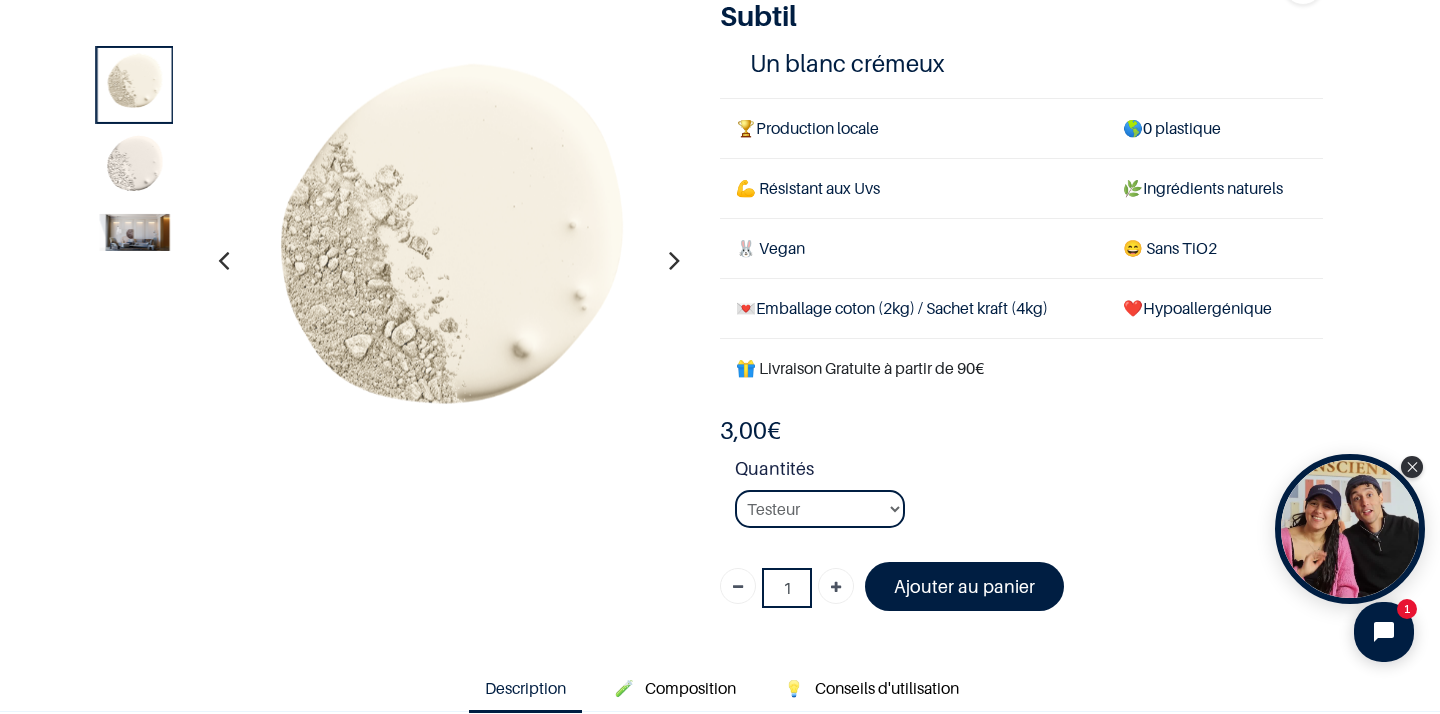 scroll, scrollTop: 0, scrollLeft: 0, axis: both 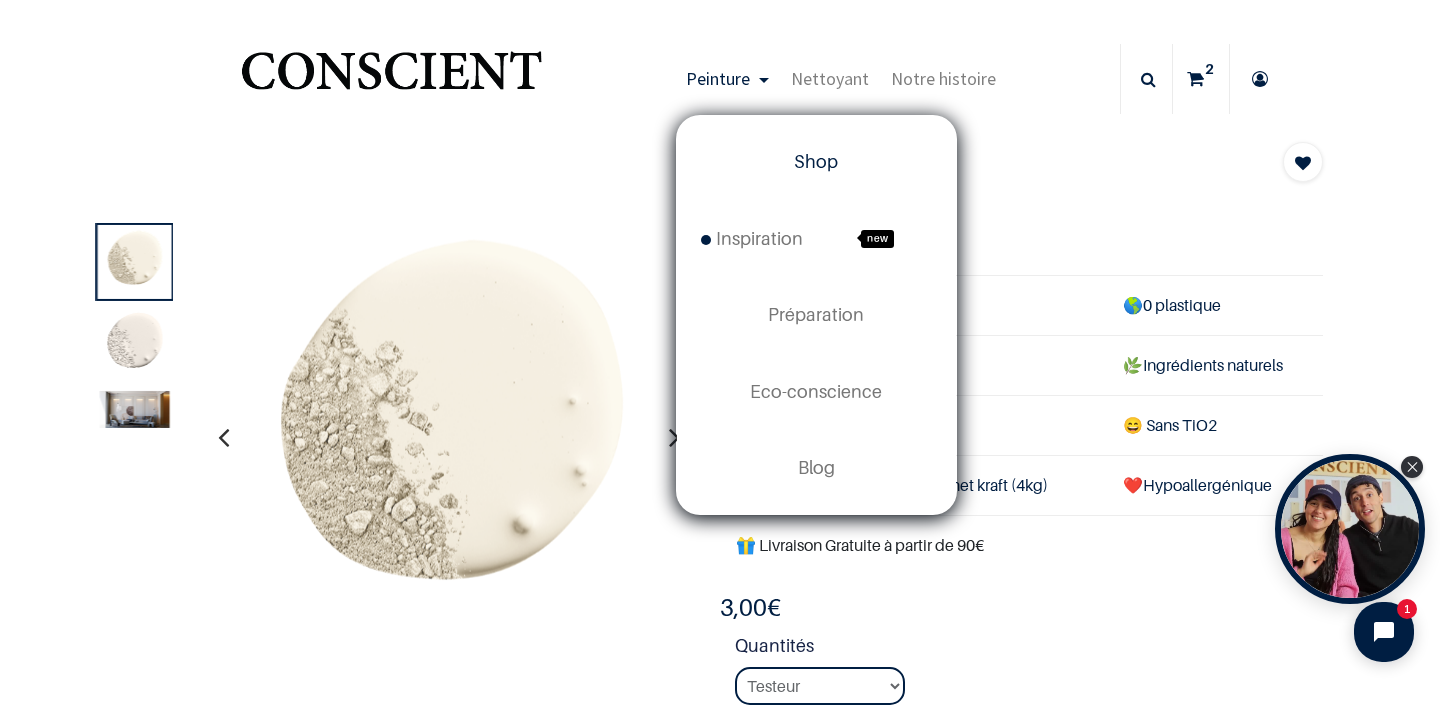 click on "Shop" at bounding box center [816, 161] 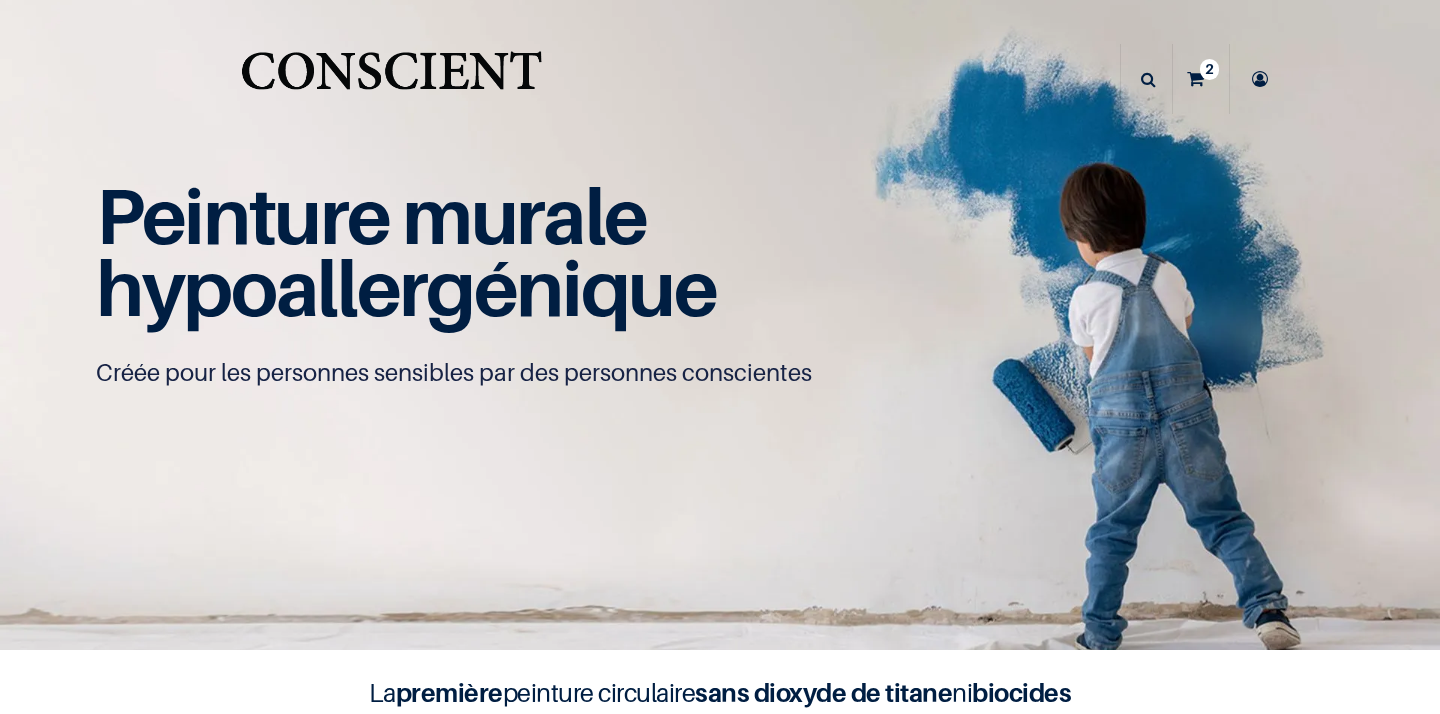 scroll, scrollTop: 0, scrollLeft: 0, axis: both 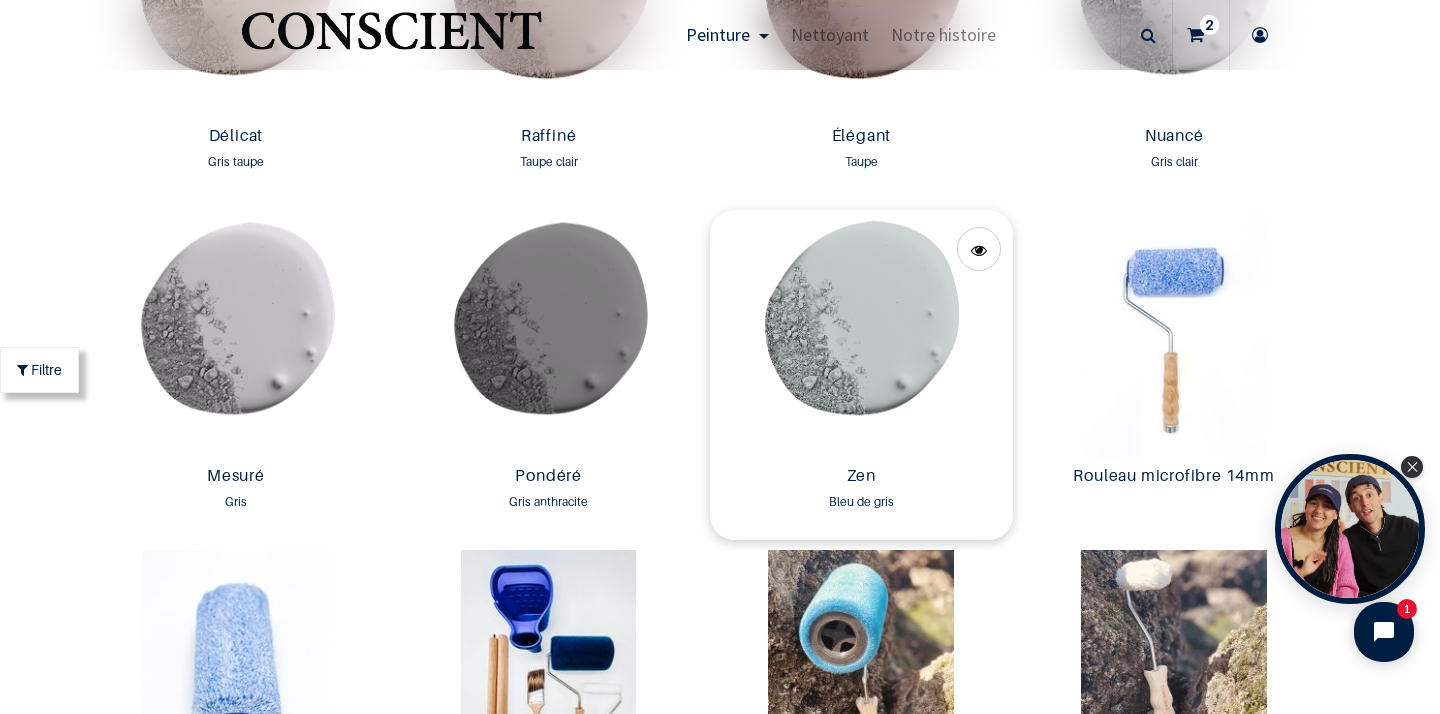 click at bounding box center [861, 334] 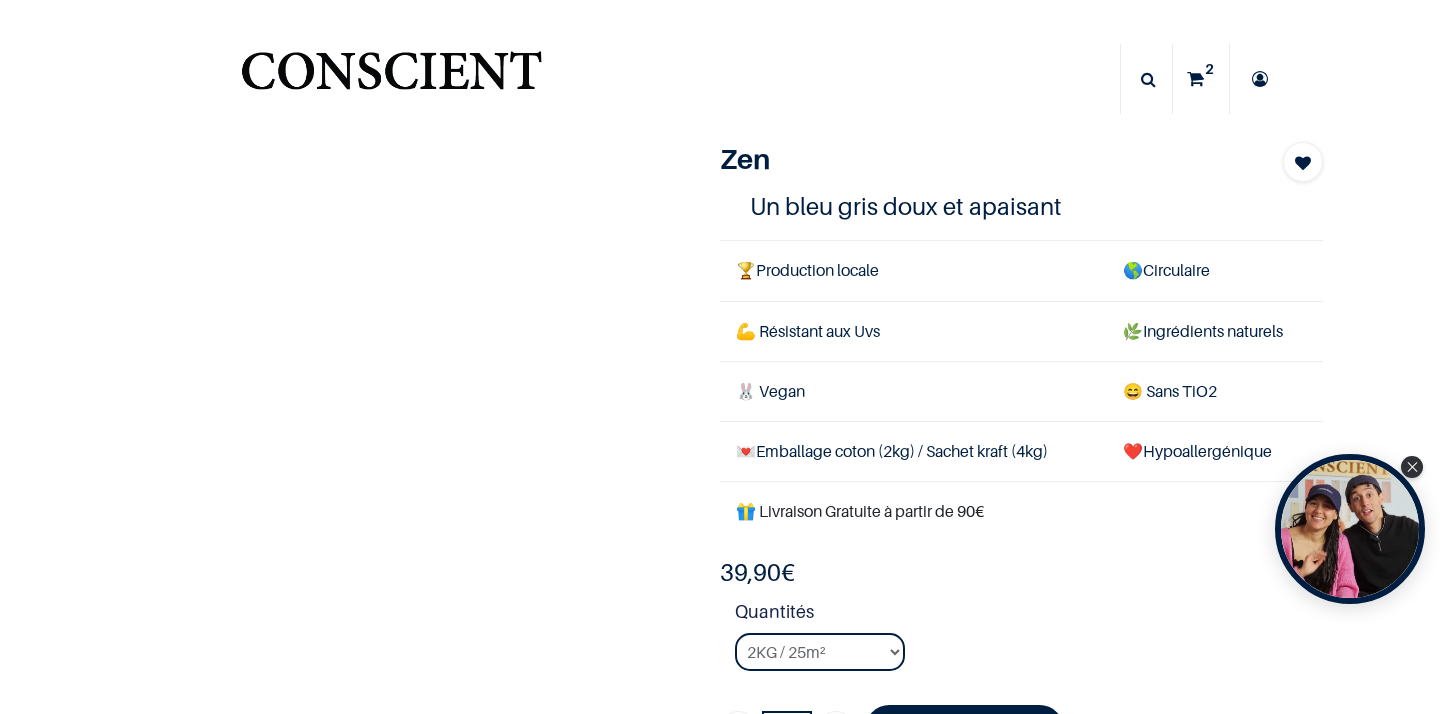 scroll, scrollTop: 0, scrollLeft: 0, axis: both 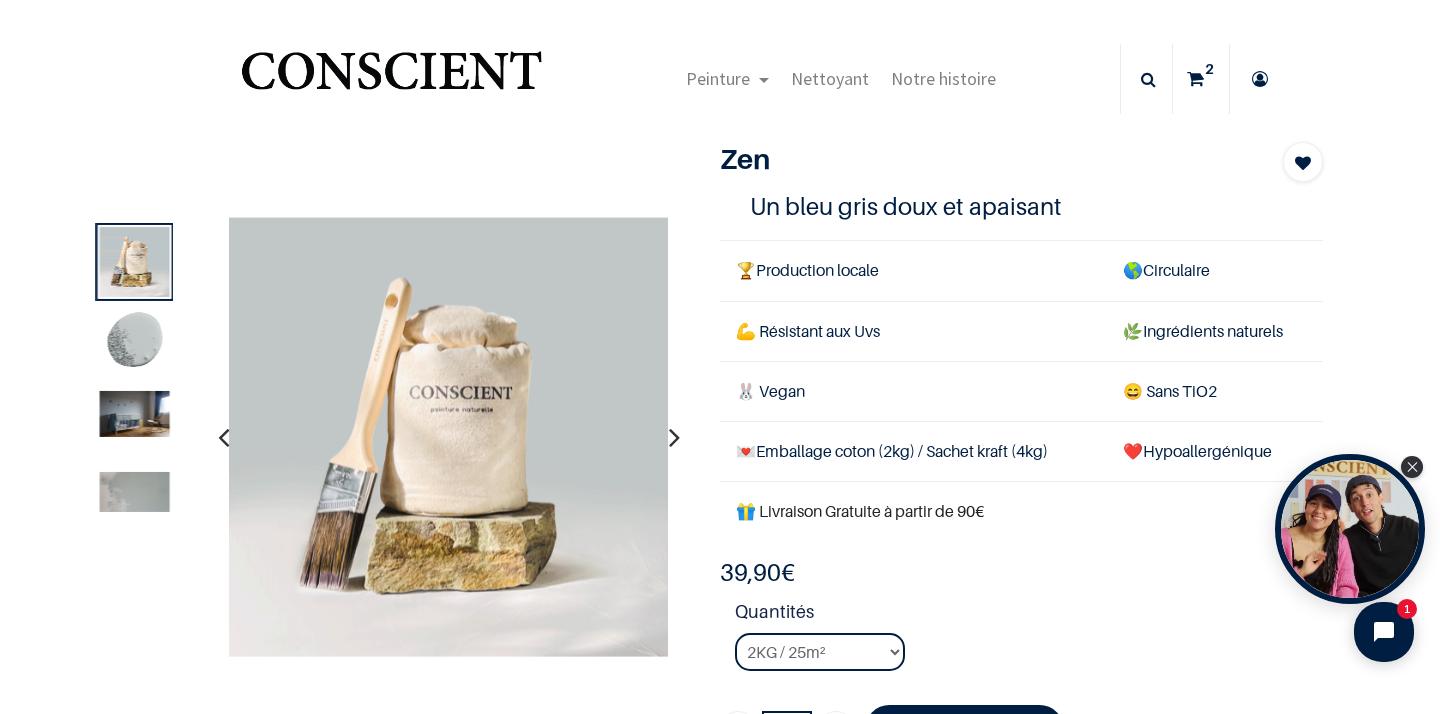 click at bounding box center [674, 437] 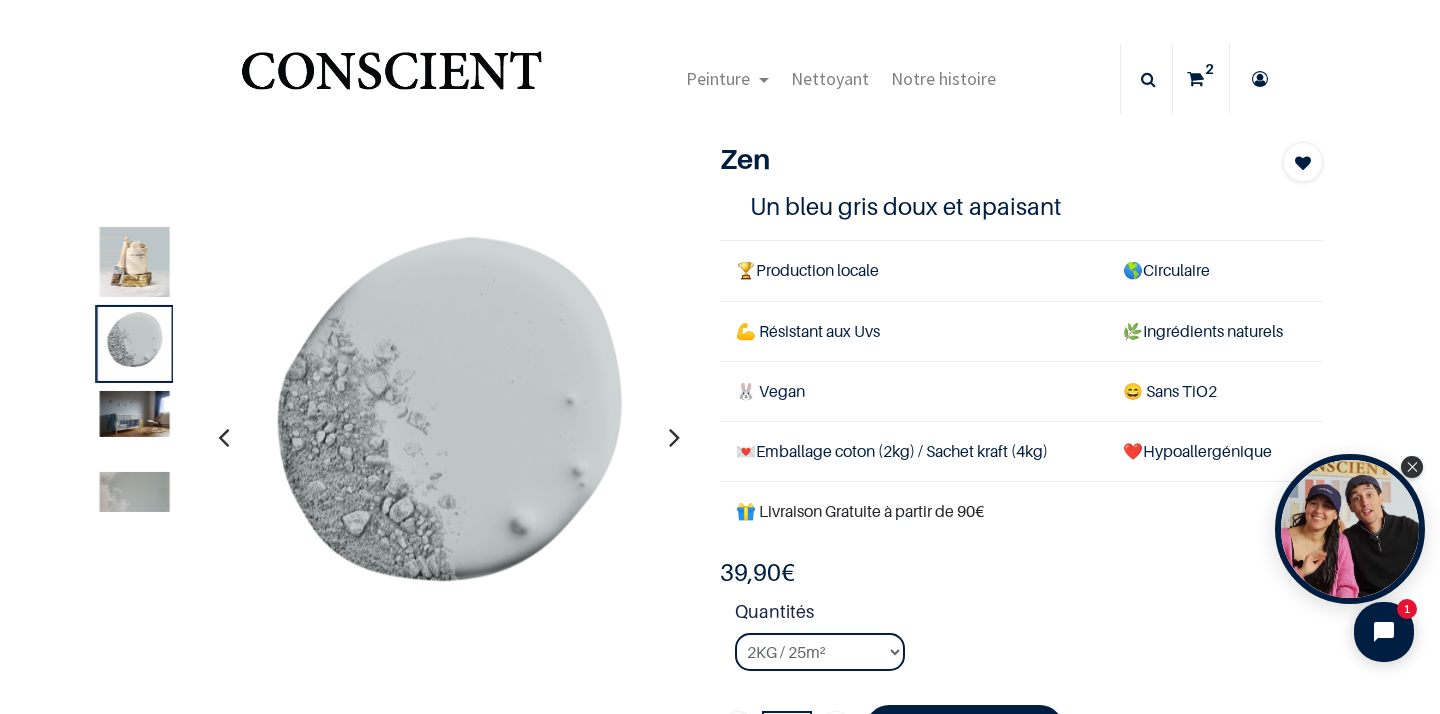 click at bounding box center [674, 437] 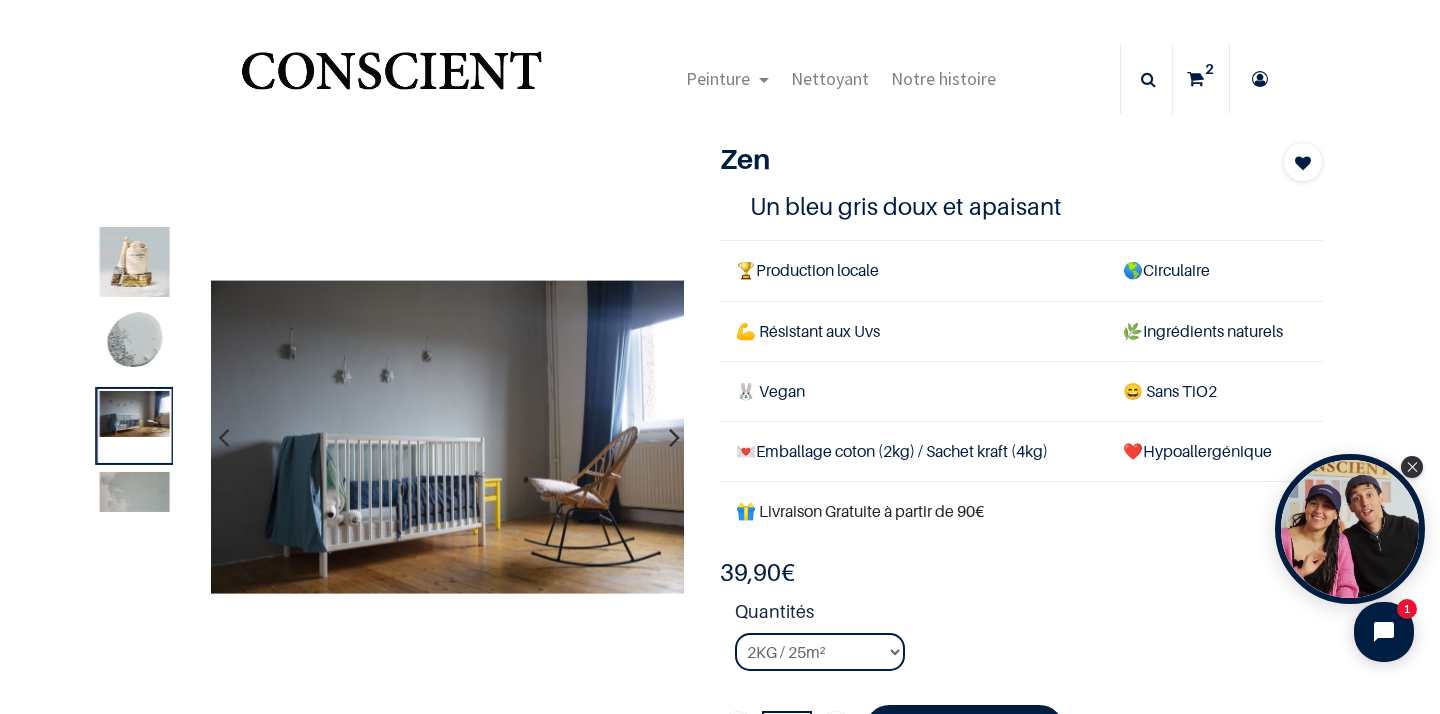 click at bounding box center (674, 437) 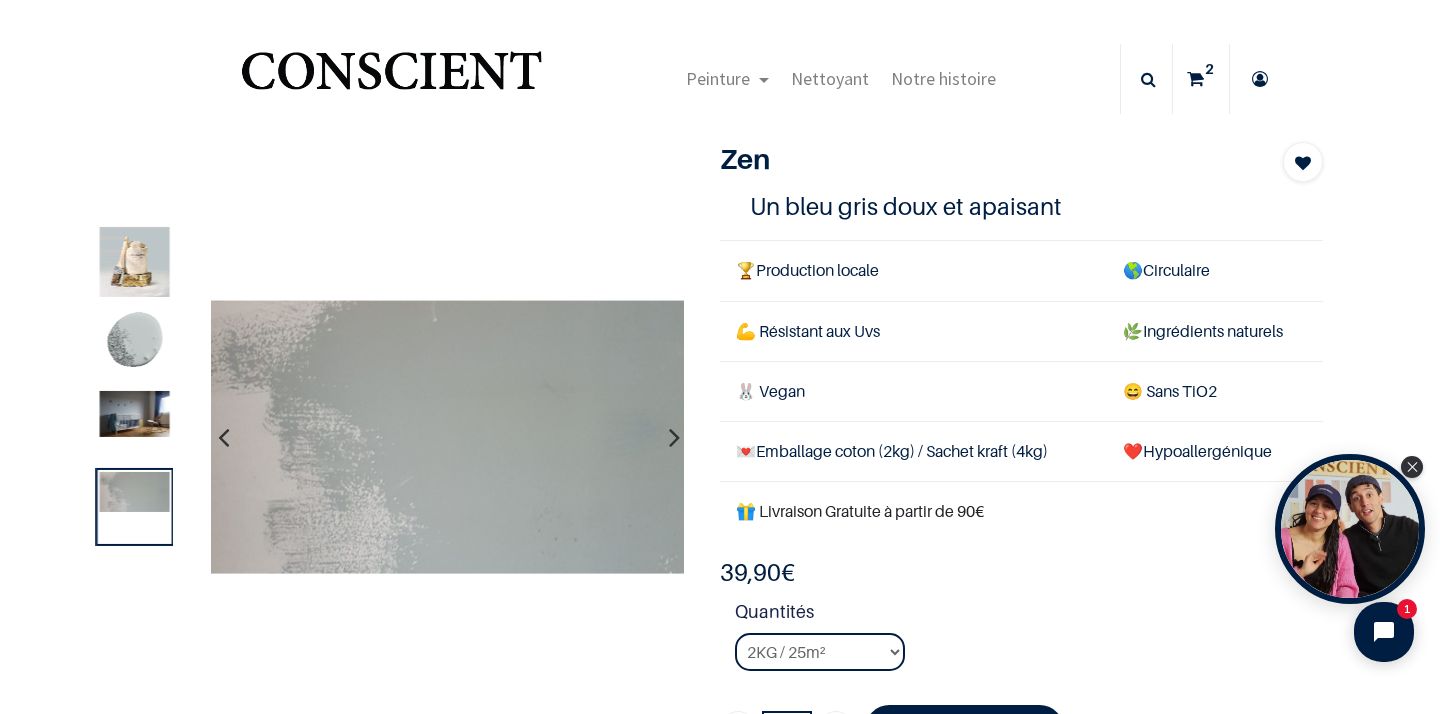 click at bounding box center (674, 437) 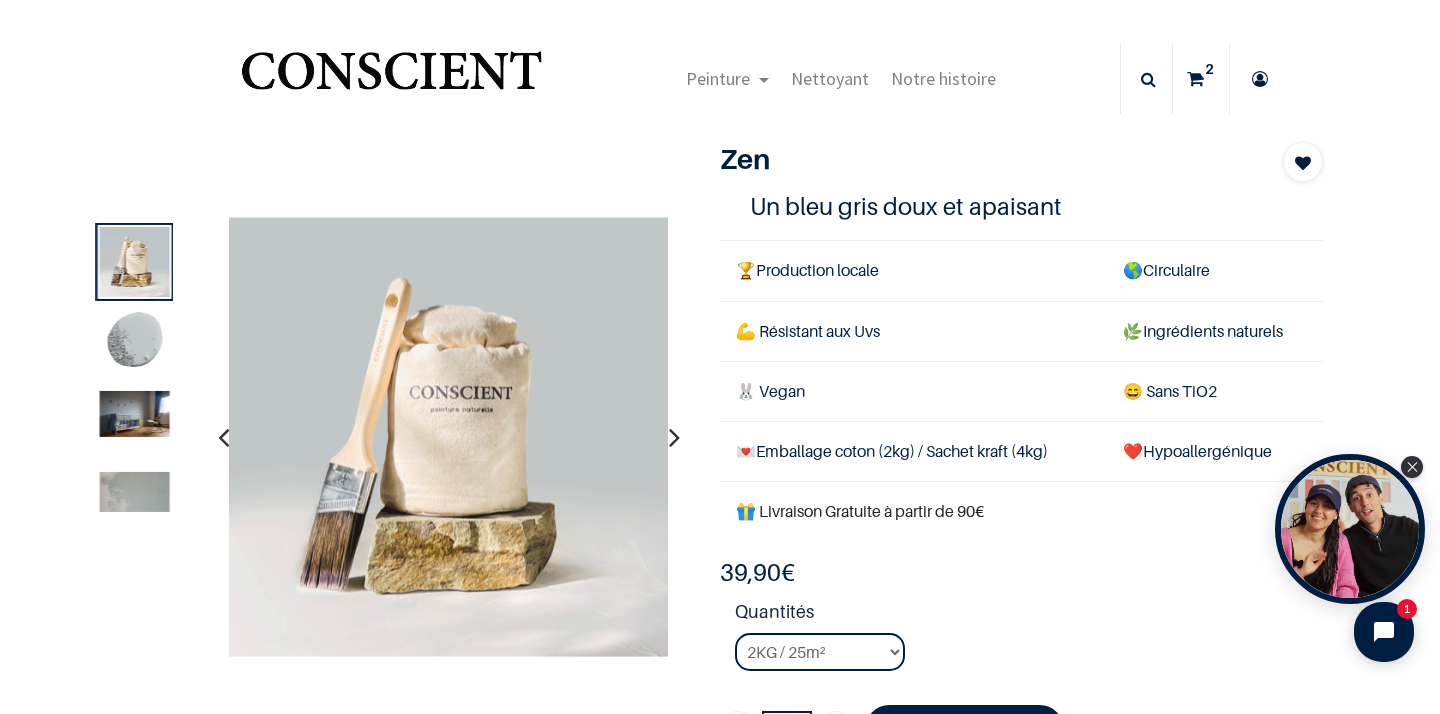 click at bounding box center [674, 437] 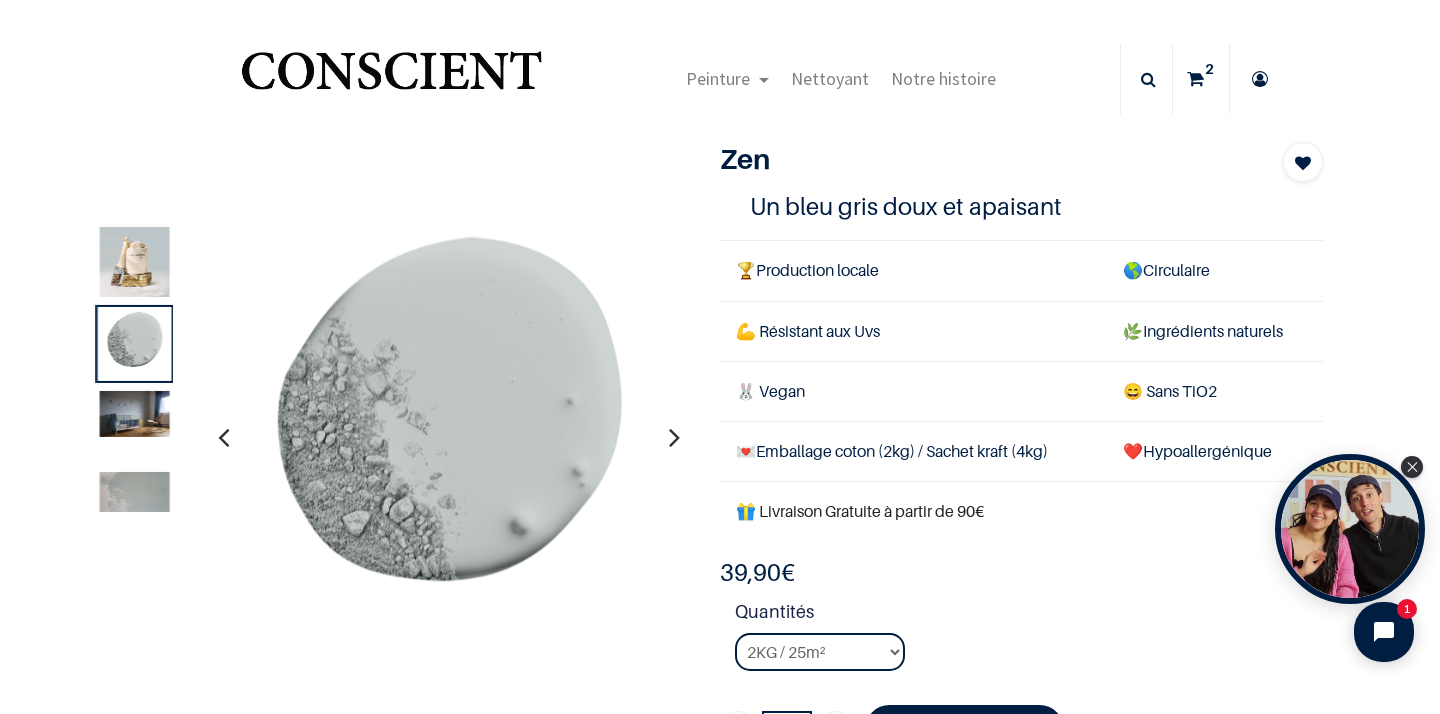 click at bounding box center [674, 437] 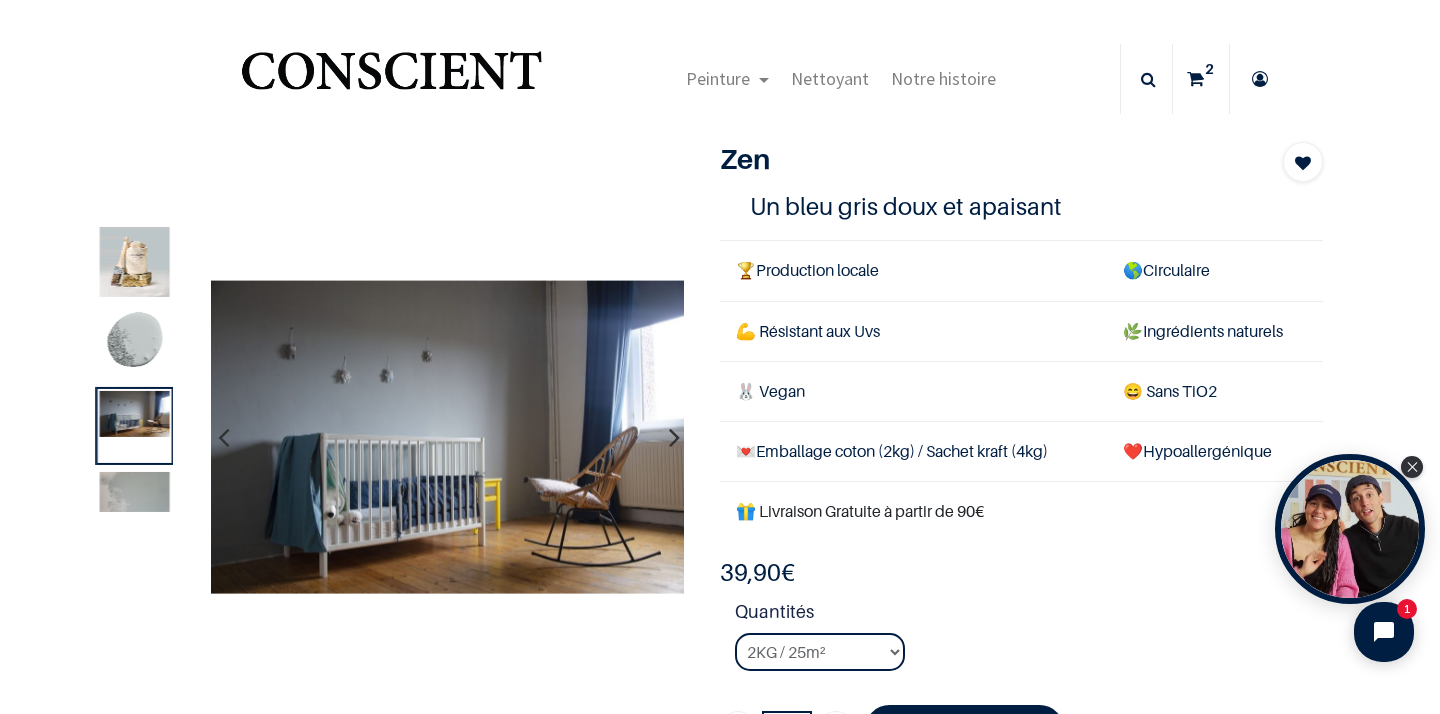 click at bounding box center [674, 437] 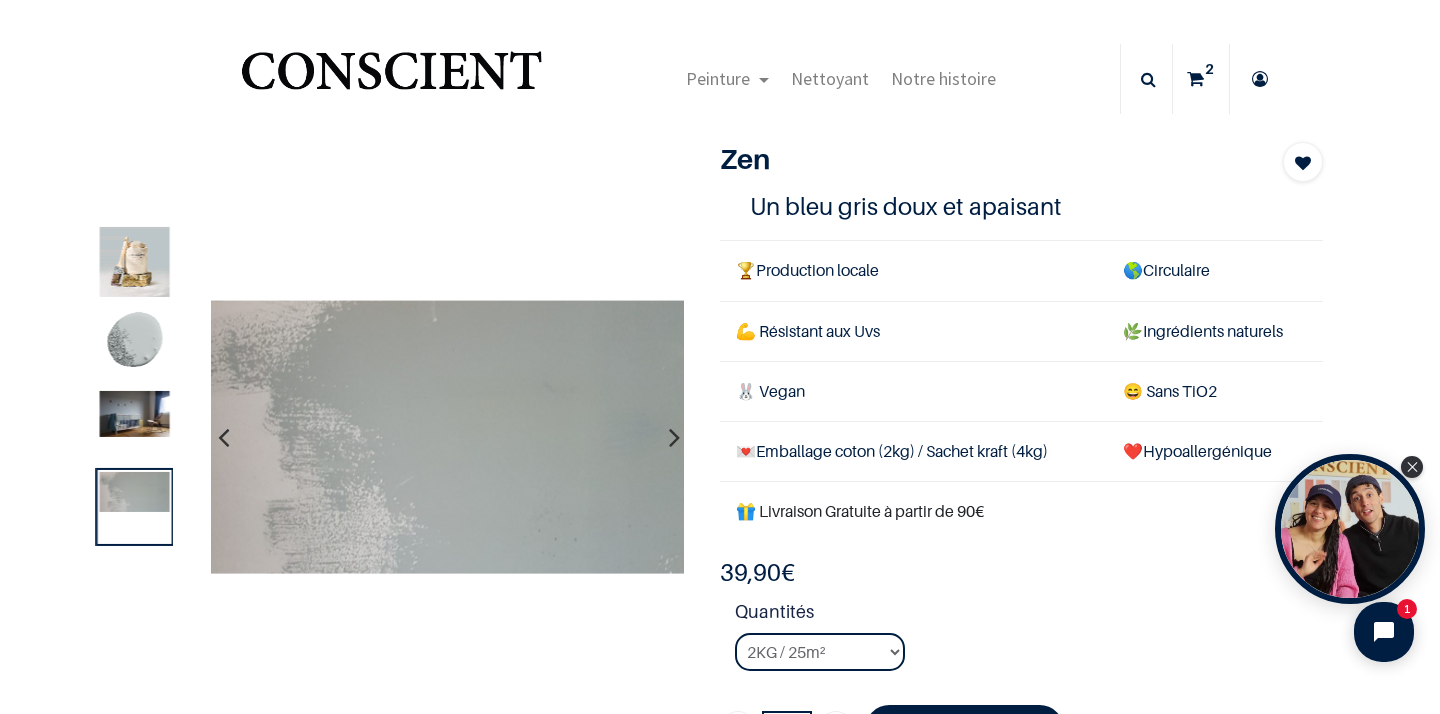 click at bounding box center (674, 437) 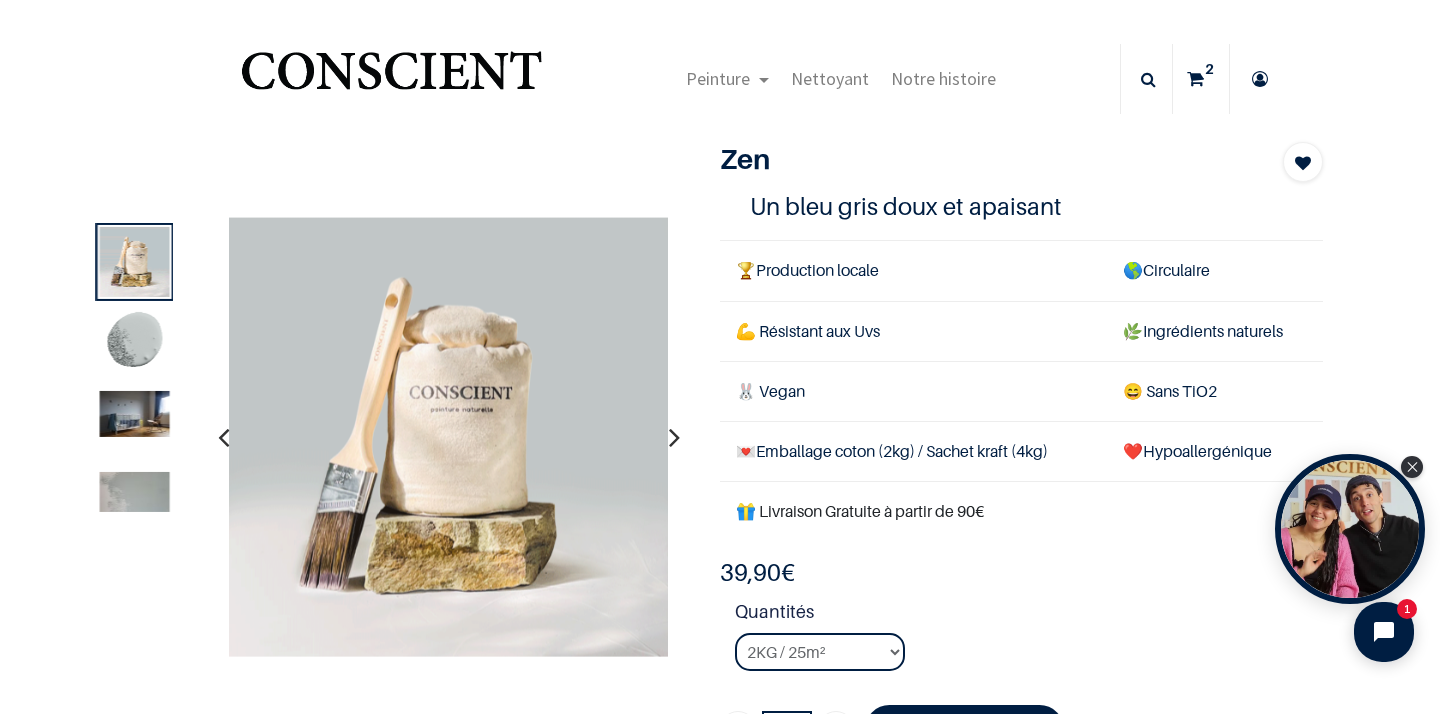 click at bounding box center [674, 437] 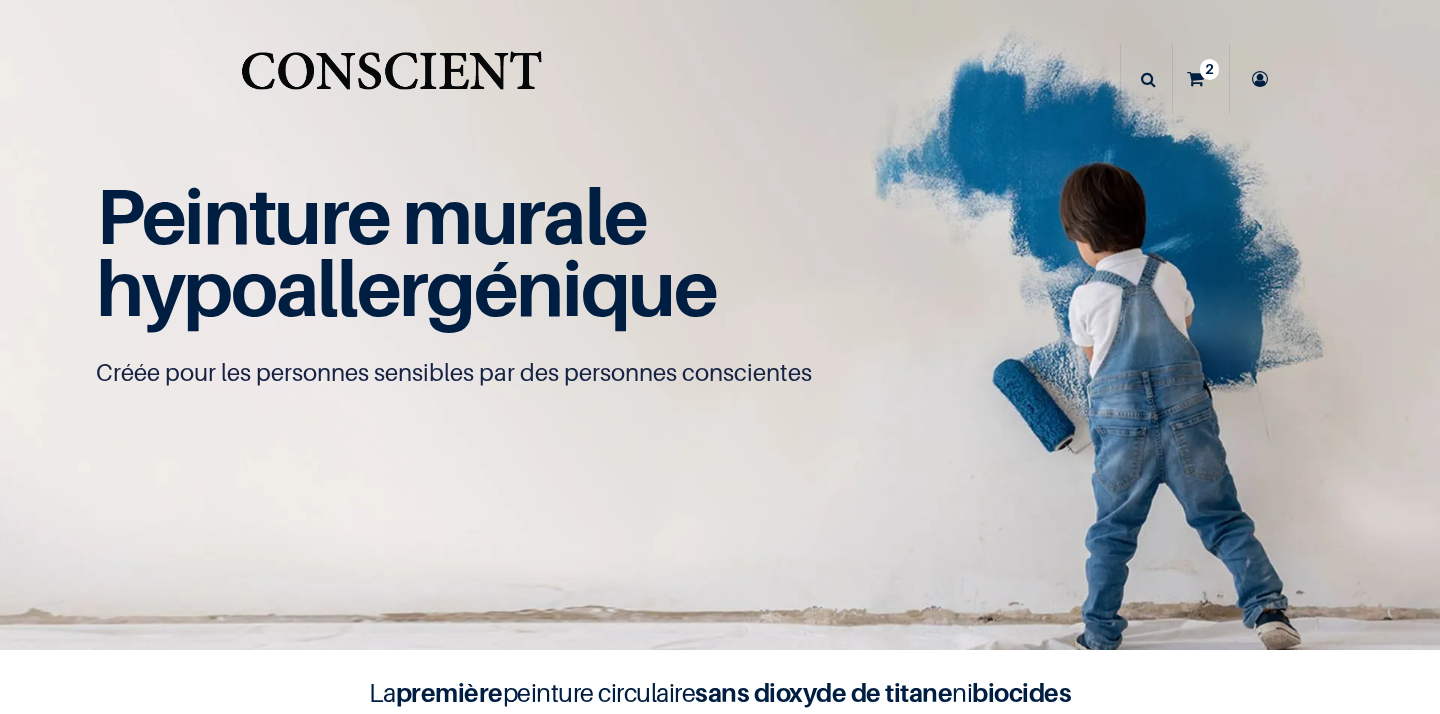scroll, scrollTop: 0, scrollLeft: 0, axis: both 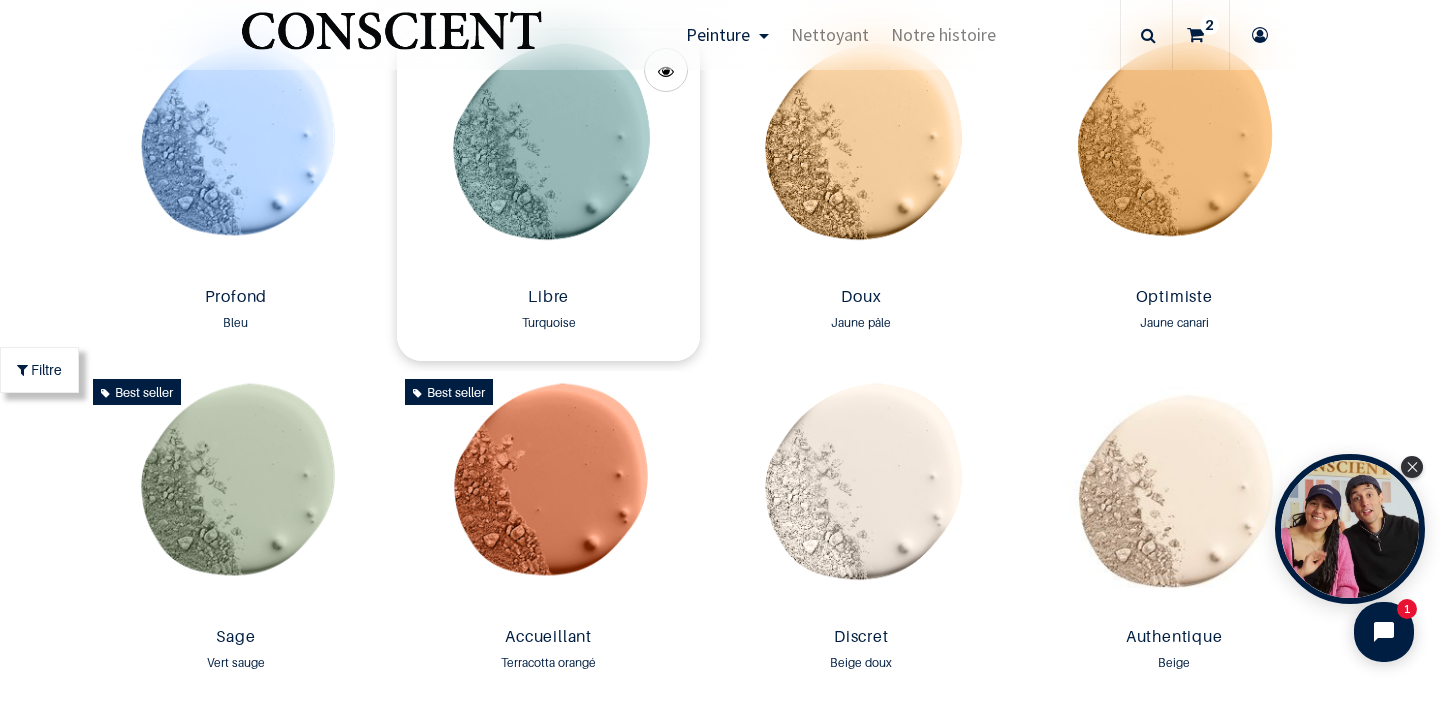 click at bounding box center (548, 155) 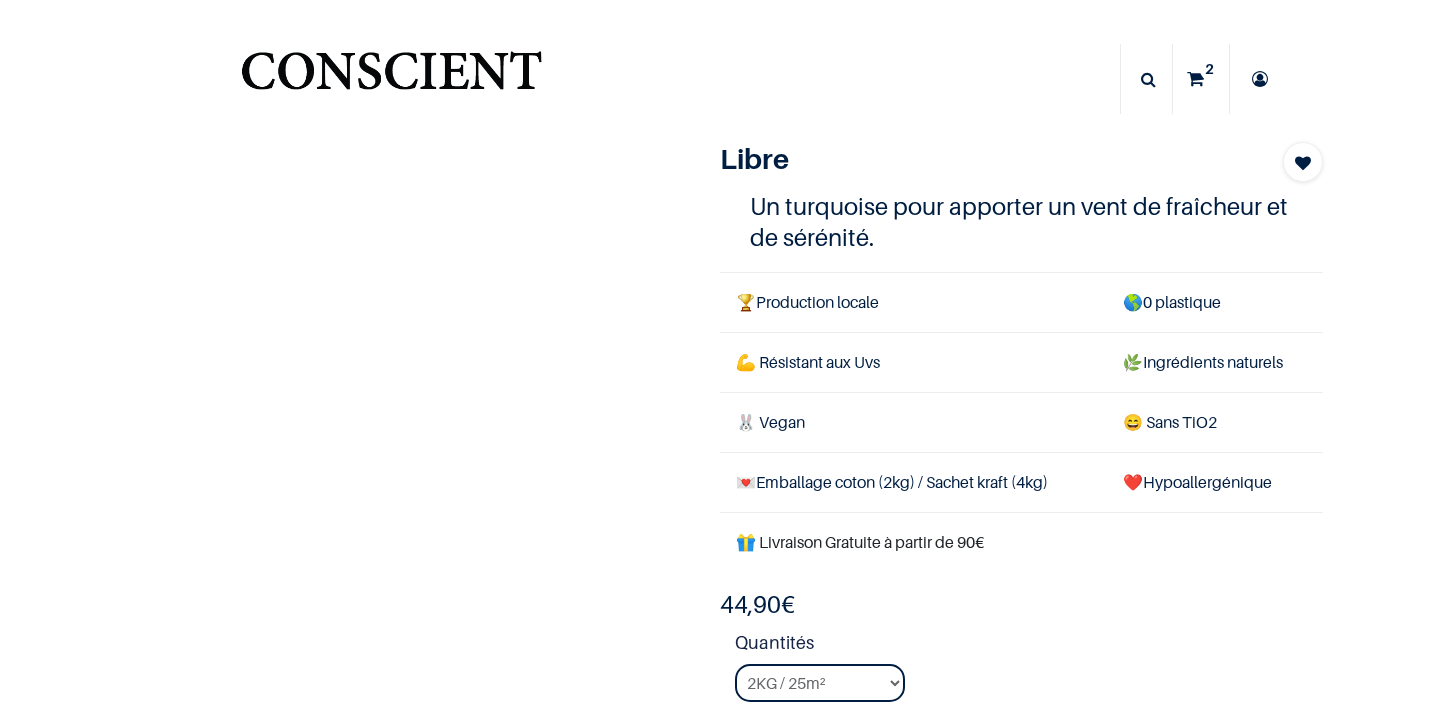 scroll, scrollTop: 0, scrollLeft: 0, axis: both 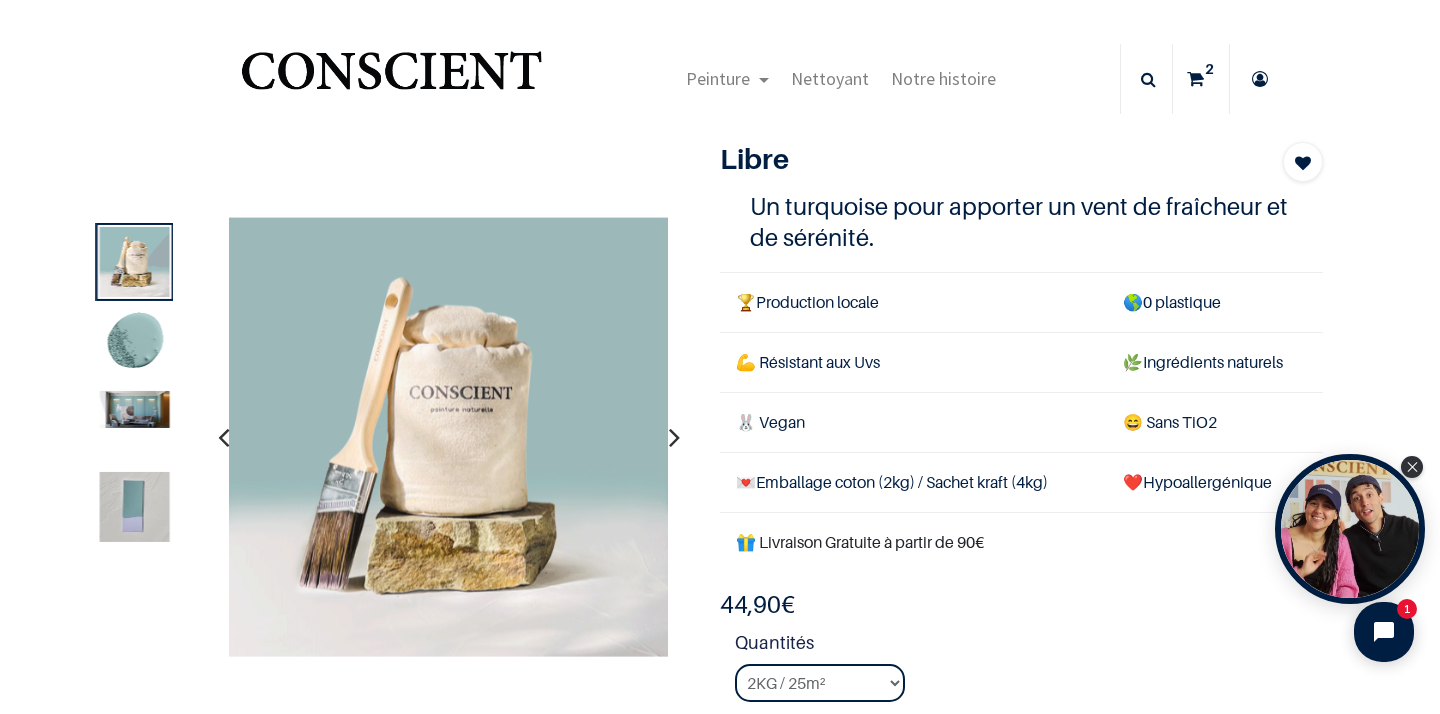 click at bounding box center (674, 437) 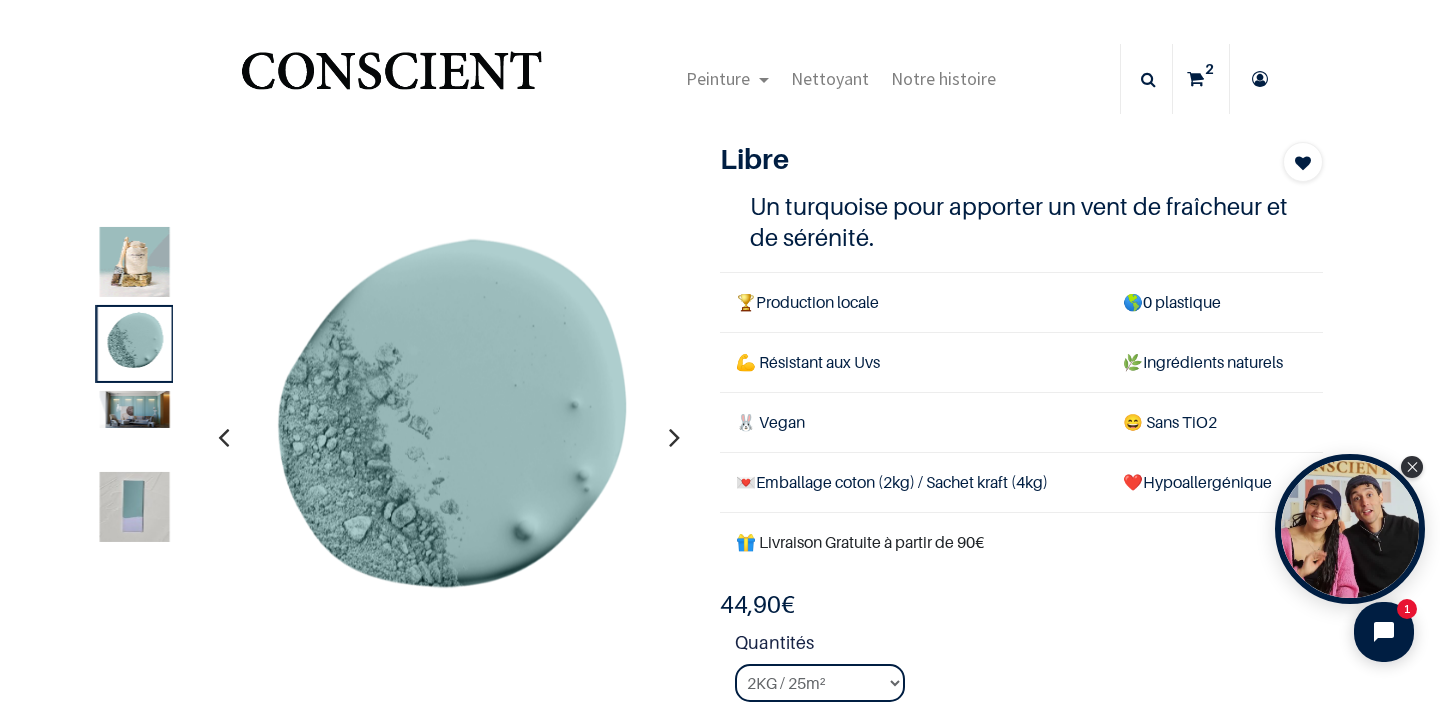 click at bounding box center [674, 437] 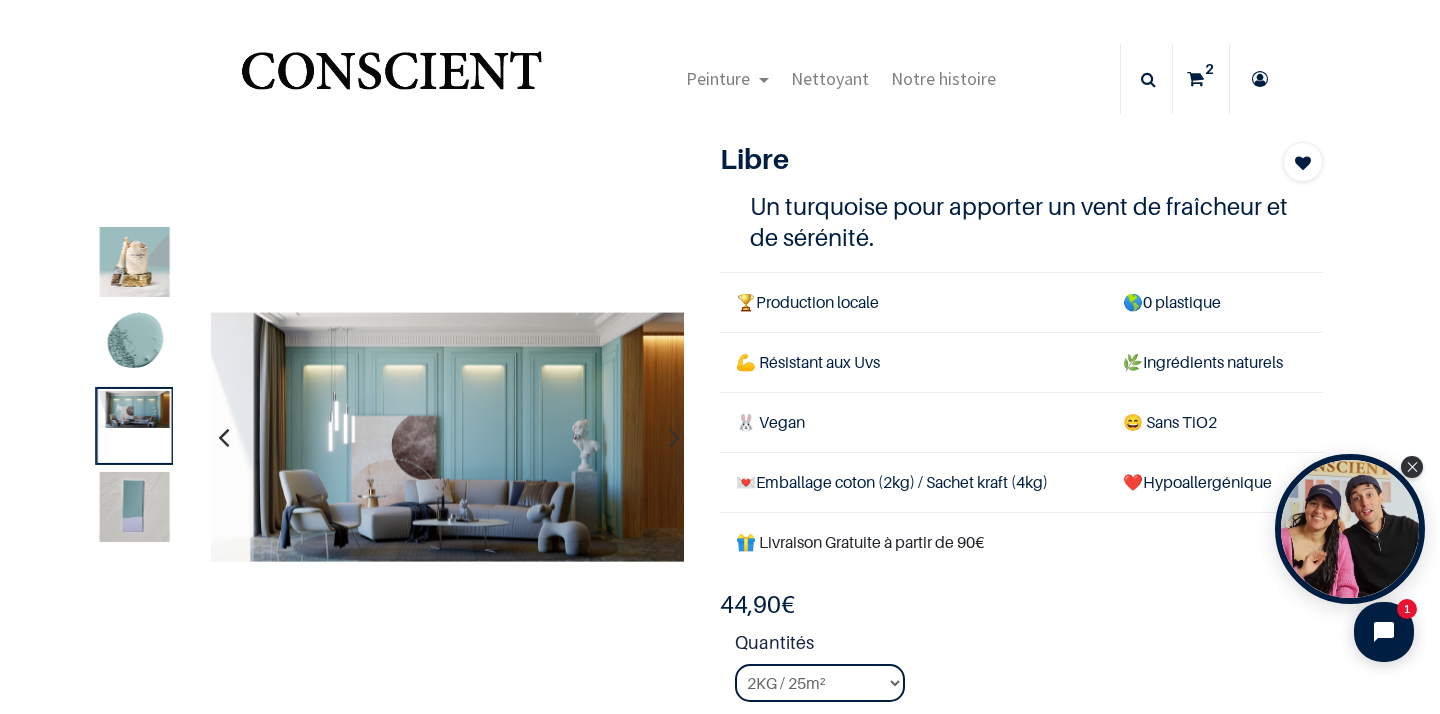 click at bounding box center [674, 437] 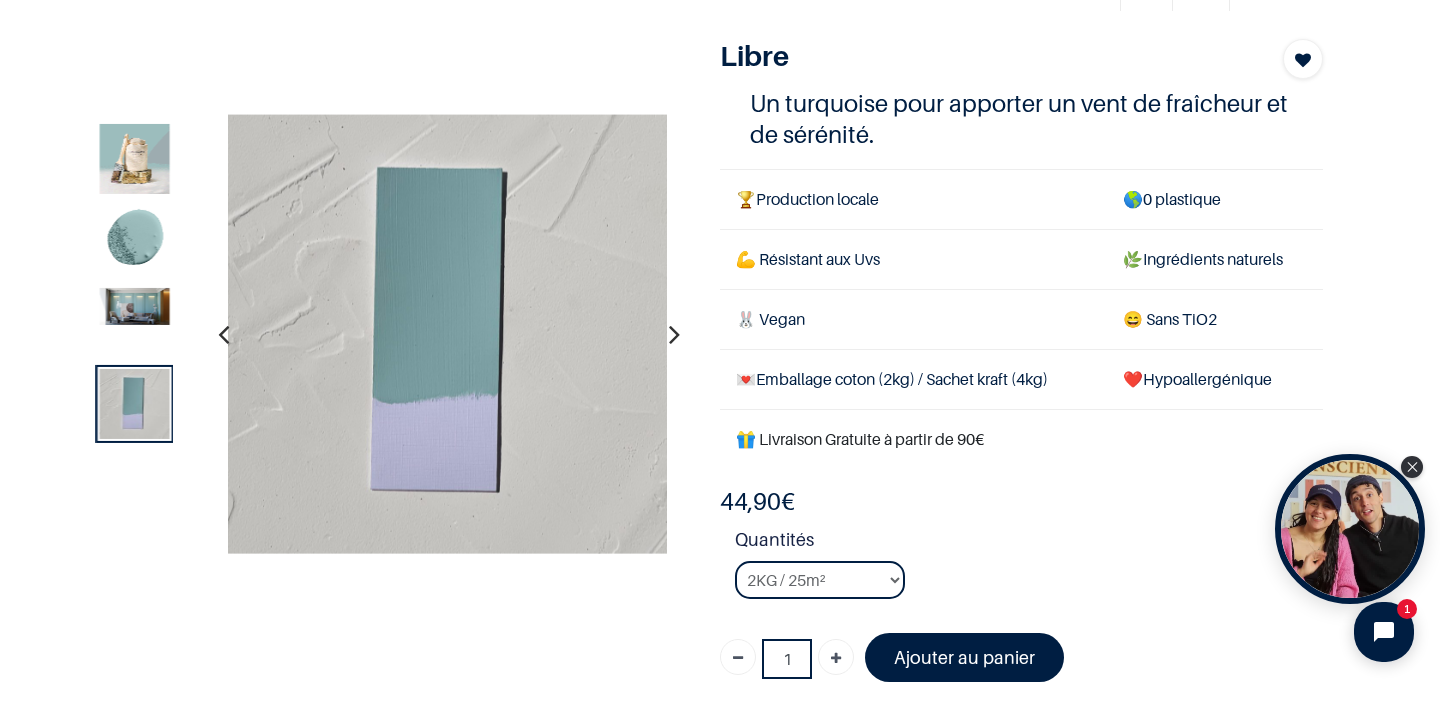 scroll, scrollTop: 119, scrollLeft: 0, axis: vertical 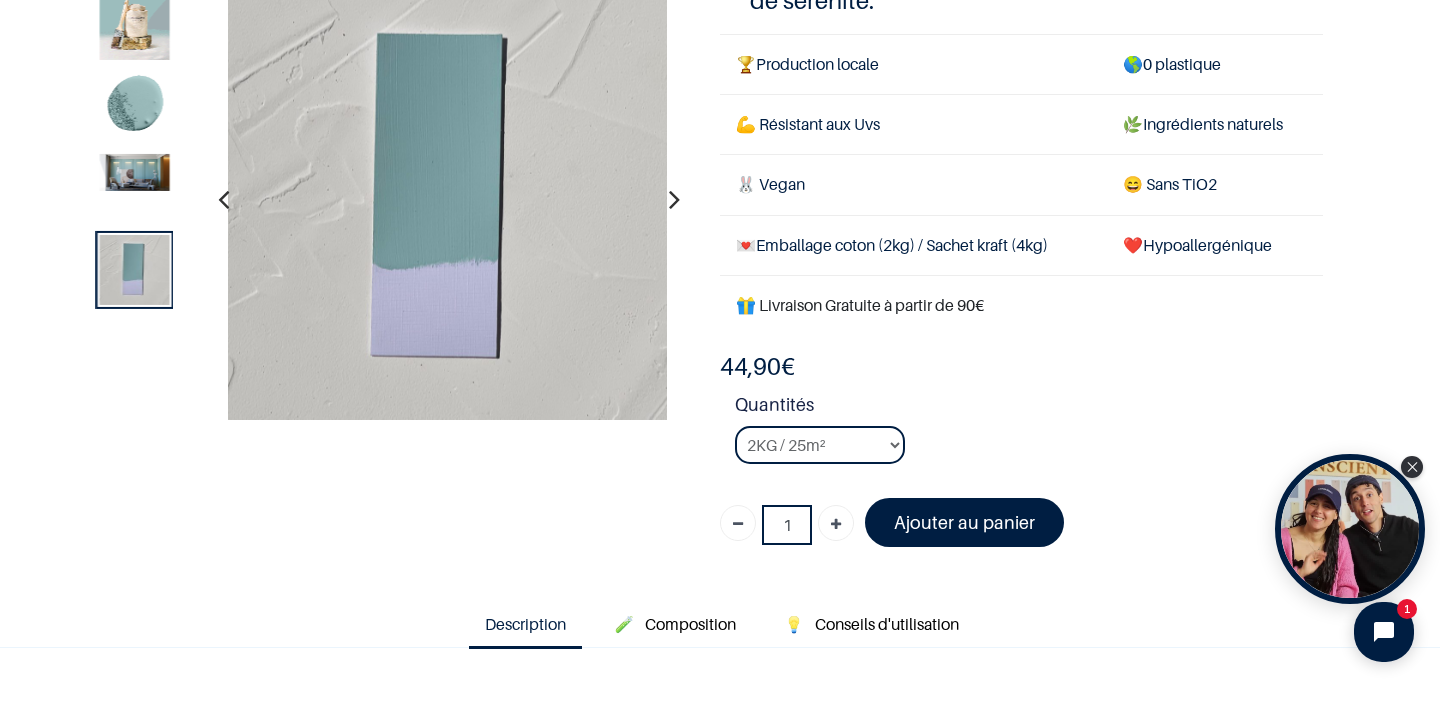 click at bounding box center (674, 199) 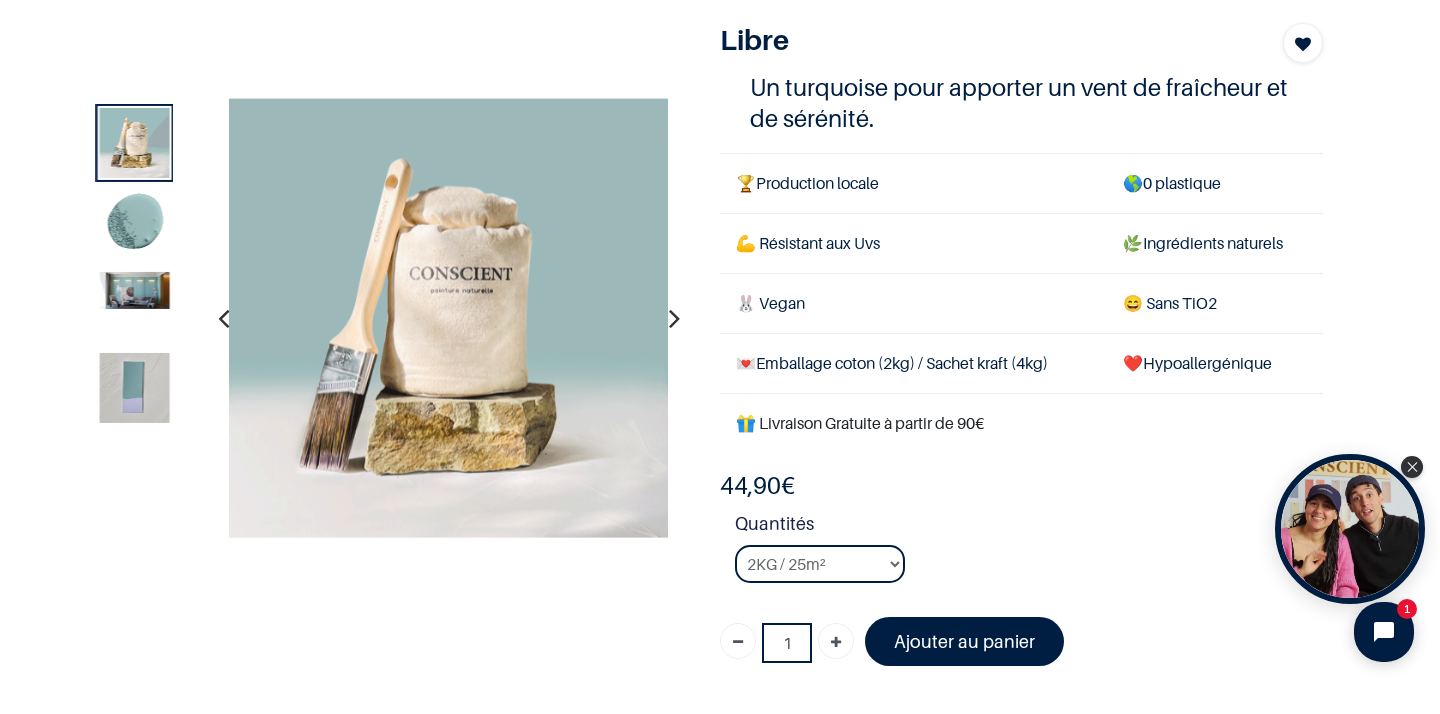 scroll, scrollTop: 0, scrollLeft: 0, axis: both 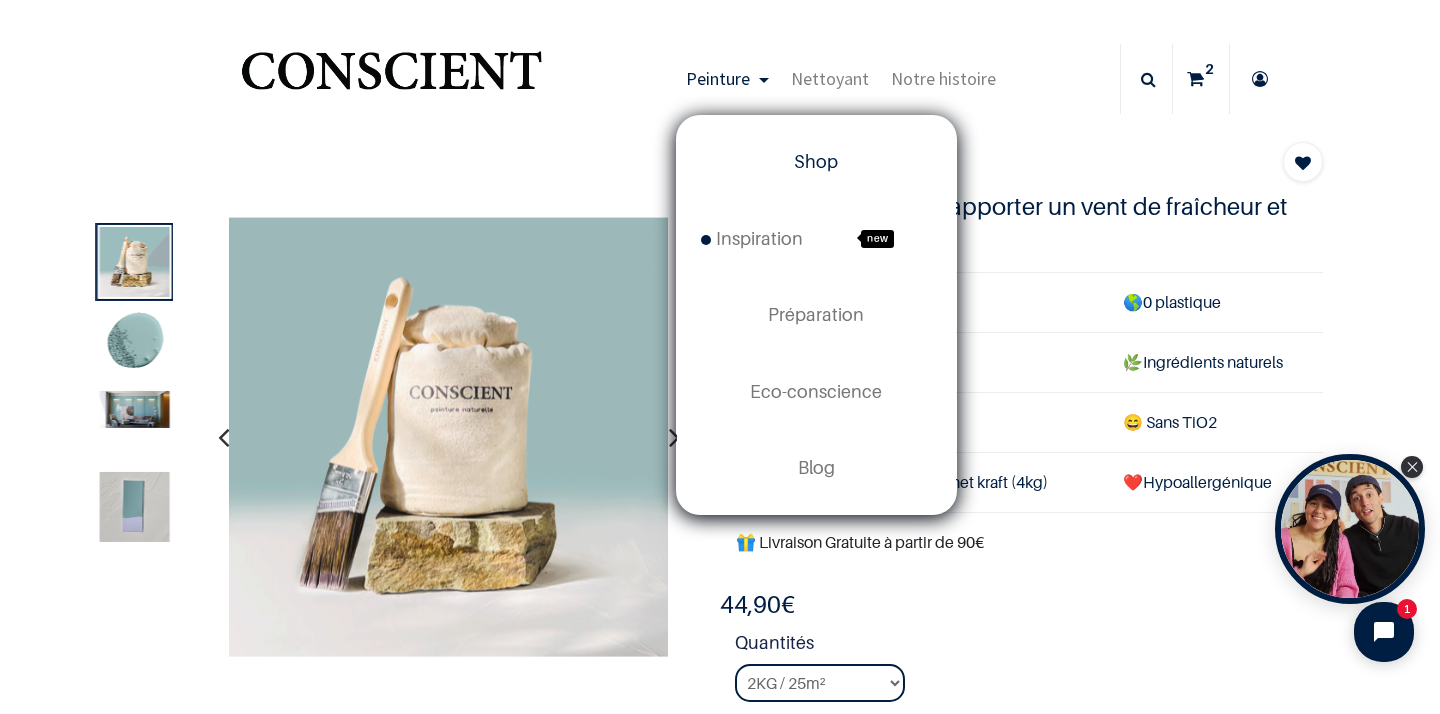 click on "Shop" at bounding box center (816, 161) 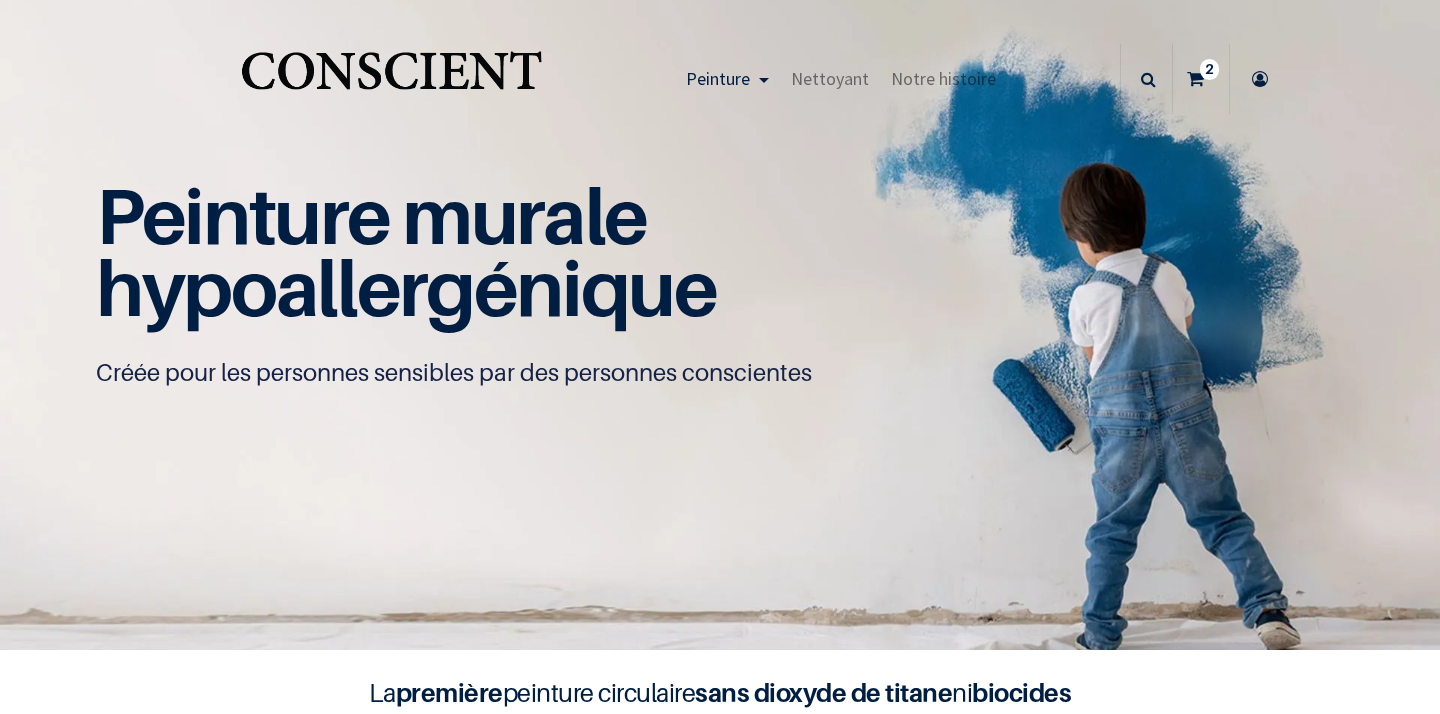scroll, scrollTop: 0, scrollLeft: 0, axis: both 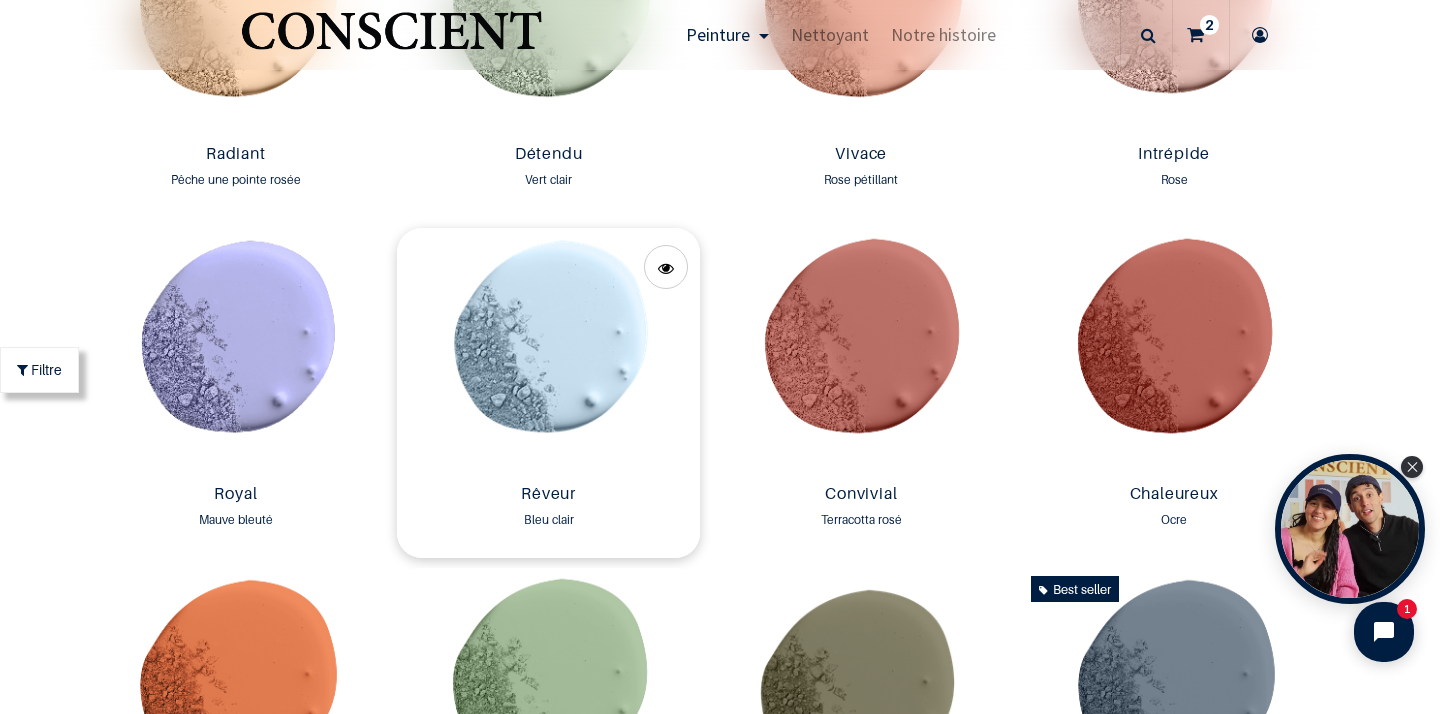 click at bounding box center (548, 352) 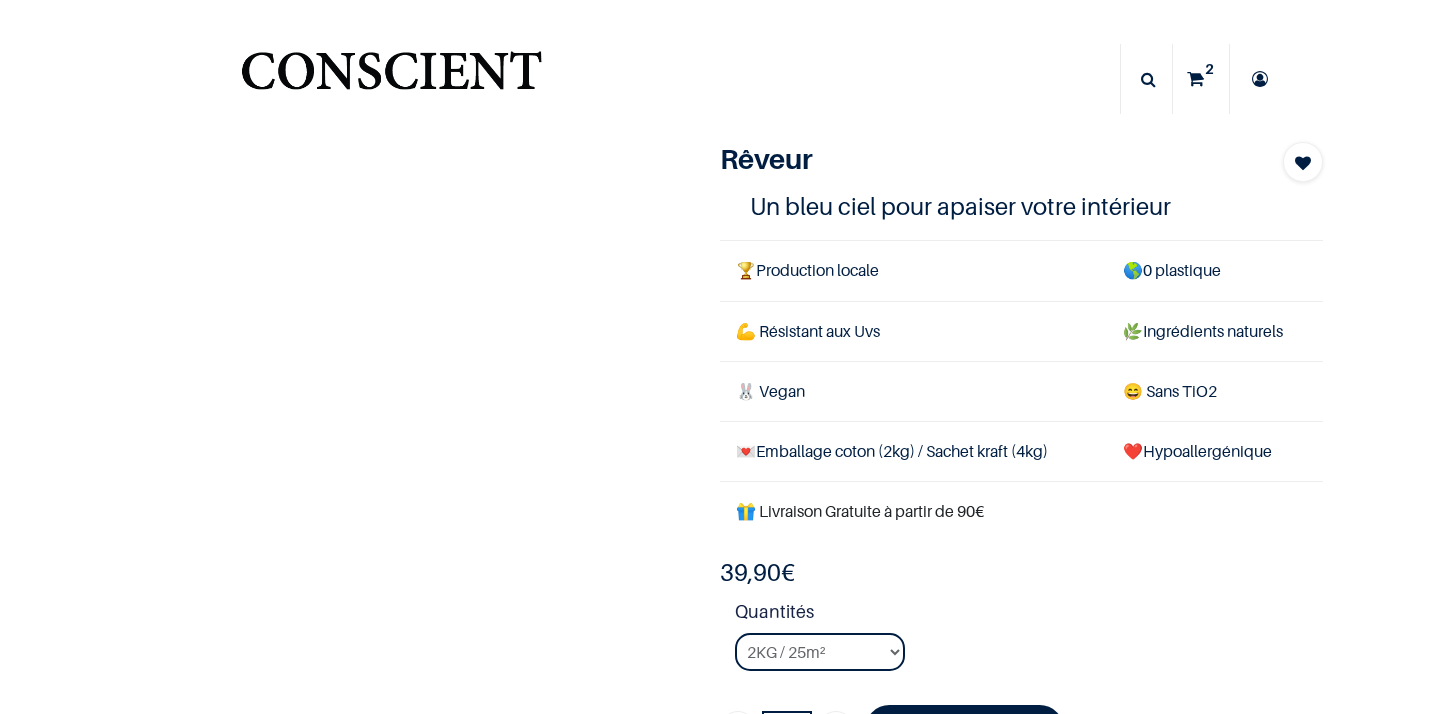 scroll, scrollTop: 0, scrollLeft: 0, axis: both 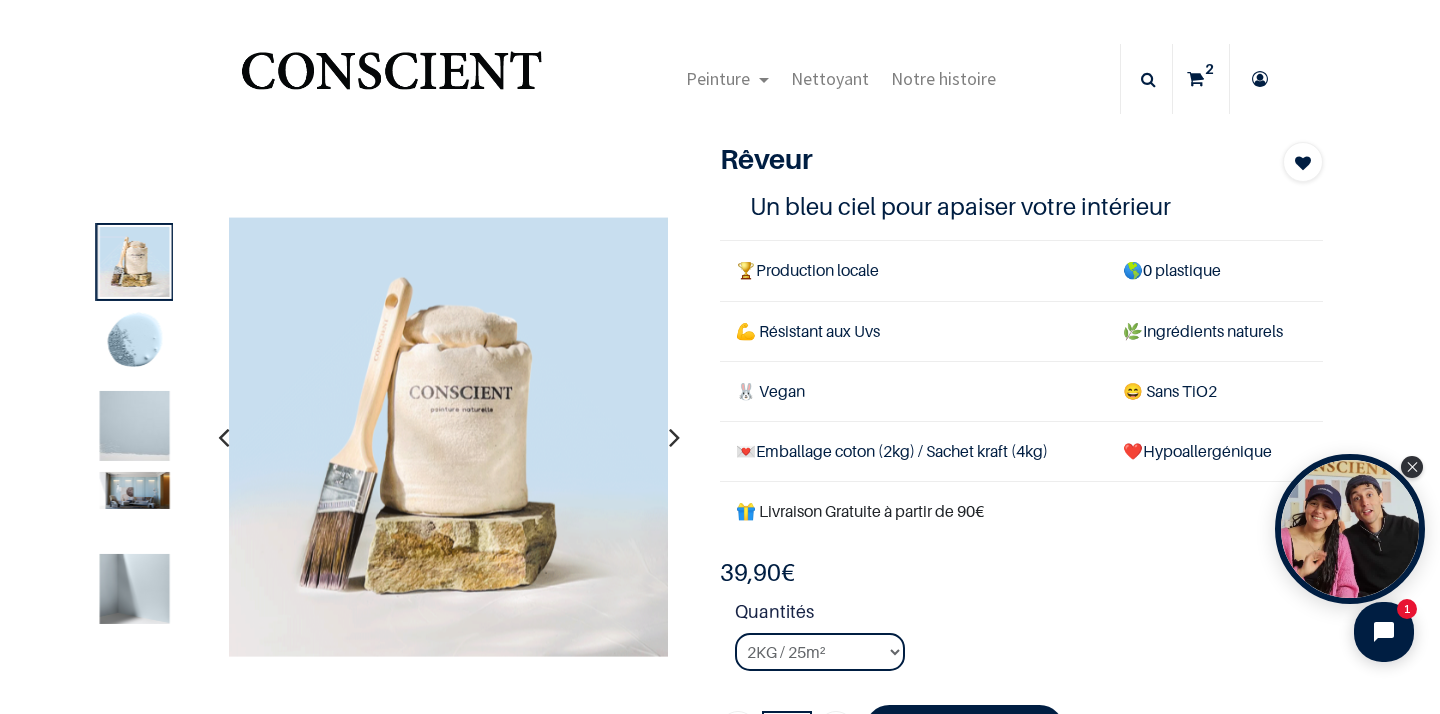 click at bounding box center (135, 426) 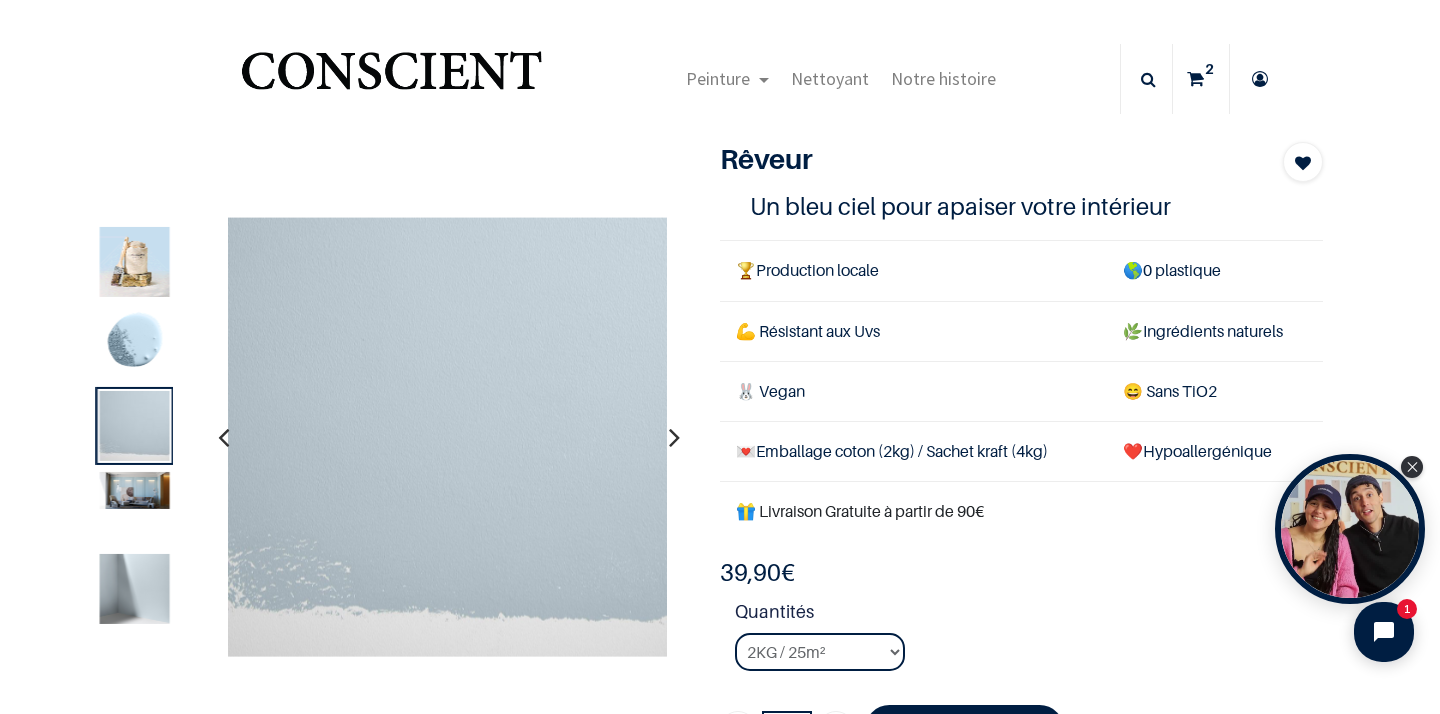 click at bounding box center (135, 491) 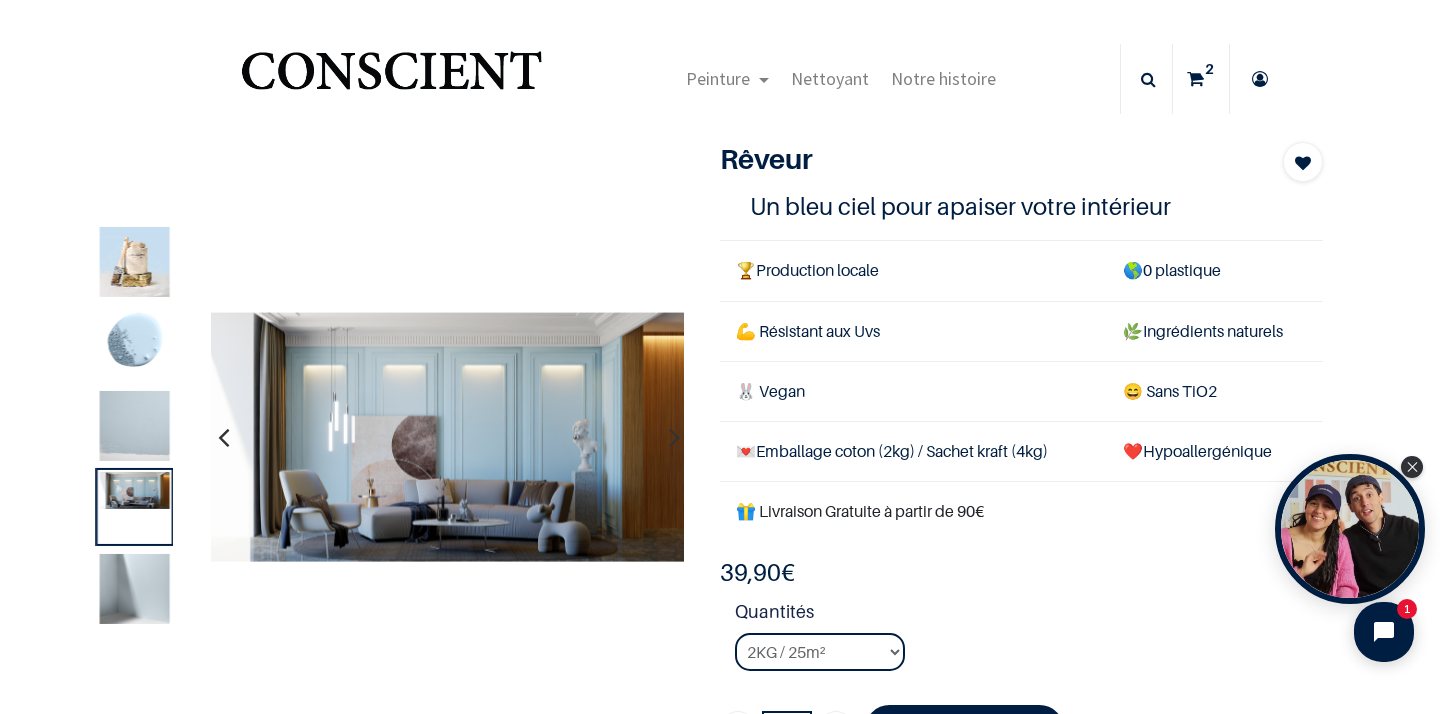 click at bounding box center [135, 426] 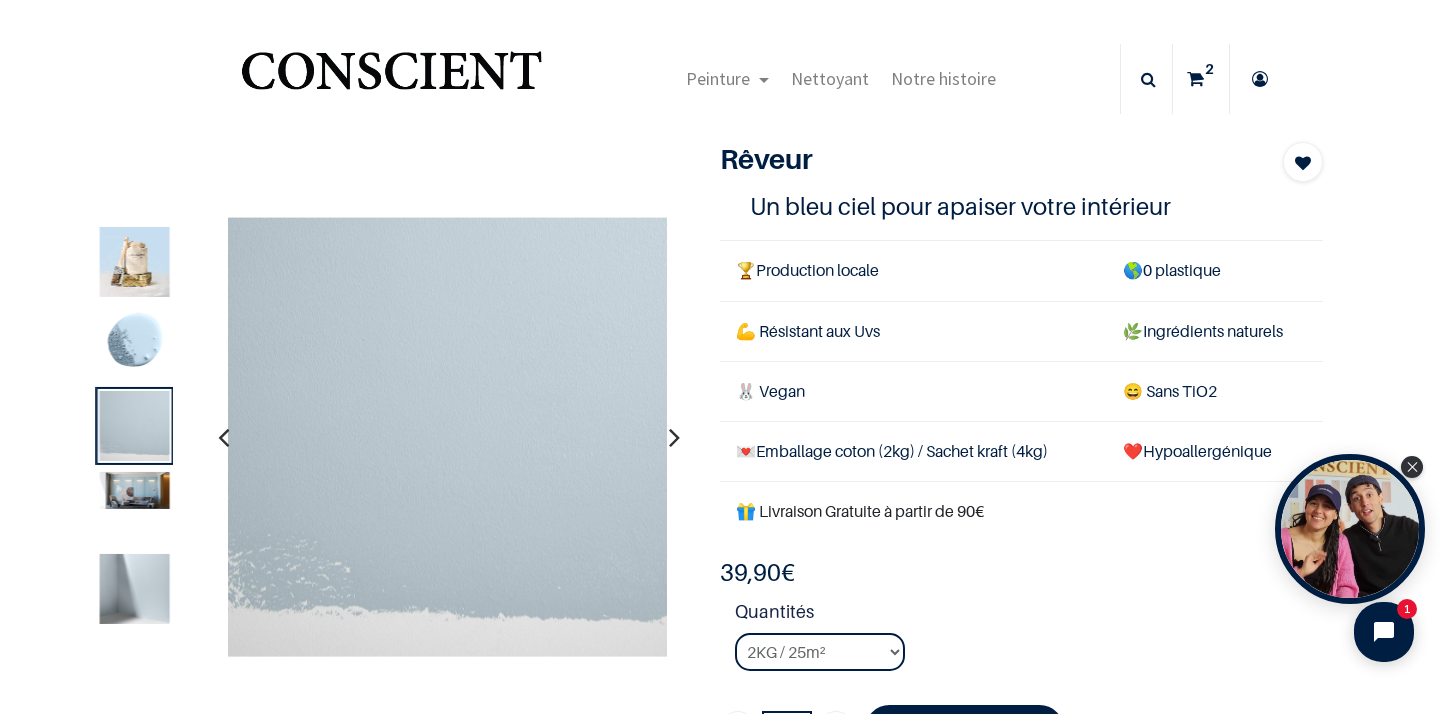 click at bounding box center (135, 344) 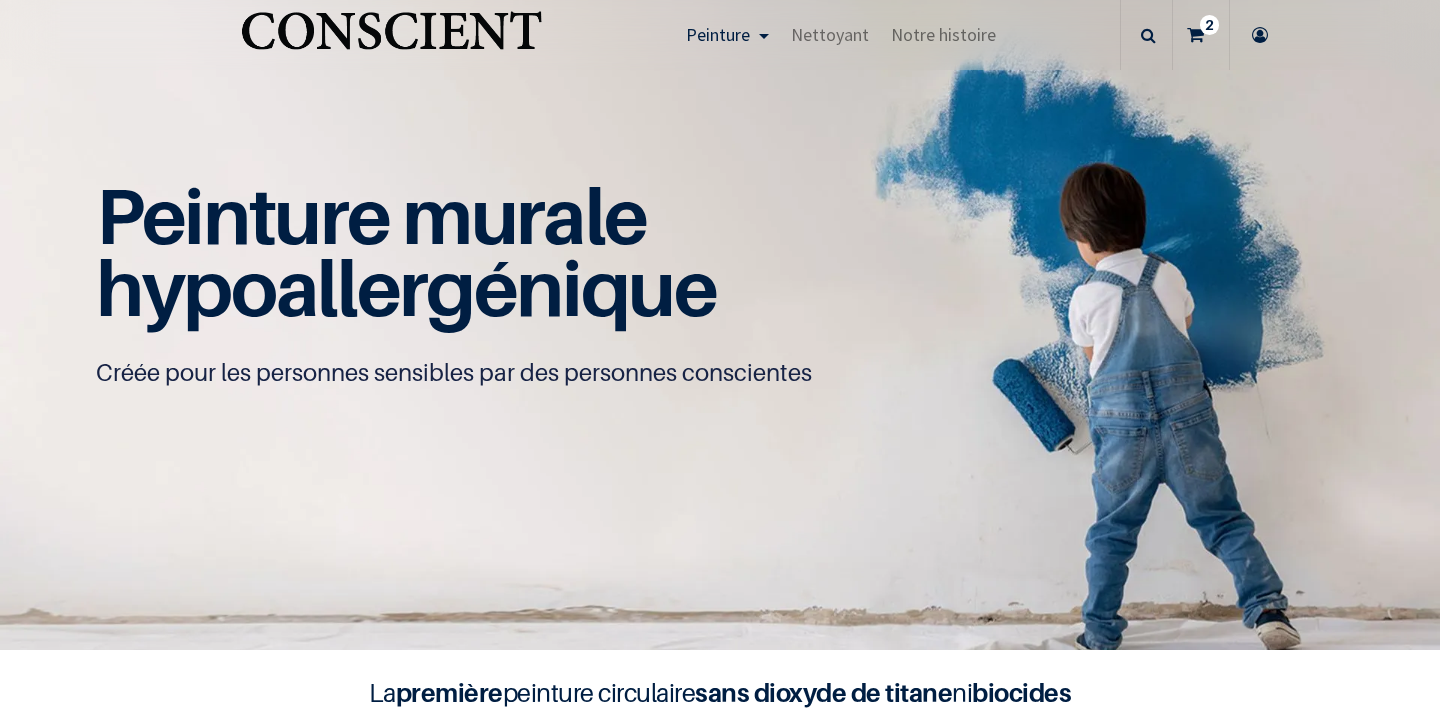 scroll, scrollTop: 0, scrollLeft: 0, axis: both 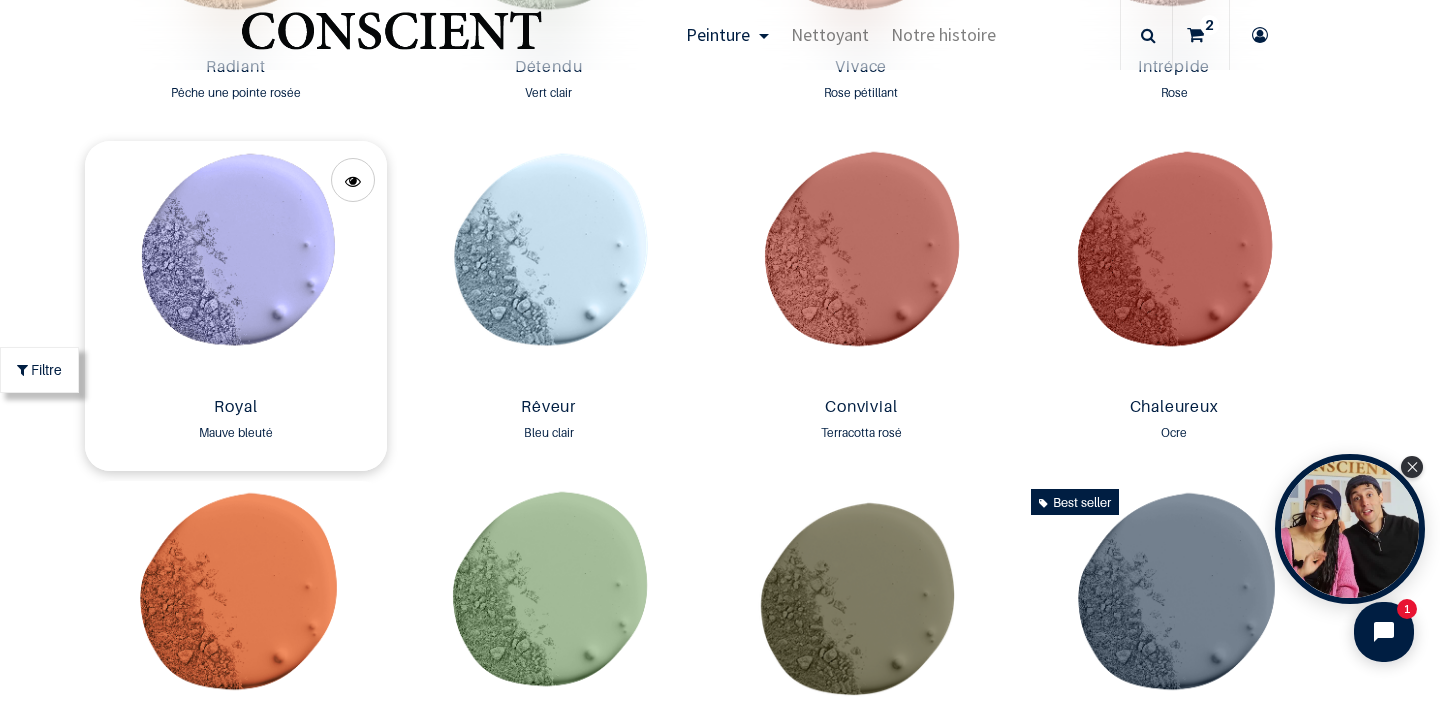 click at bounding box center [236, 265] 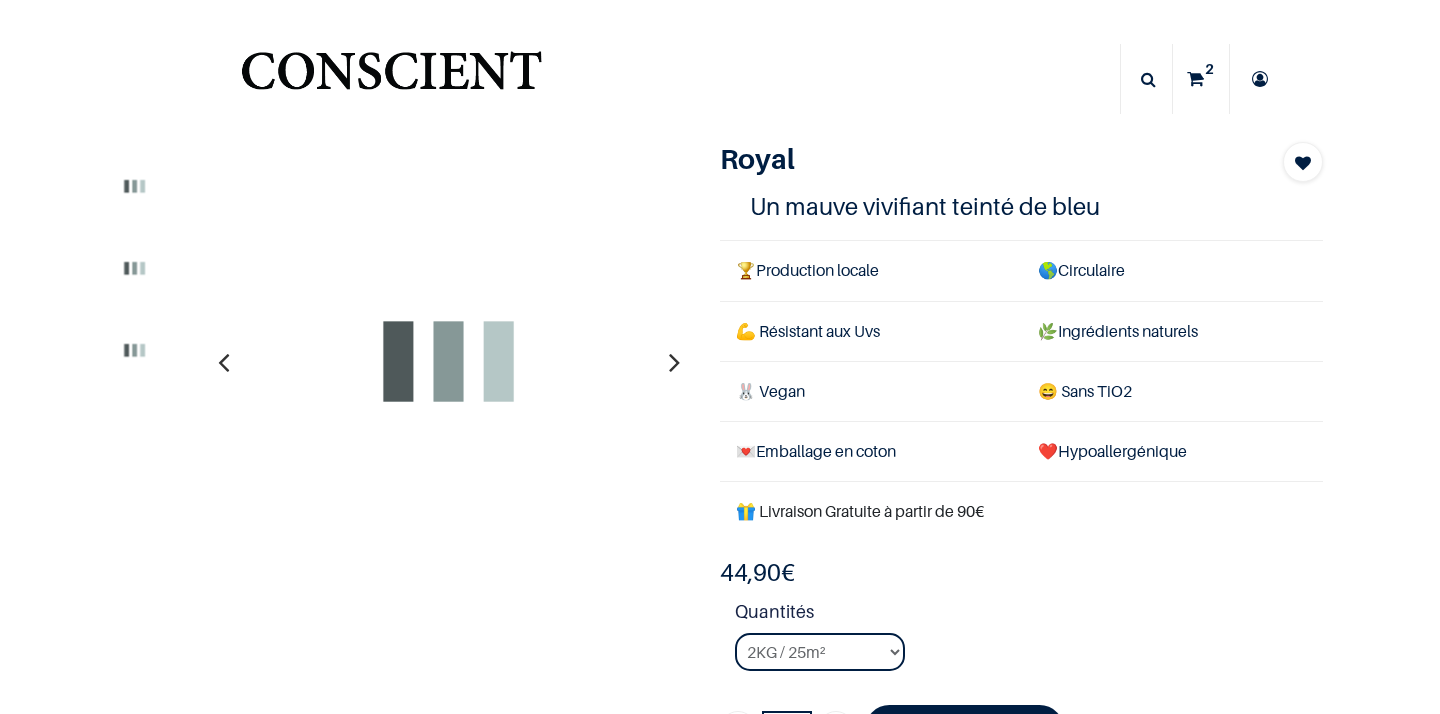 scroll, scrollTop: 0, scrollLeft: 0, axis: both 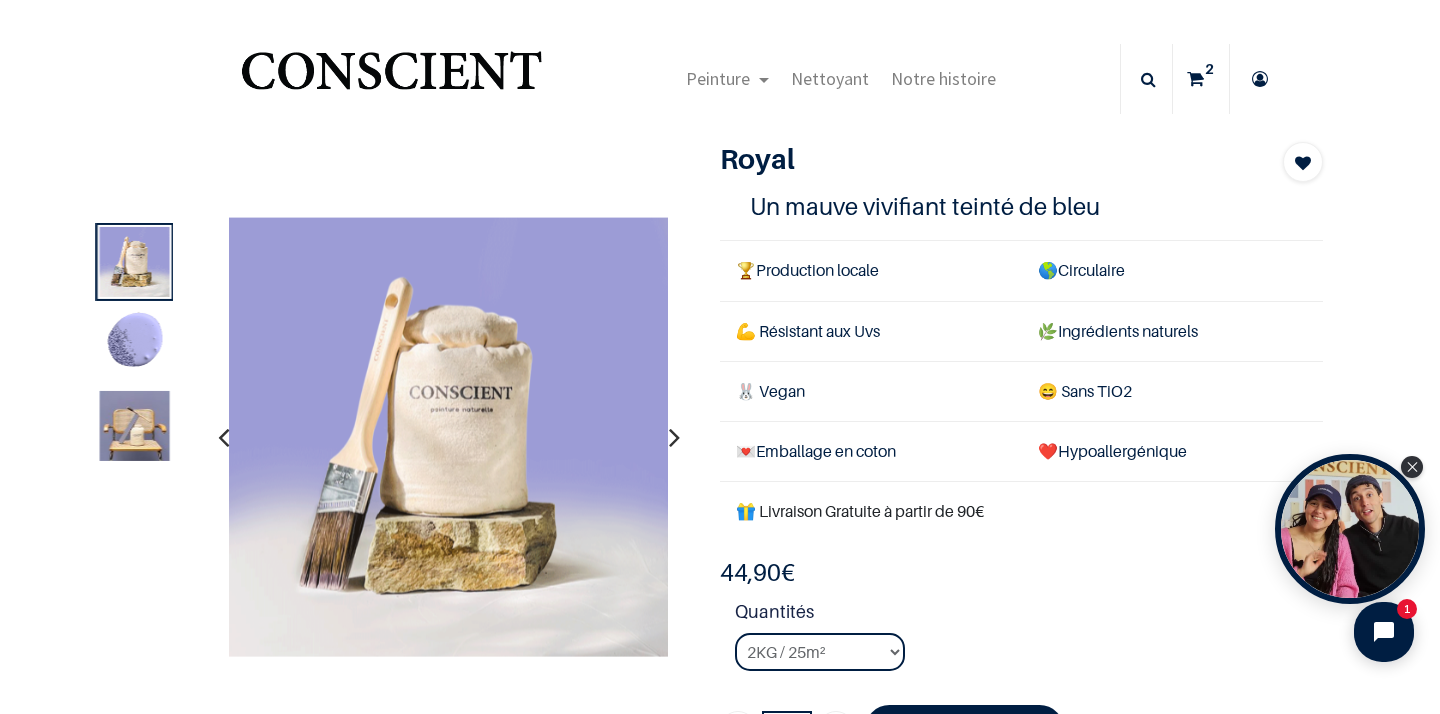 click at bounding box center (135, 426) 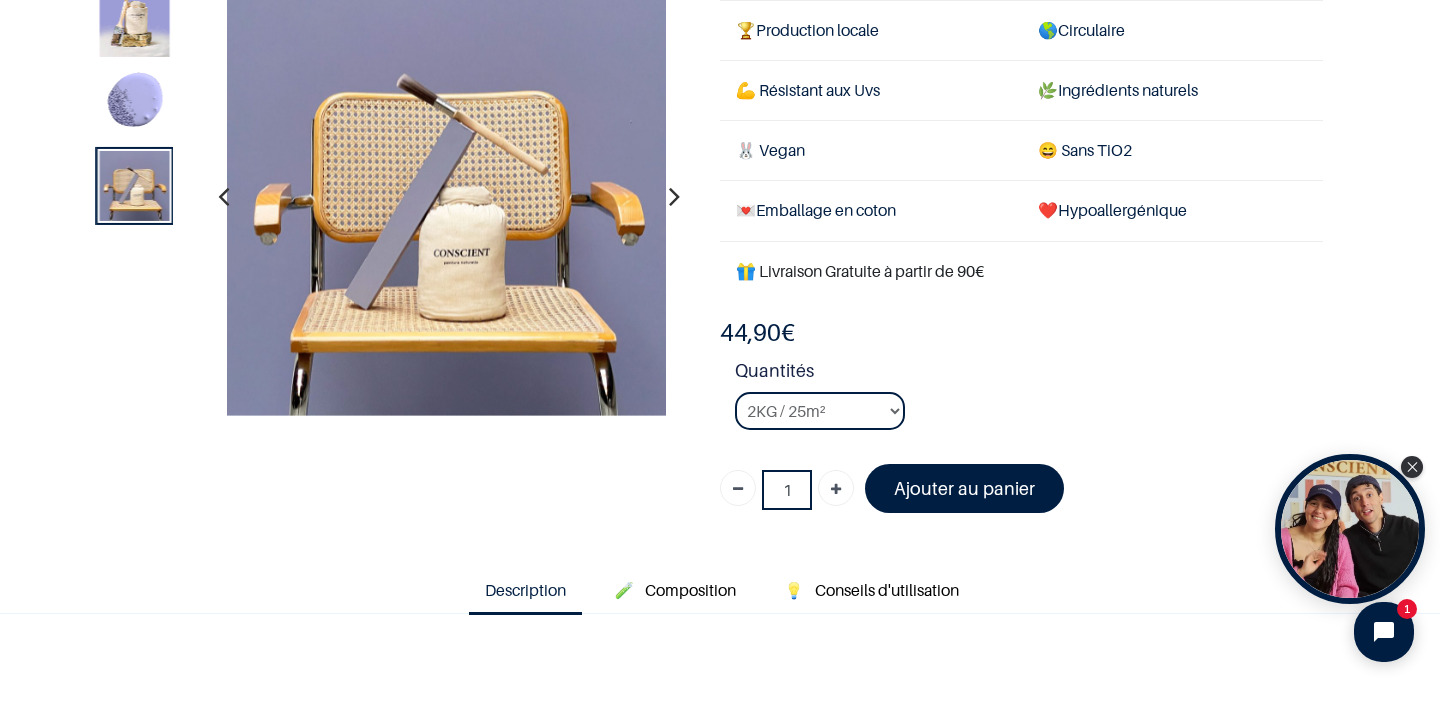 scroll, scrollTop: 131, scrollLeft: 0, axis: vertical 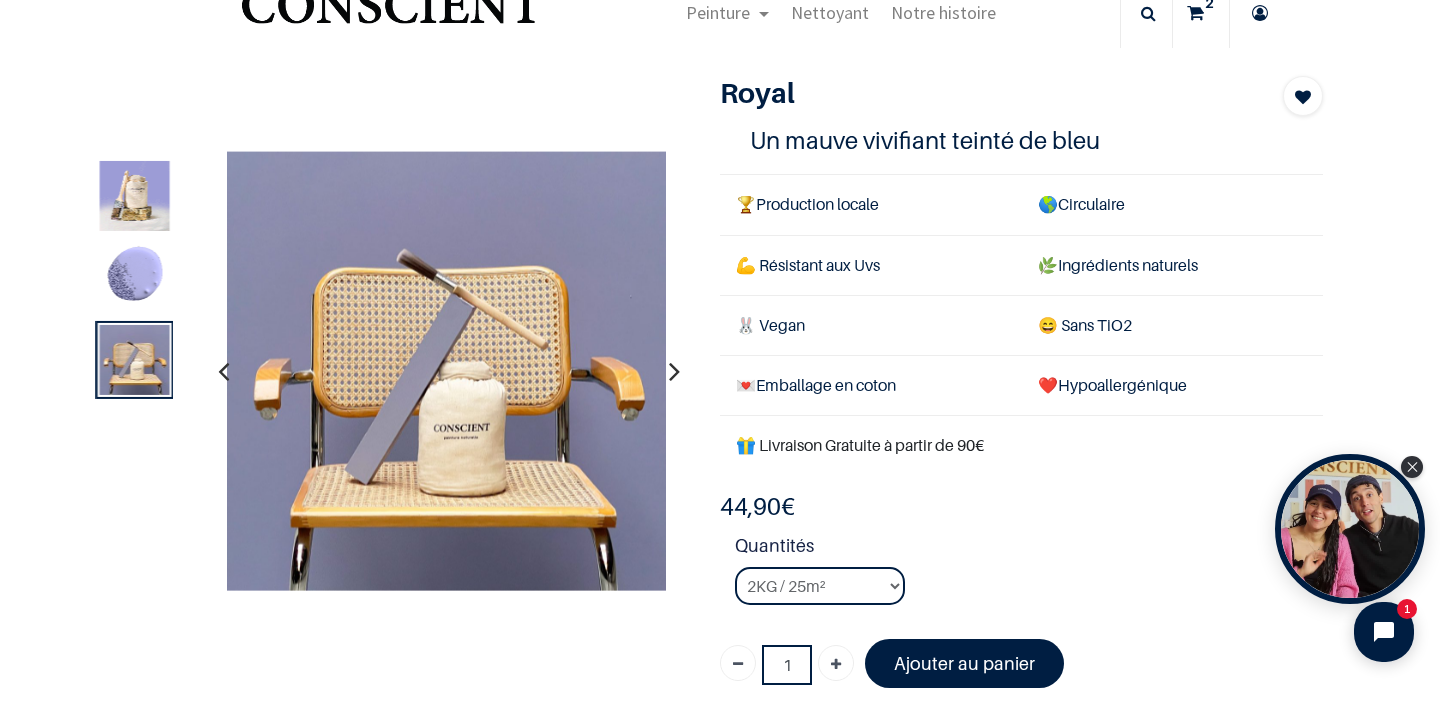 click at bounding box center [135, 196] 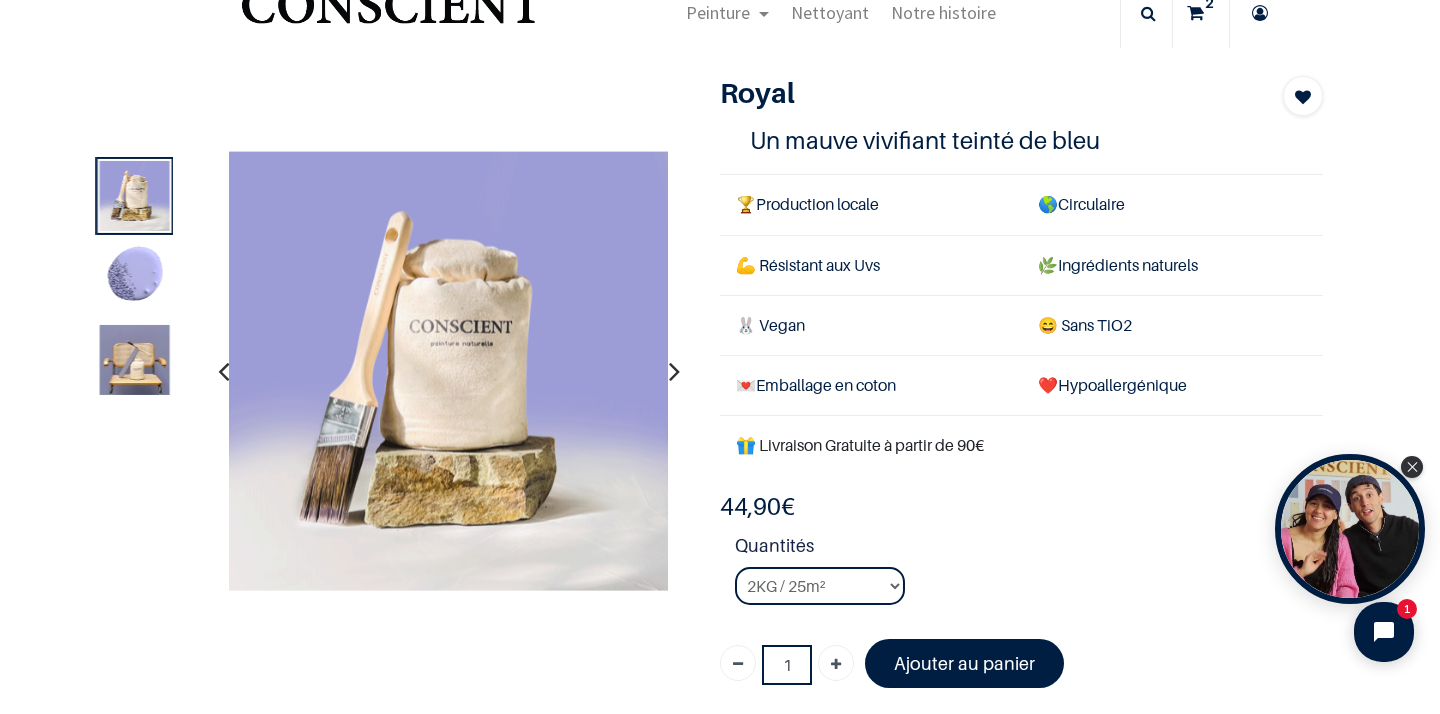 click at bounding box center [135, 278] 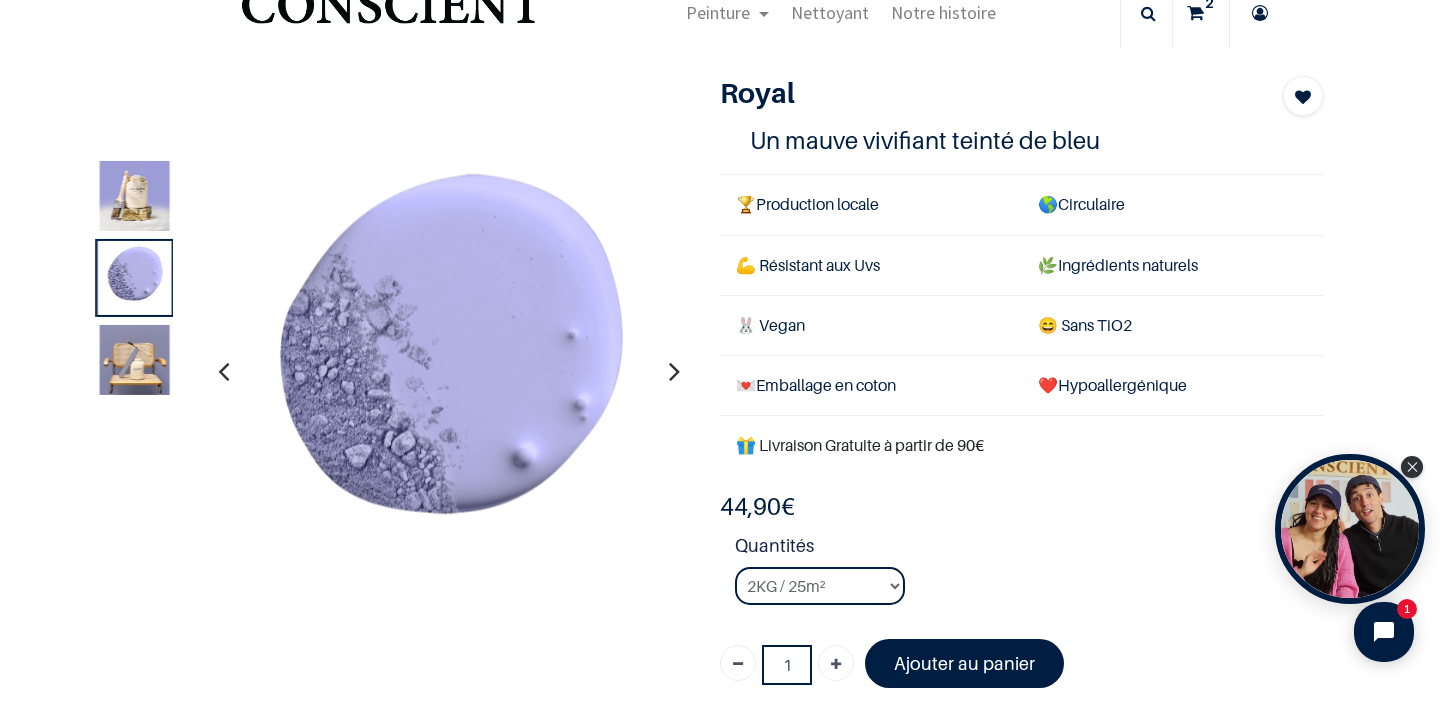 click at bounding box center [135, 360] 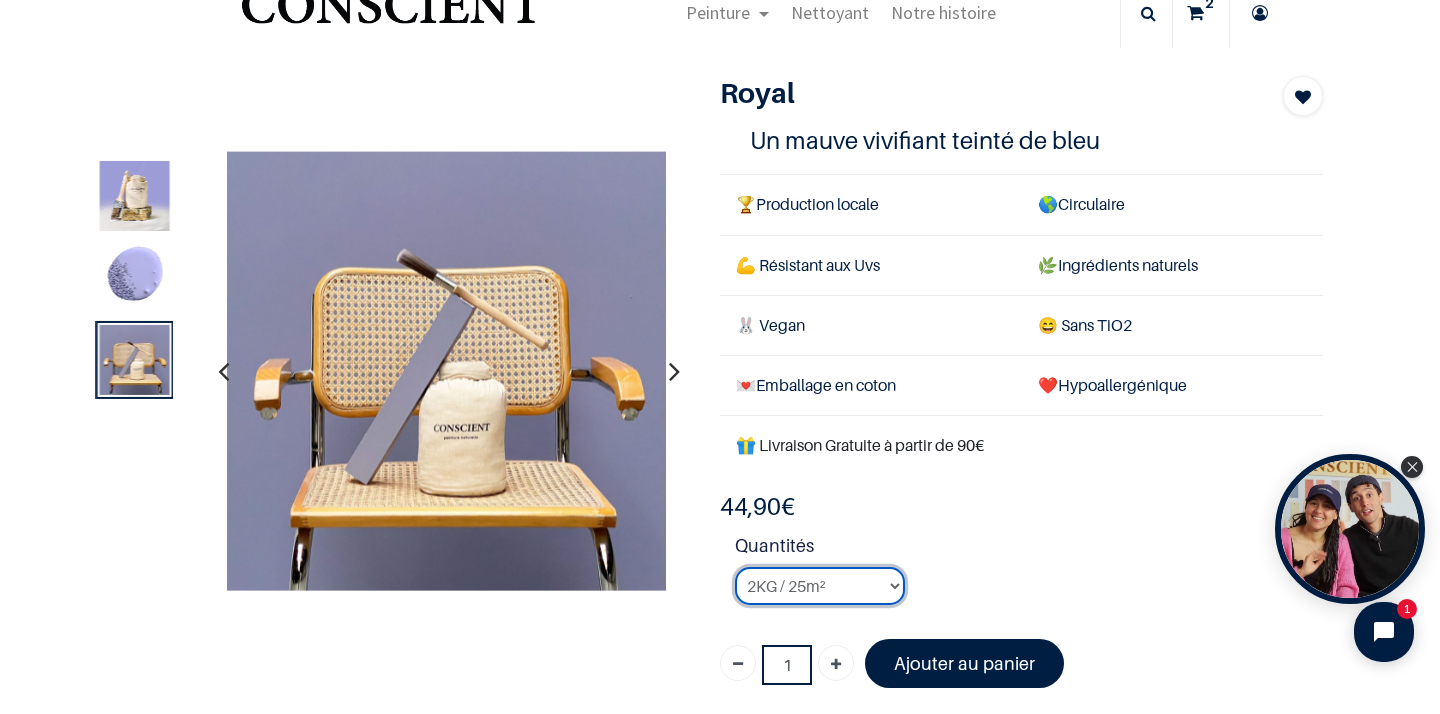 click on "2KG / 25m²
4KG / 50m²
8KG / 100m²
Testeur" at bounding box center (820, 586) 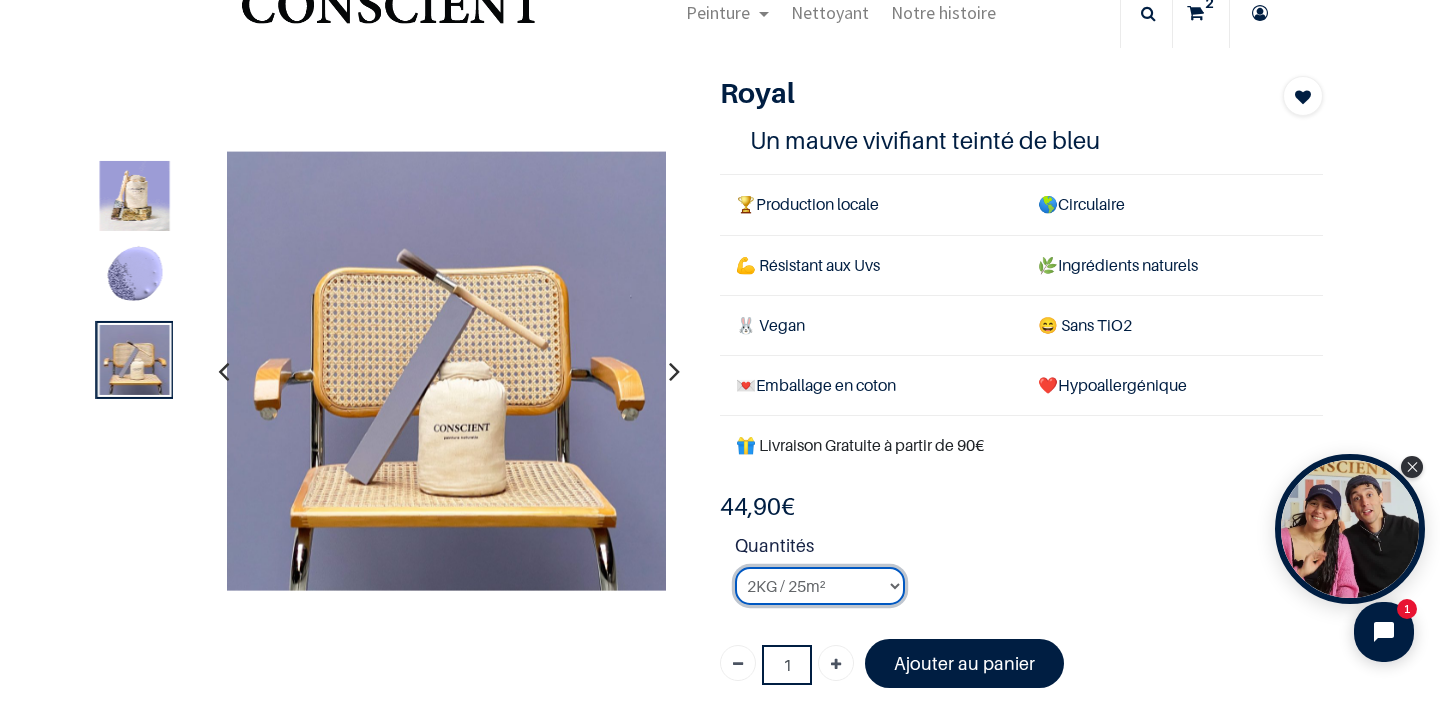 select on "186" 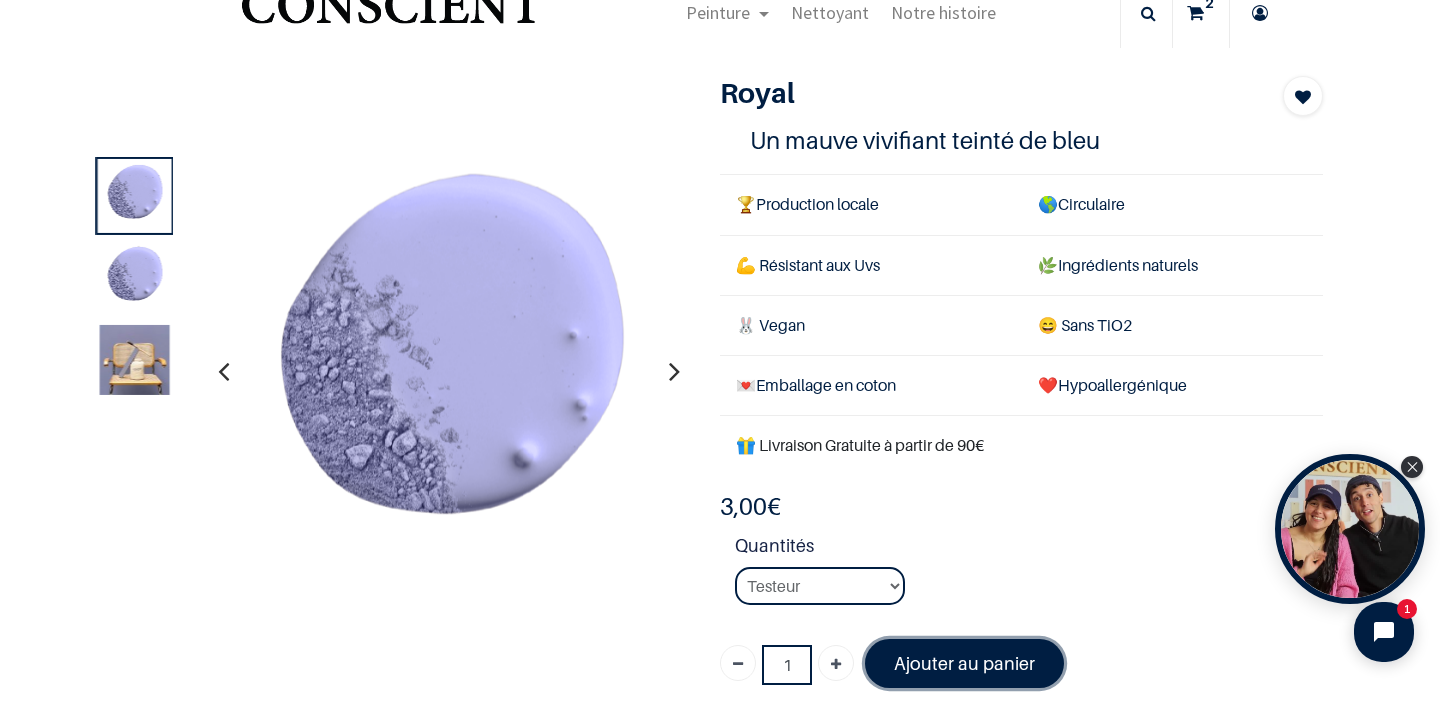 click on "Ajouter au panier" at bounding box center [964, 663] 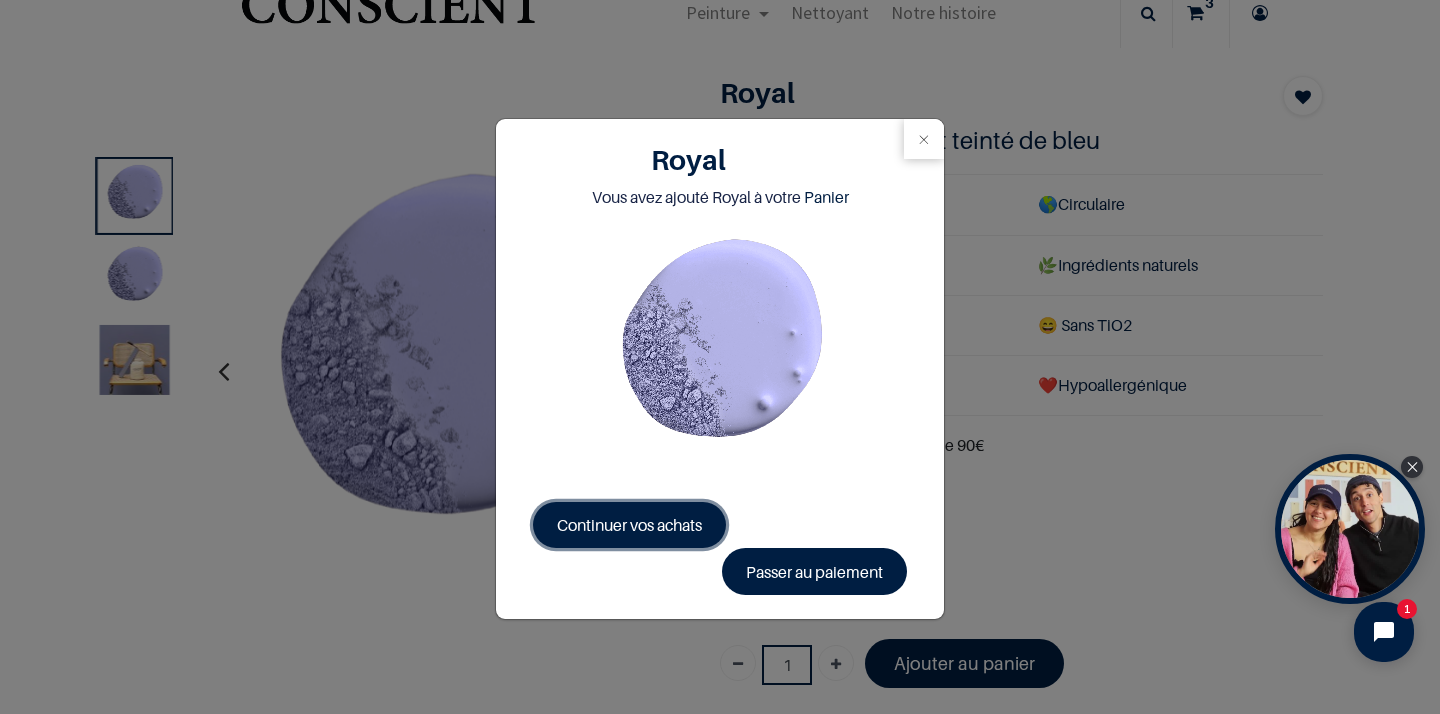 click on "Continuer vos achats" at bounding box center [629, 525] 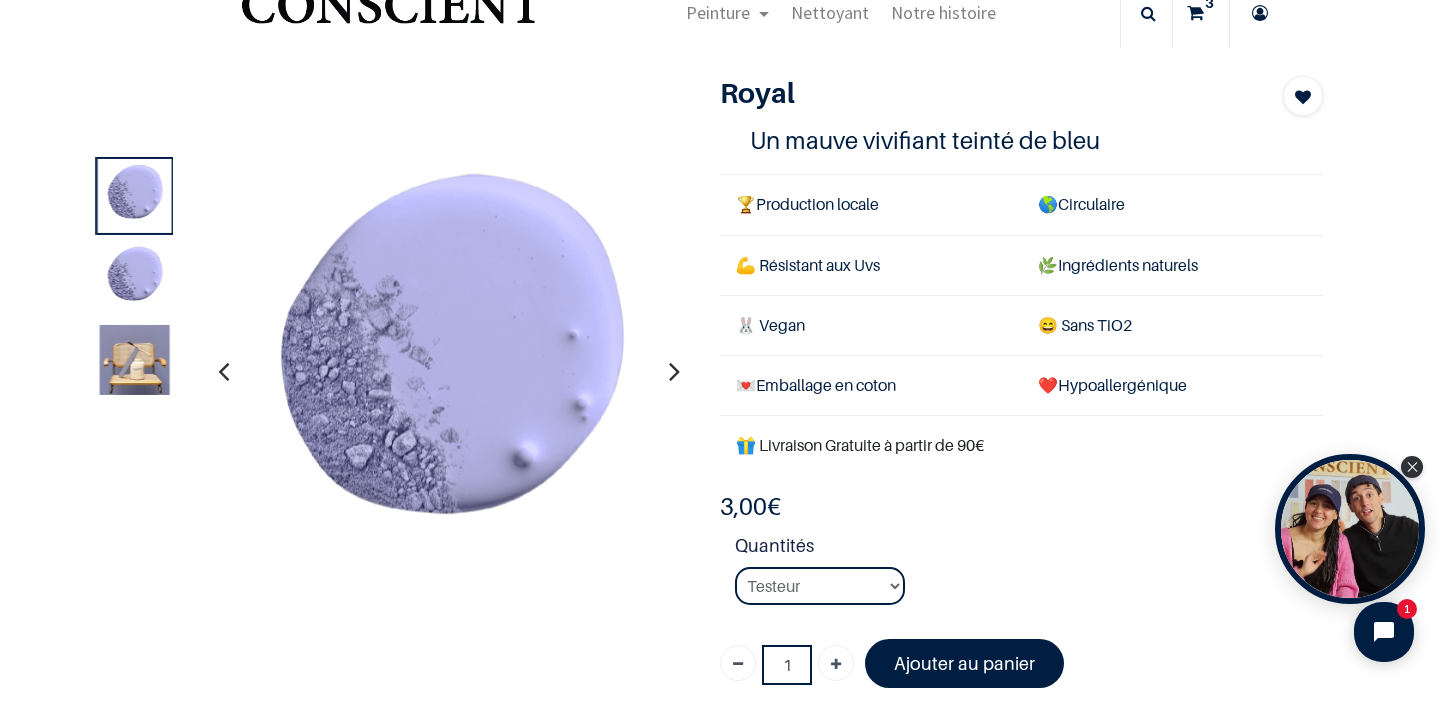 scroll, scrollTop: 0, scrollLeft: 0, axis: both 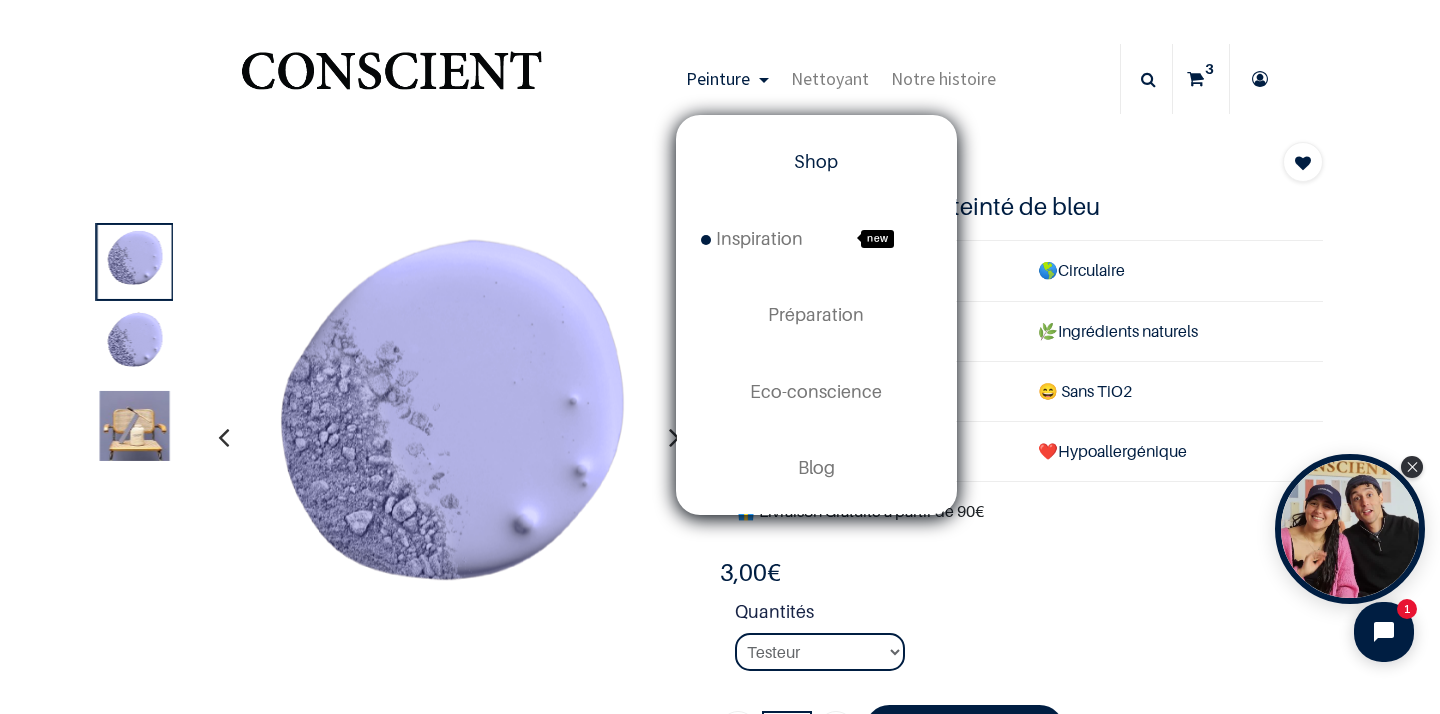 click on "Shop" at bounding box center (816, 161) 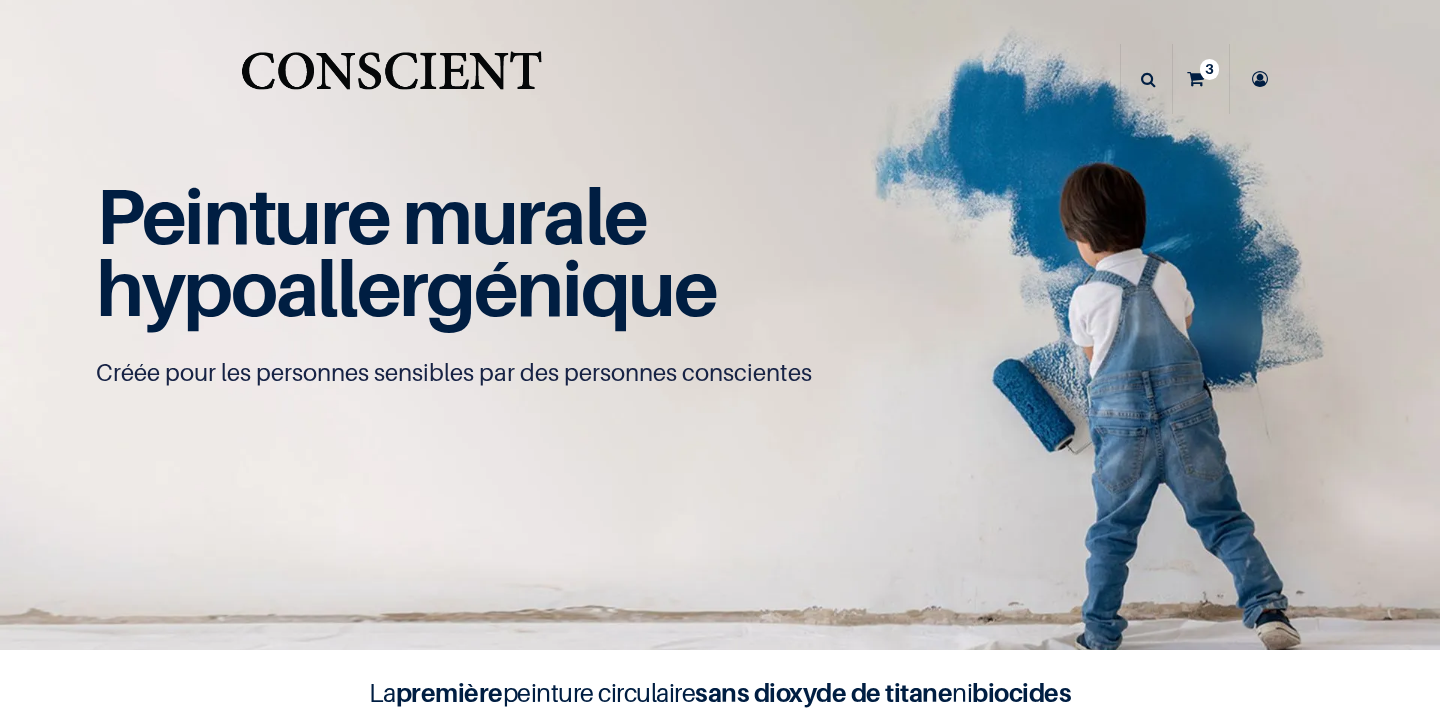 scroll, scrollTop: 0, scrollLeft: 0, axis: both 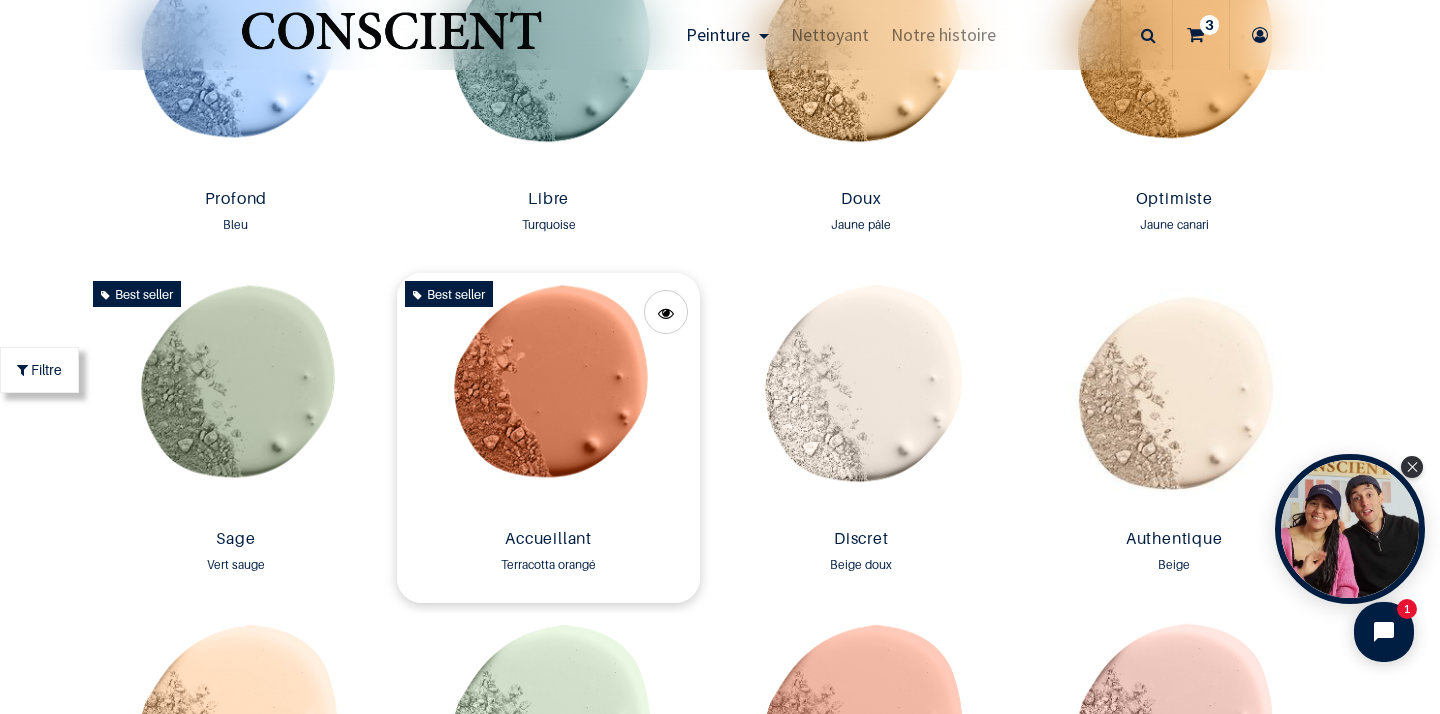 click at bounding box center [548, 397] 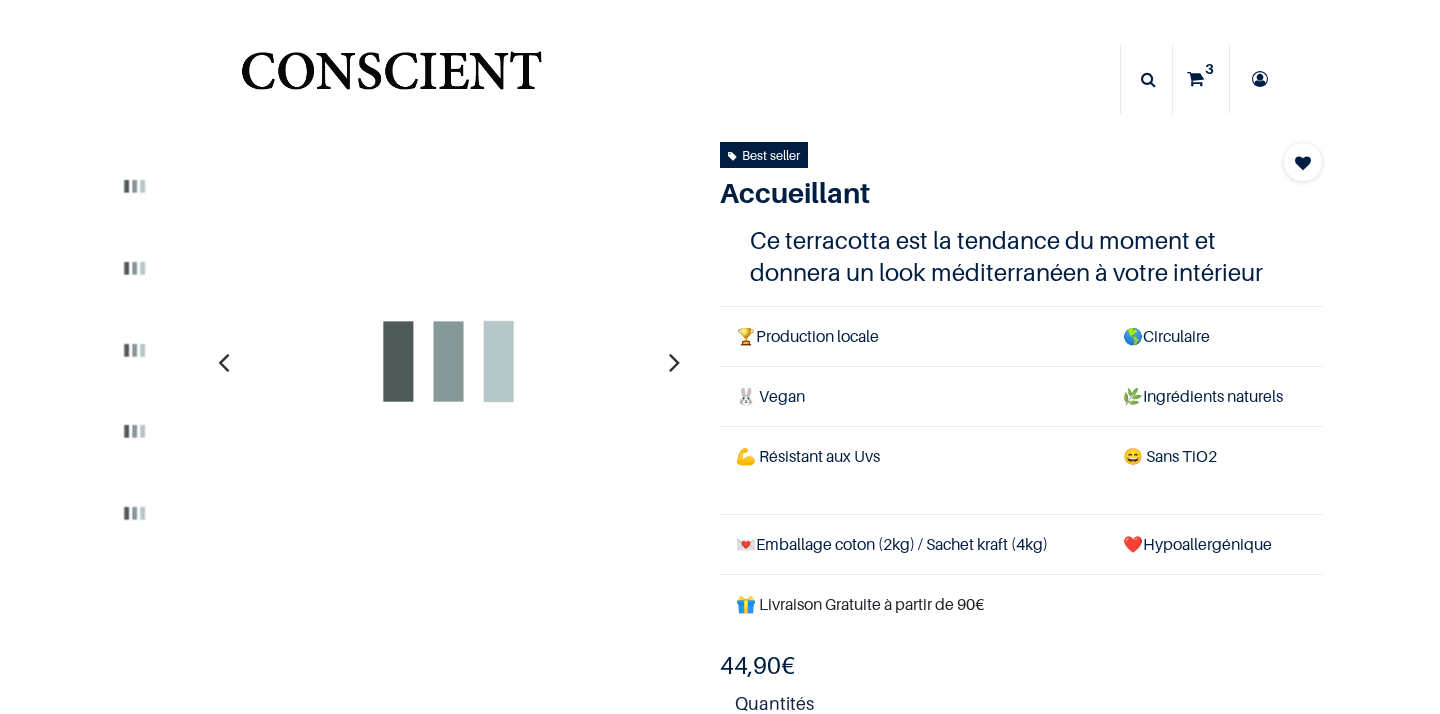 scroll, scrollTop: 0, scrollLeft: 0, axis: both 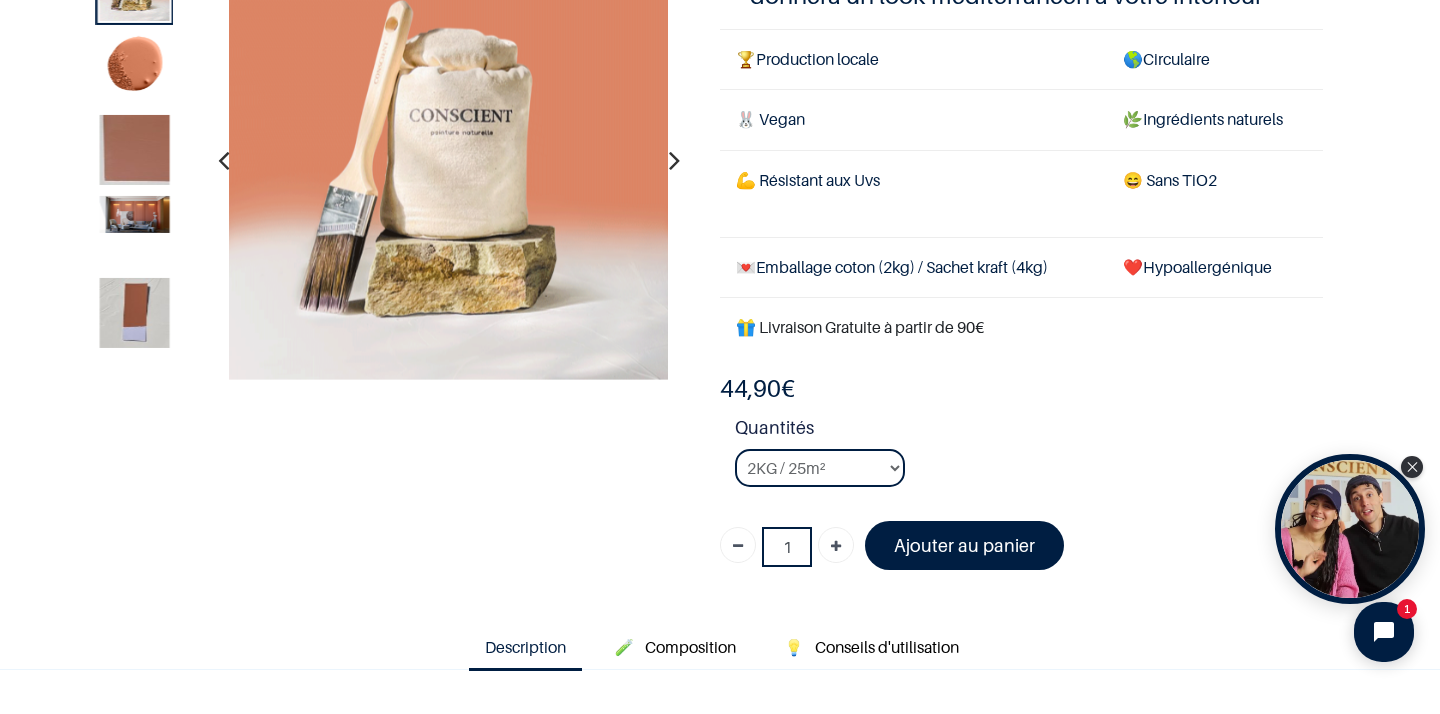 click at bounding box center (135, 313) 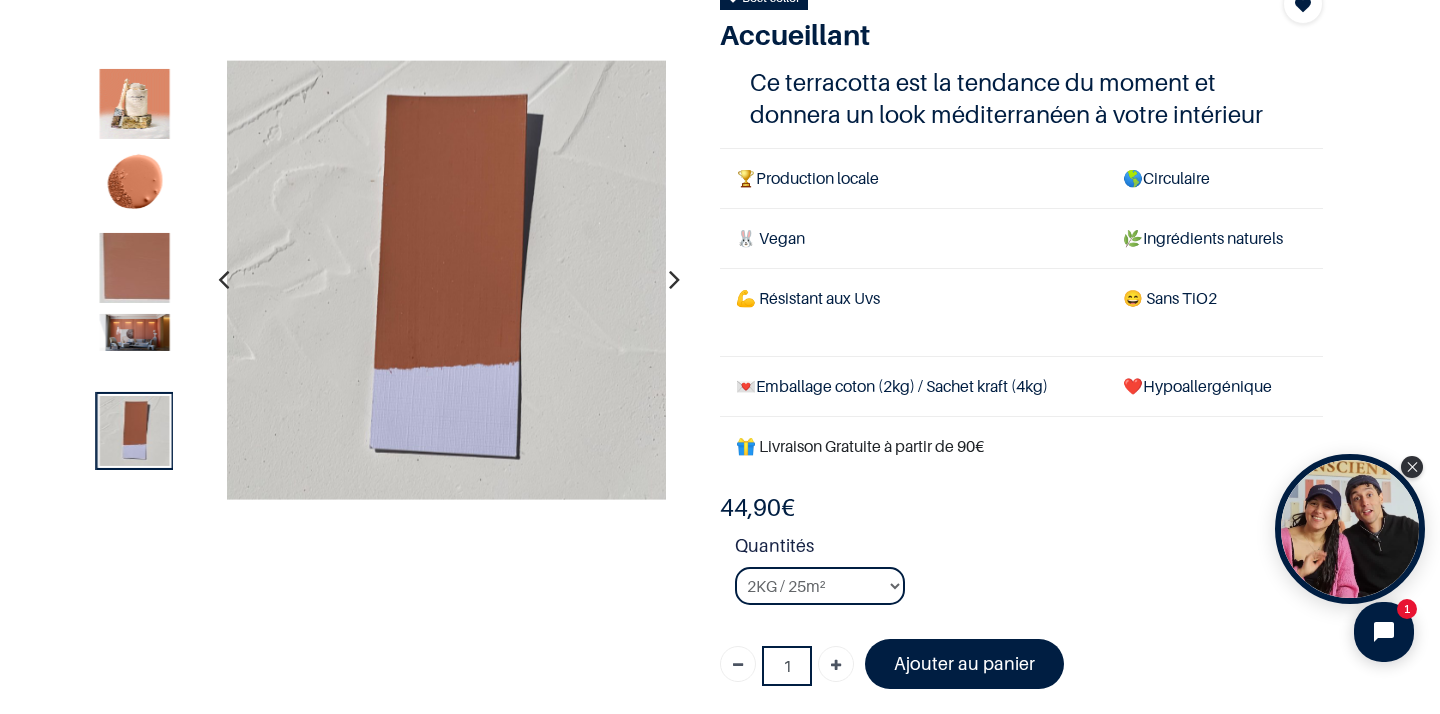 scroll, scrollTop: 0, scrollLeft: 0, axis: both 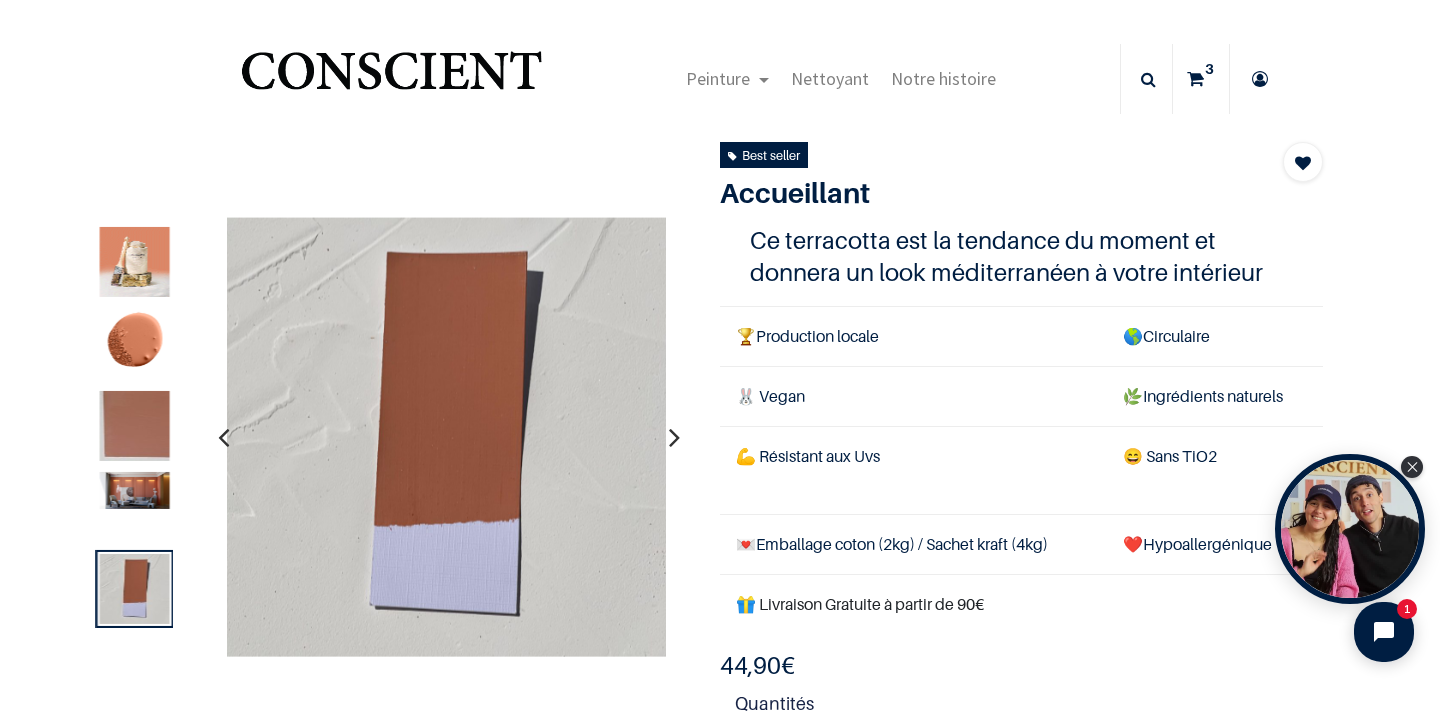 click at bounding box center (135, 426) 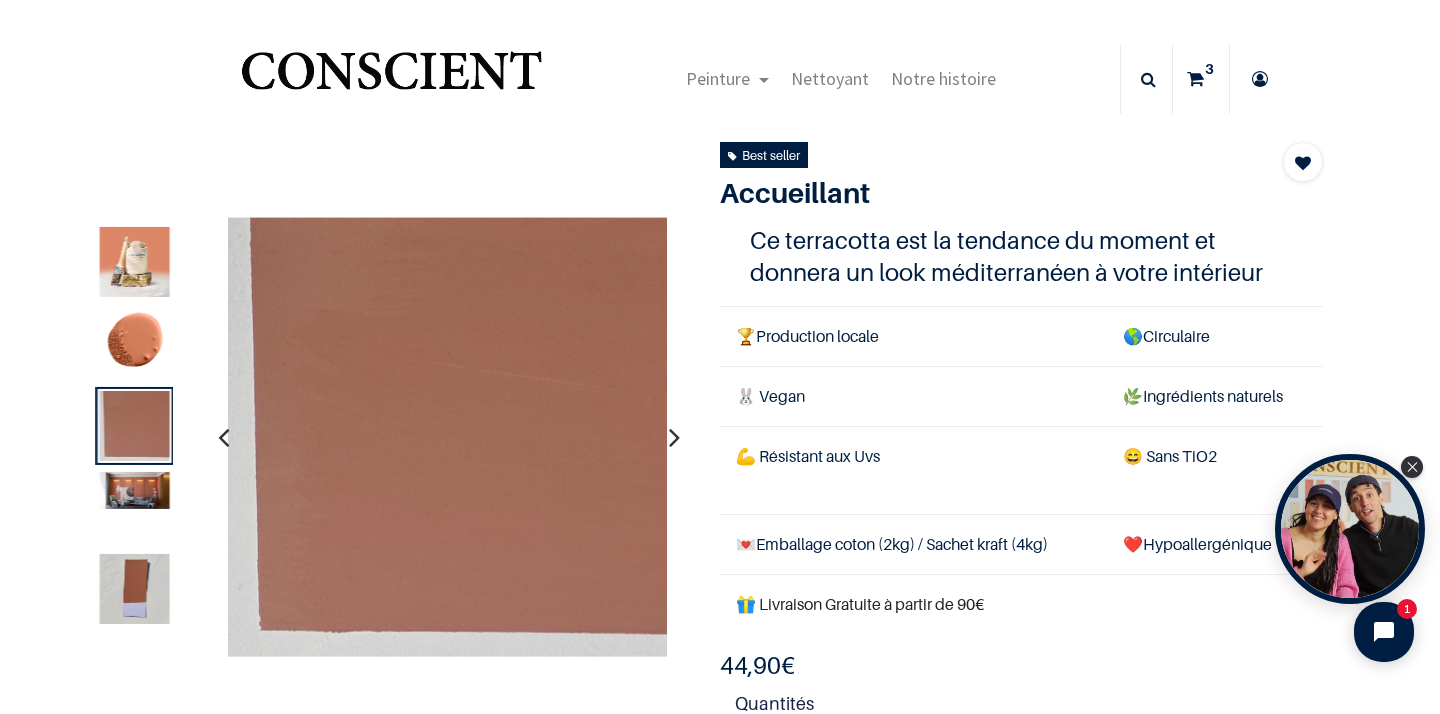 click at bounding box center [135, 491] 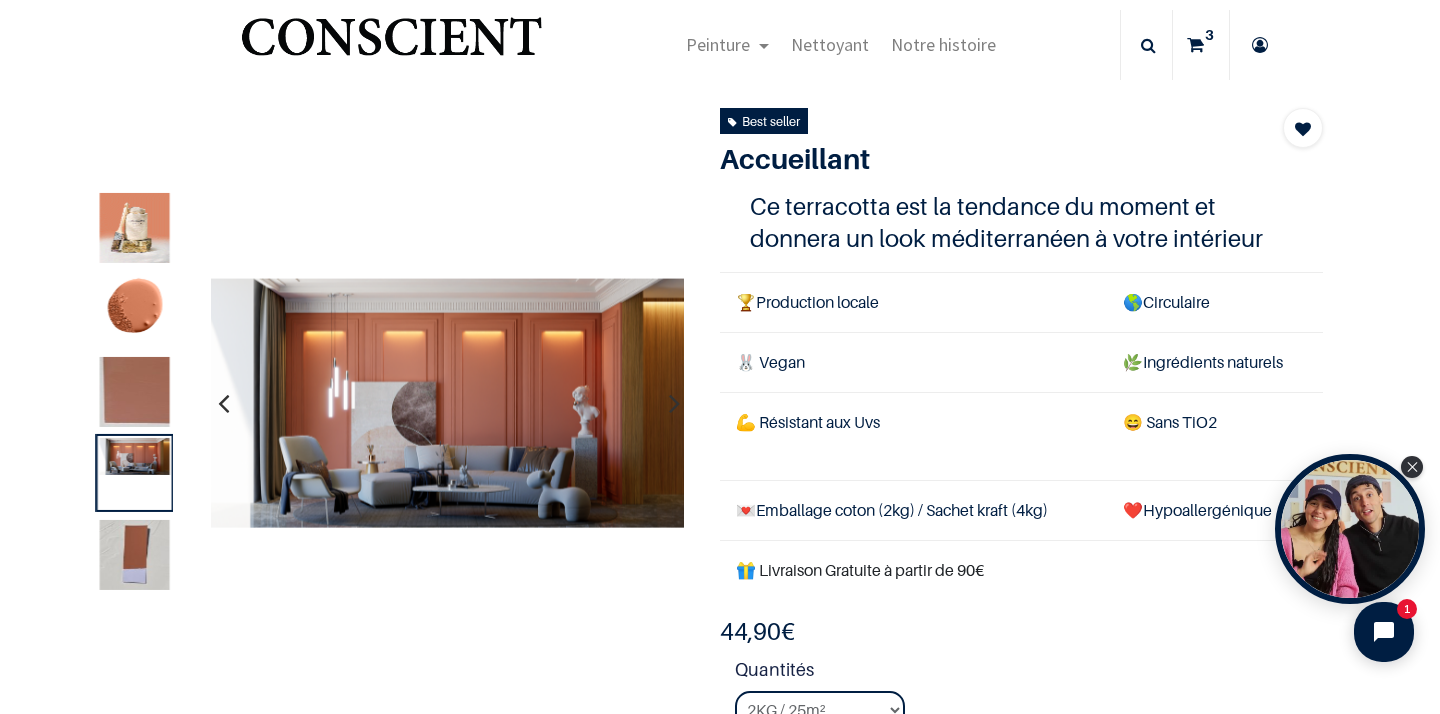 scroll, scrollTop: 37, scrollLeft: 0, axis: vertical 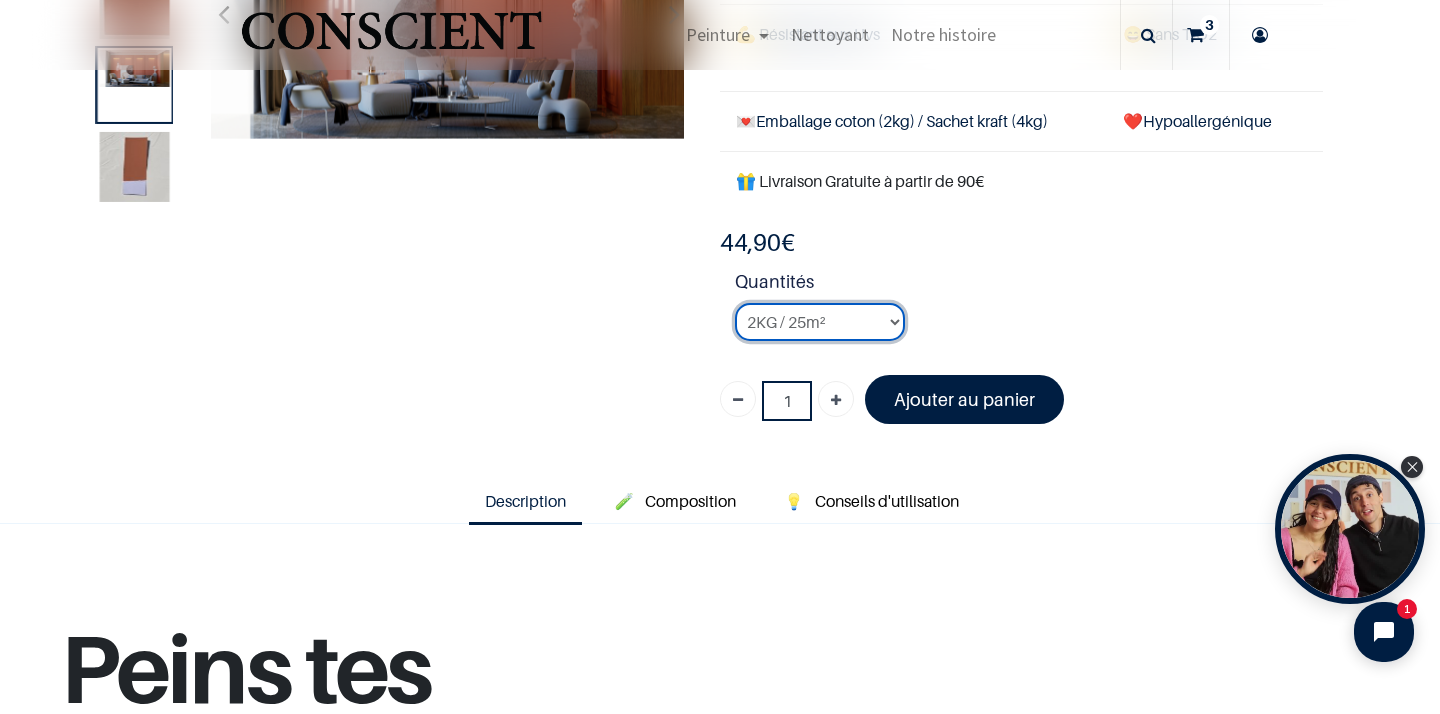 click on "2KG / 25m²
4KG / 50m²
8KG / 100m²
Testeur" at bounding box center [820, 322] 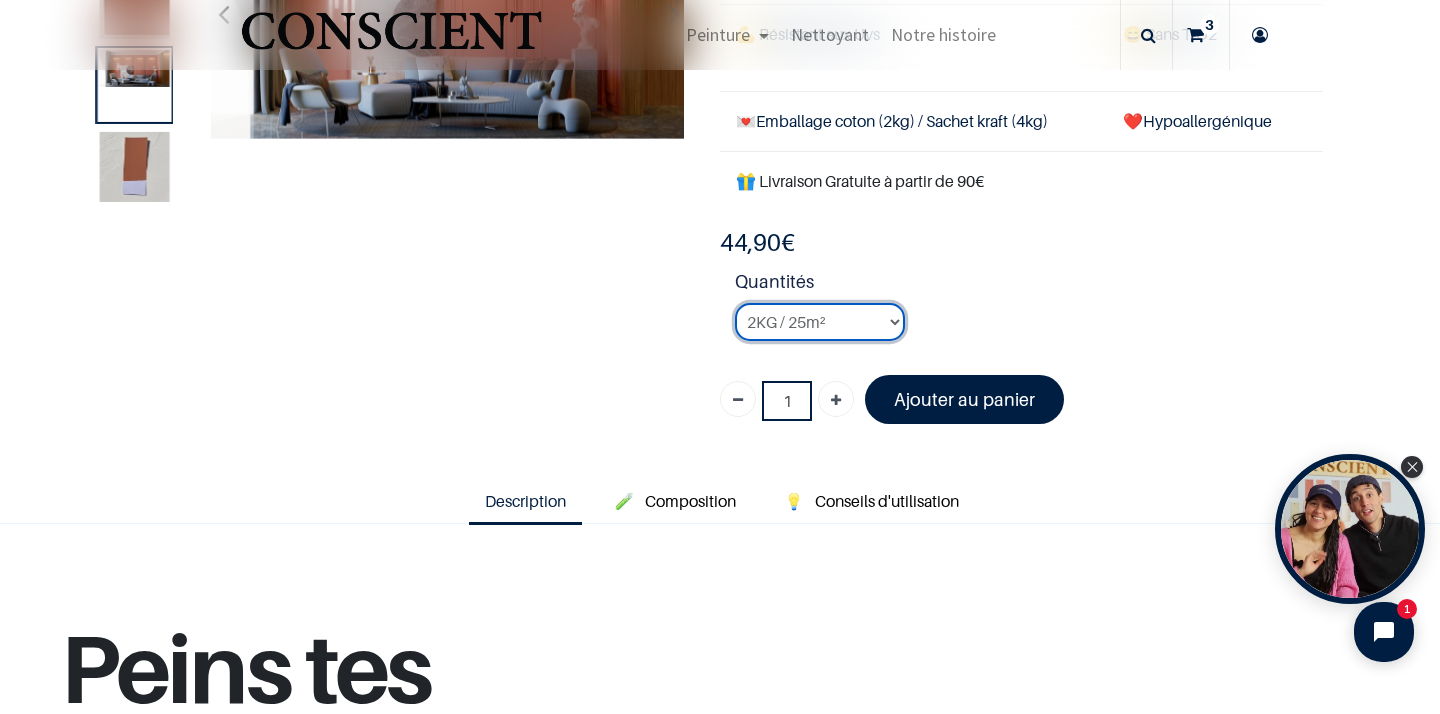 select on "96" 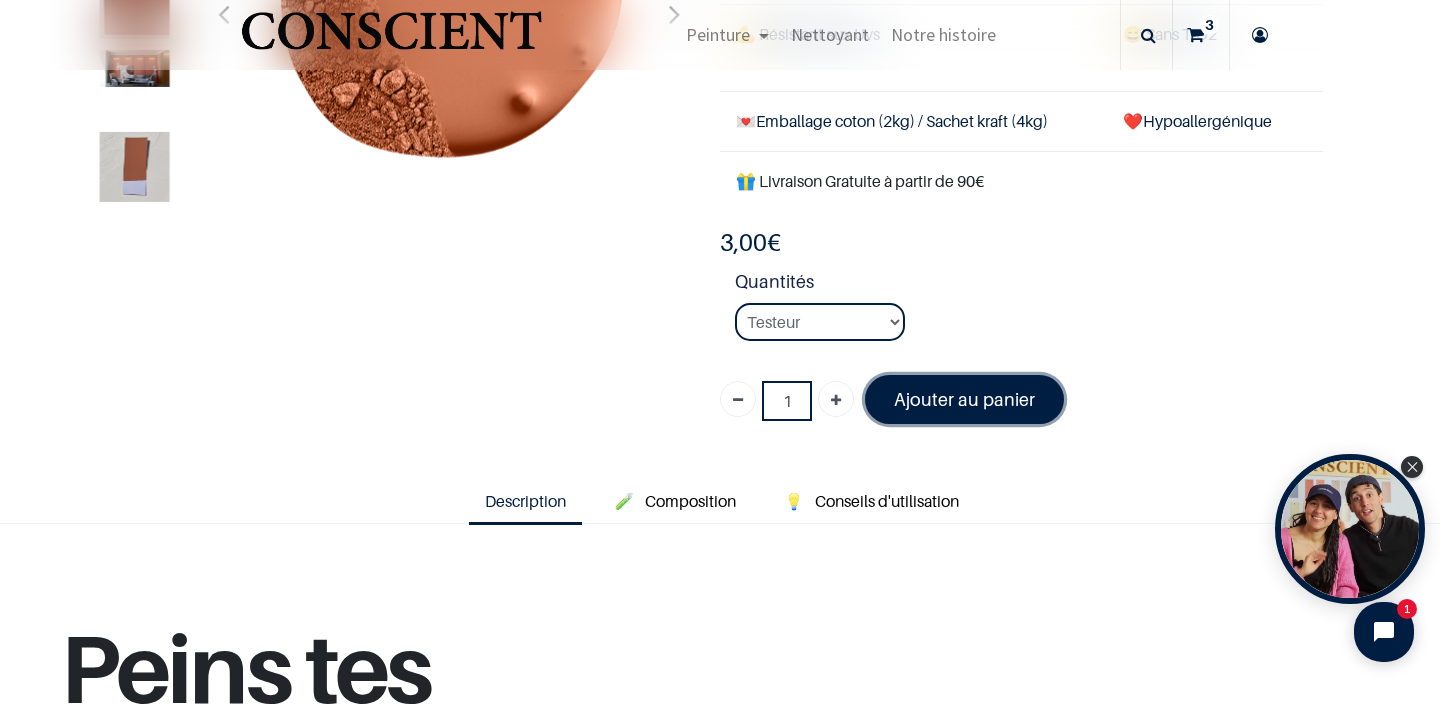 click on "Ajouter au panier" at bounding box center (964, 399) 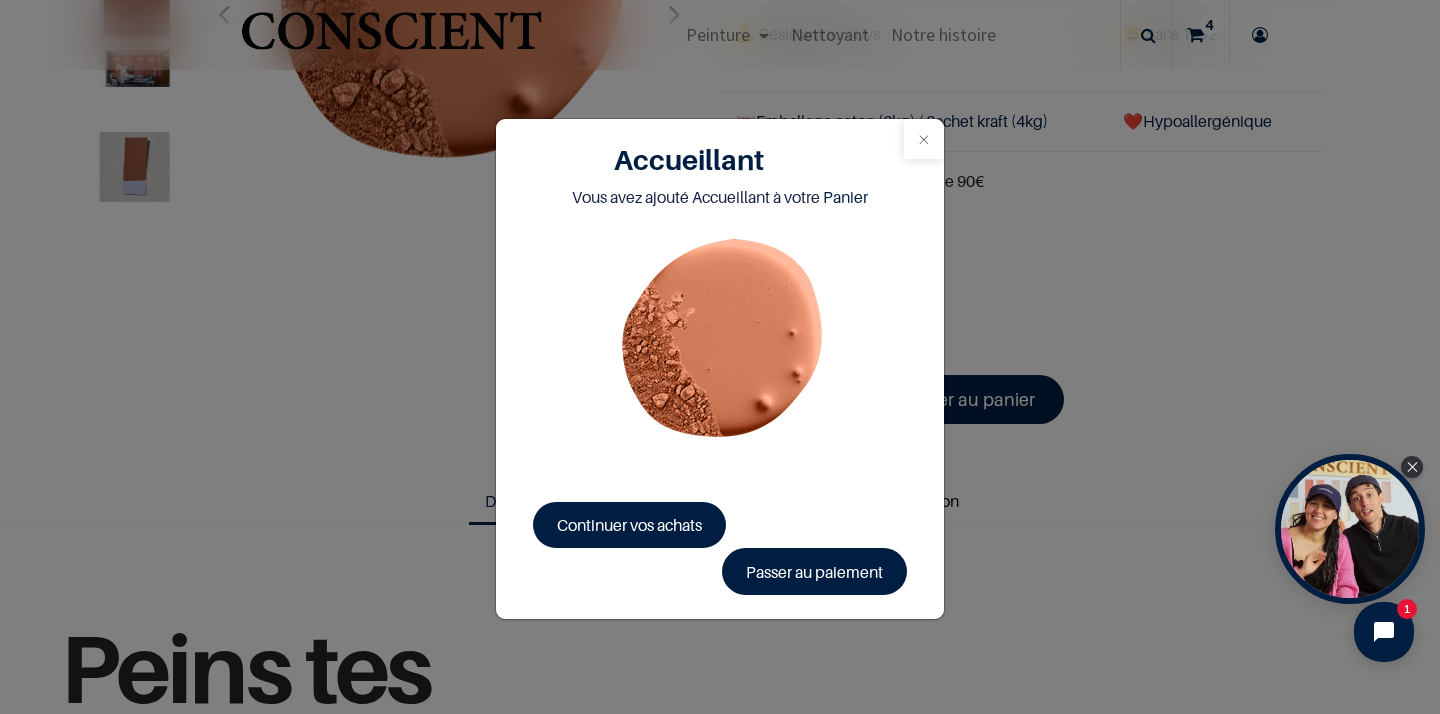 click at bounding box center (924, 139) 